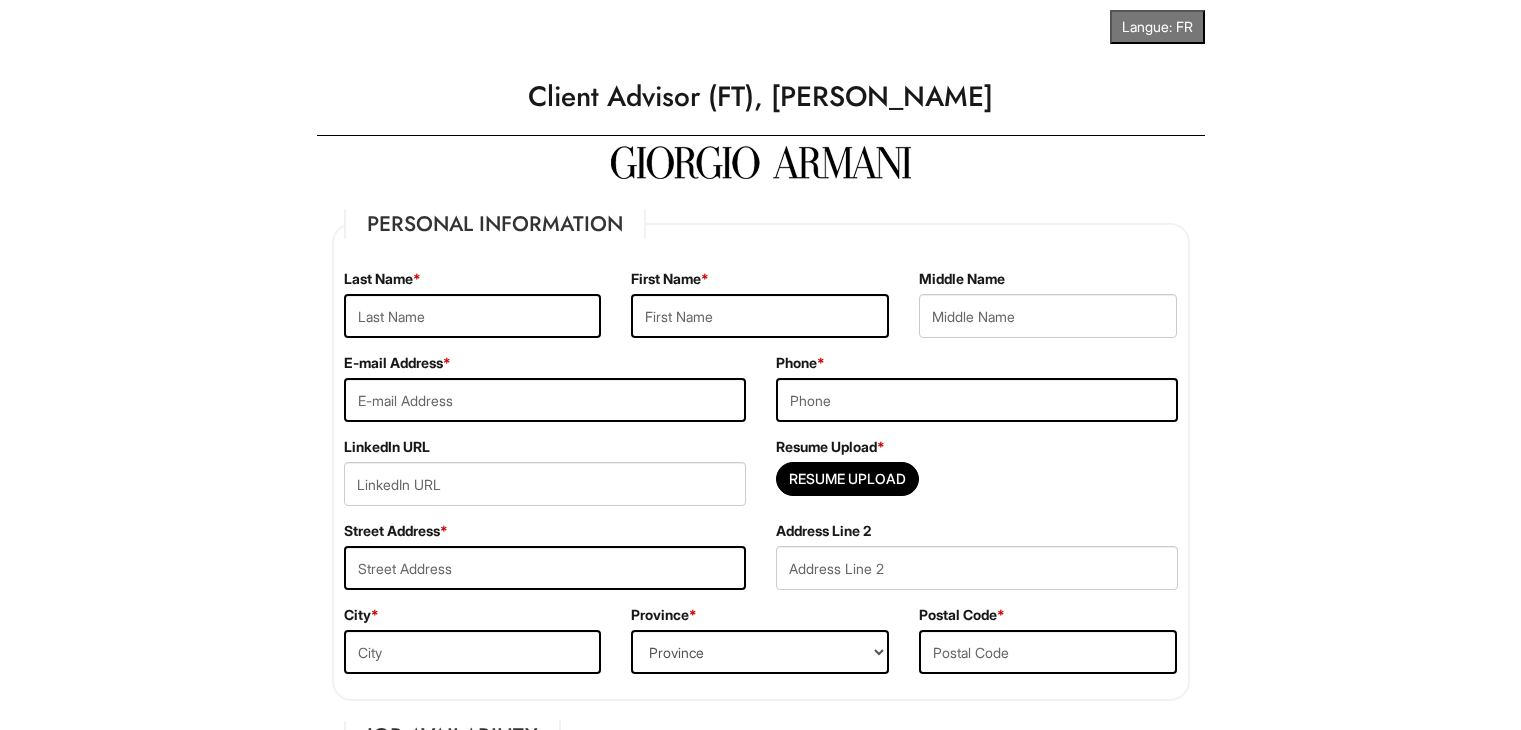 scroll, scrollTop: 0, scrollLeft: 0, axis: both 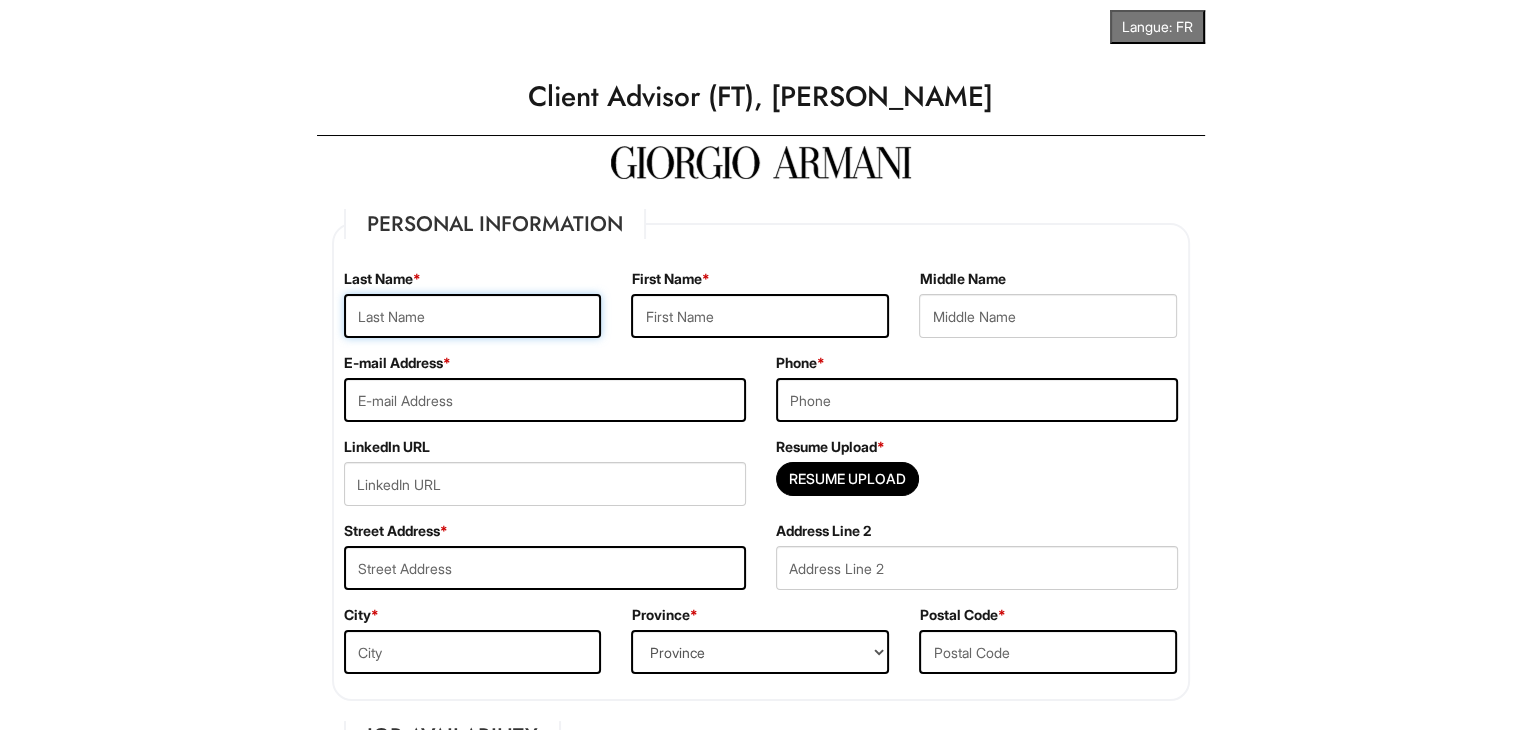 click at bounding box center (473, 316) 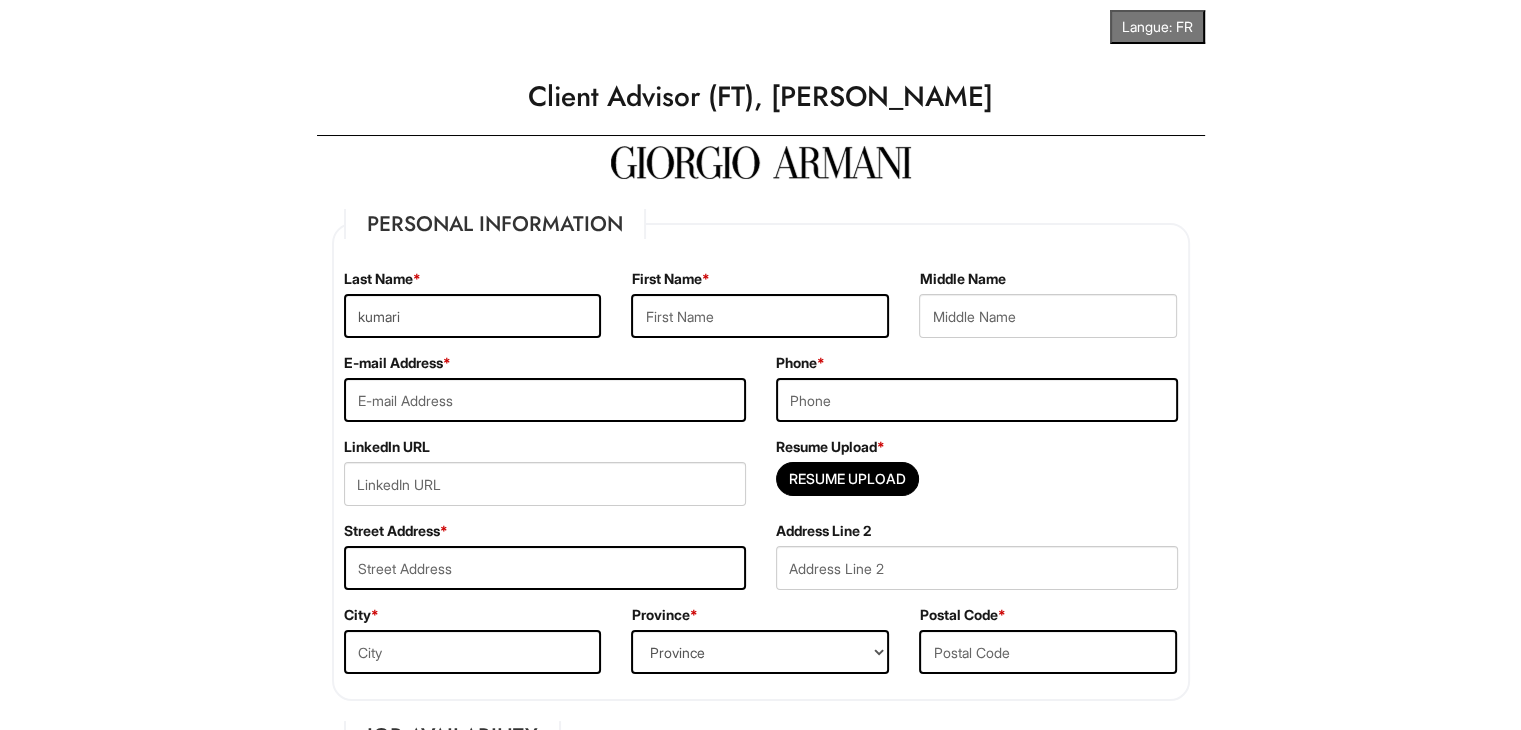 type on "Aparna" 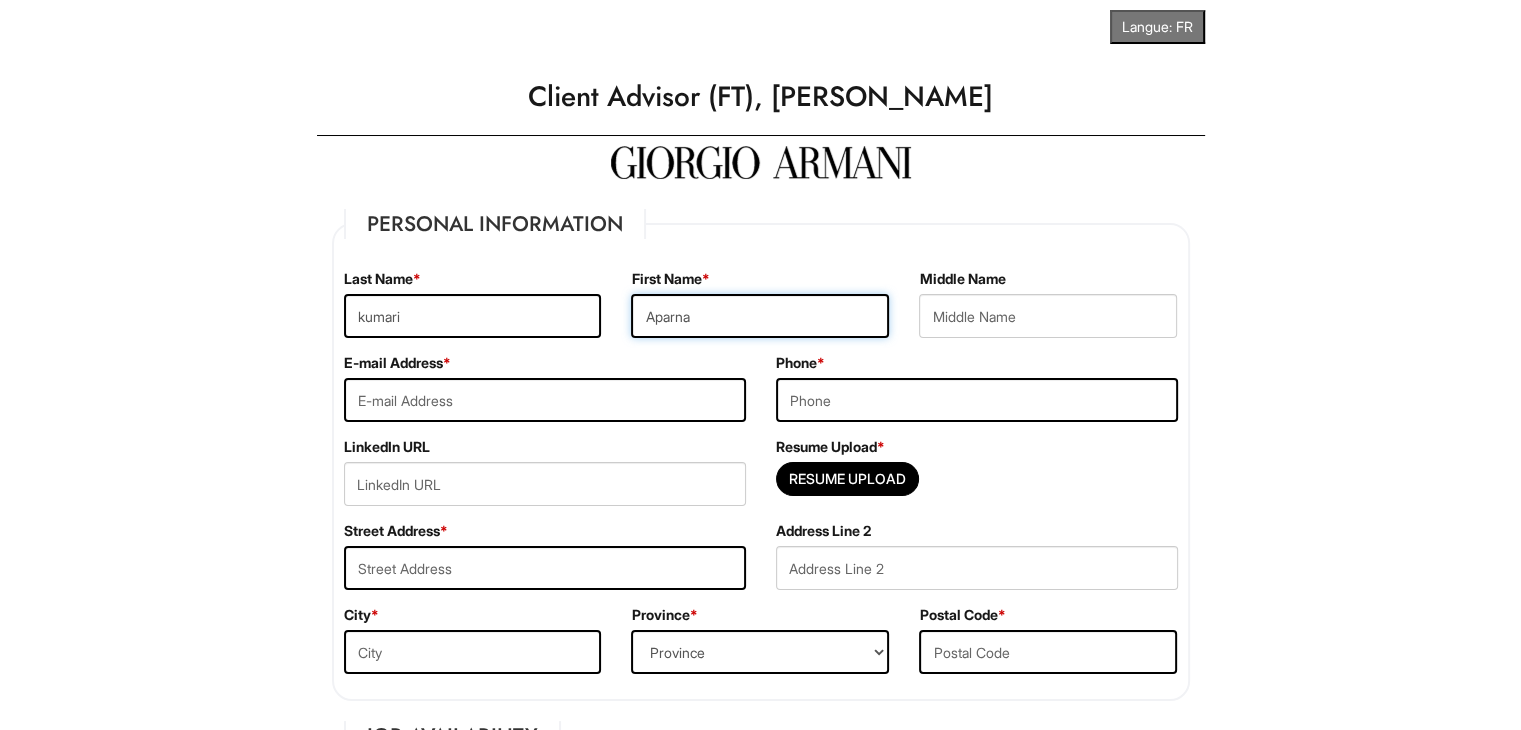 type on "[STREET_ADDRESS][PERSON_NAME]" 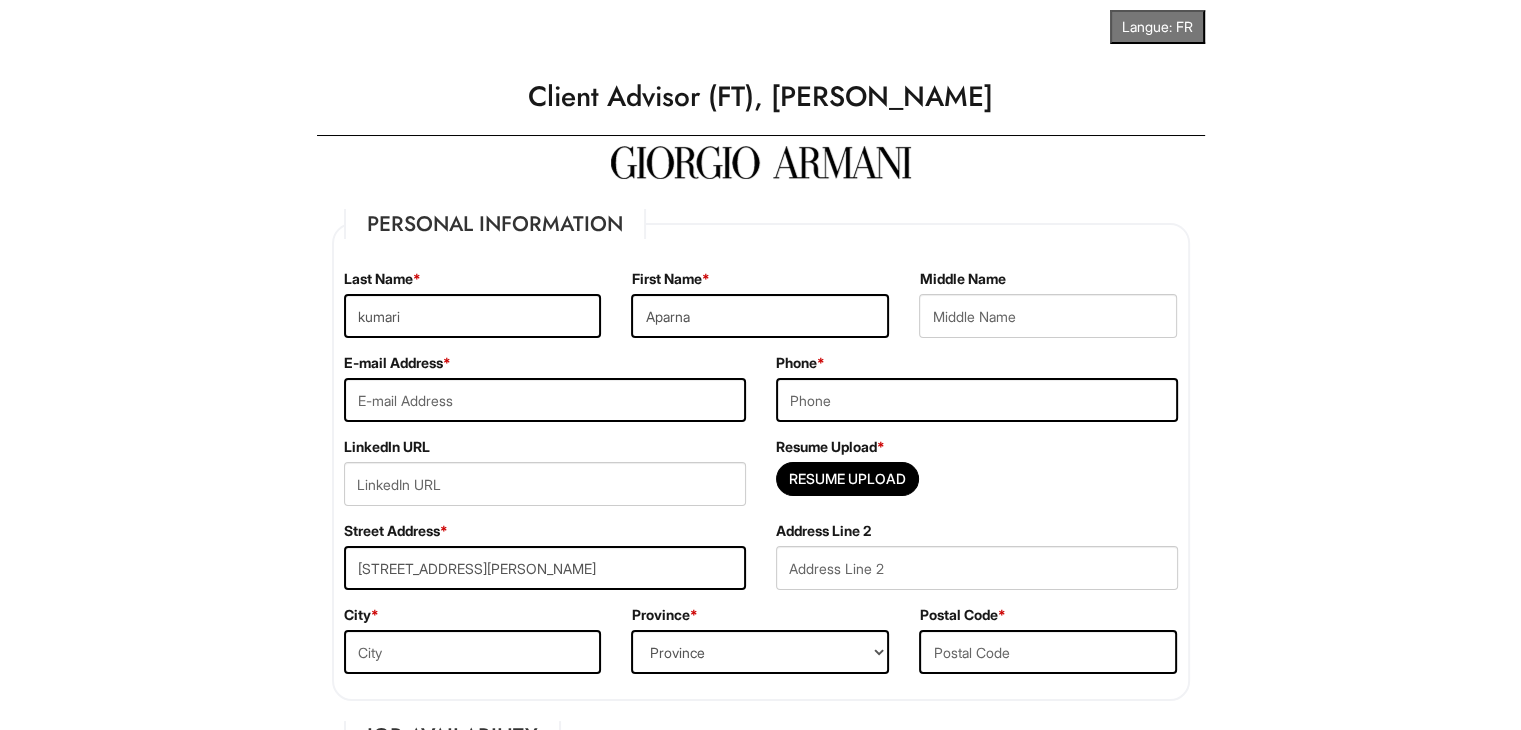 type on "brampton" 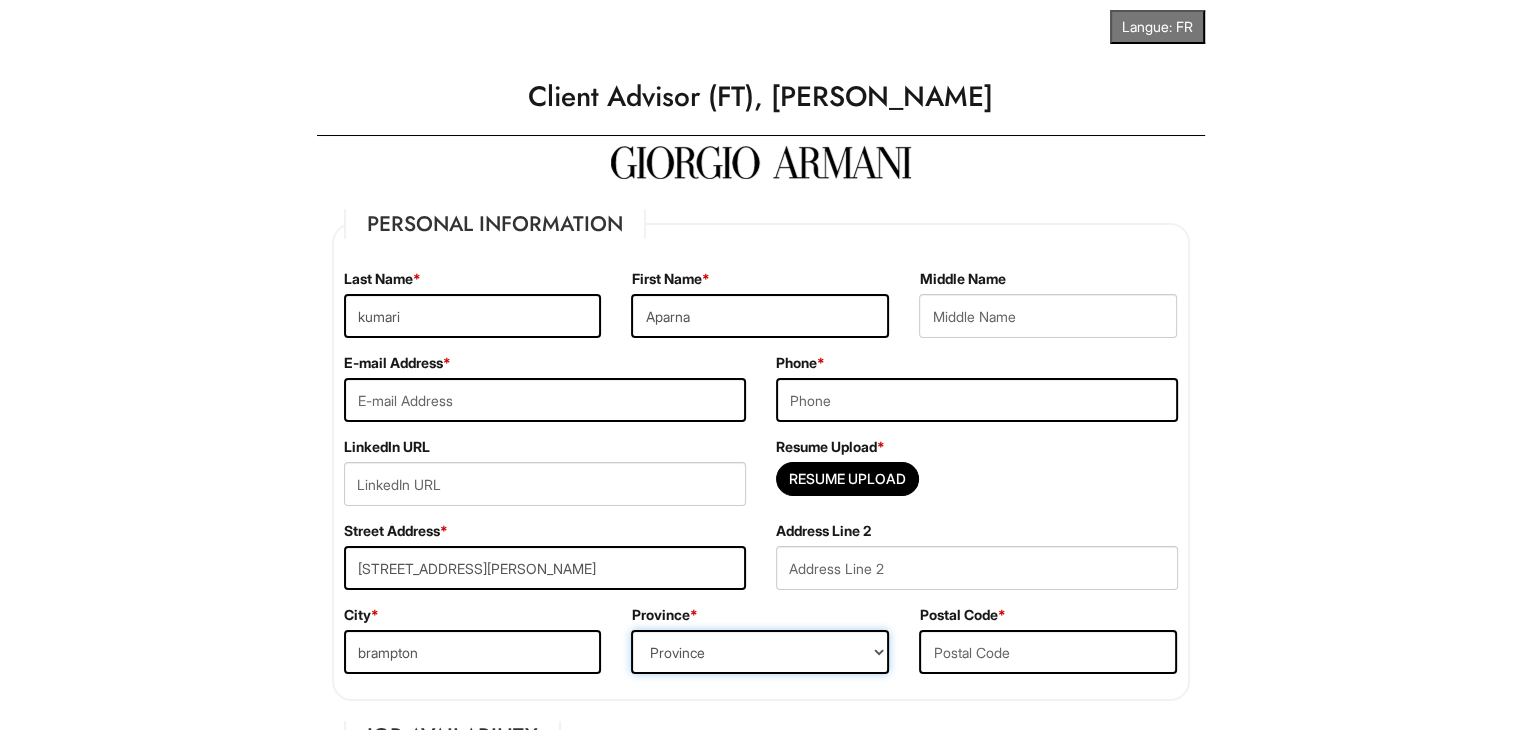select on "ON" 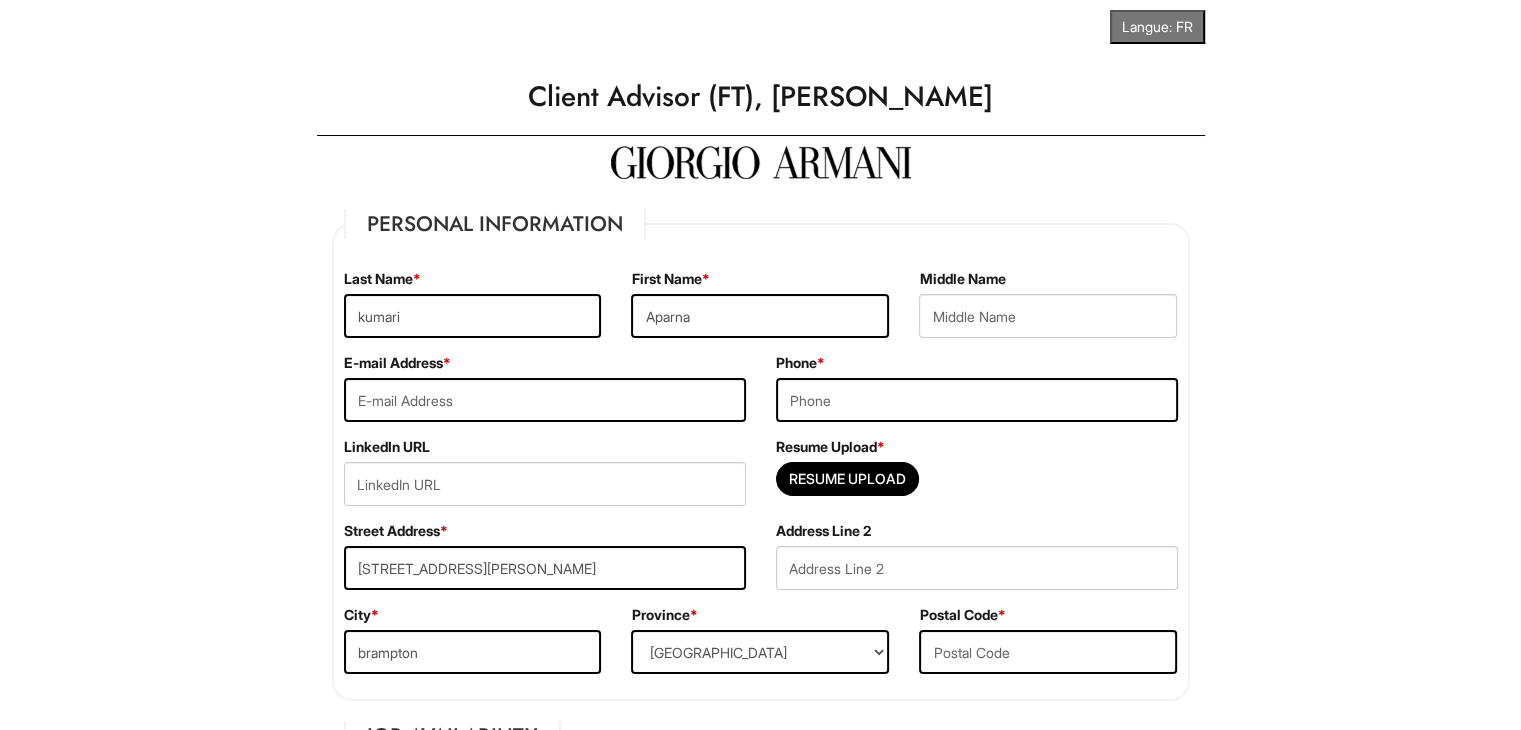 type on "L6Y 4K5" 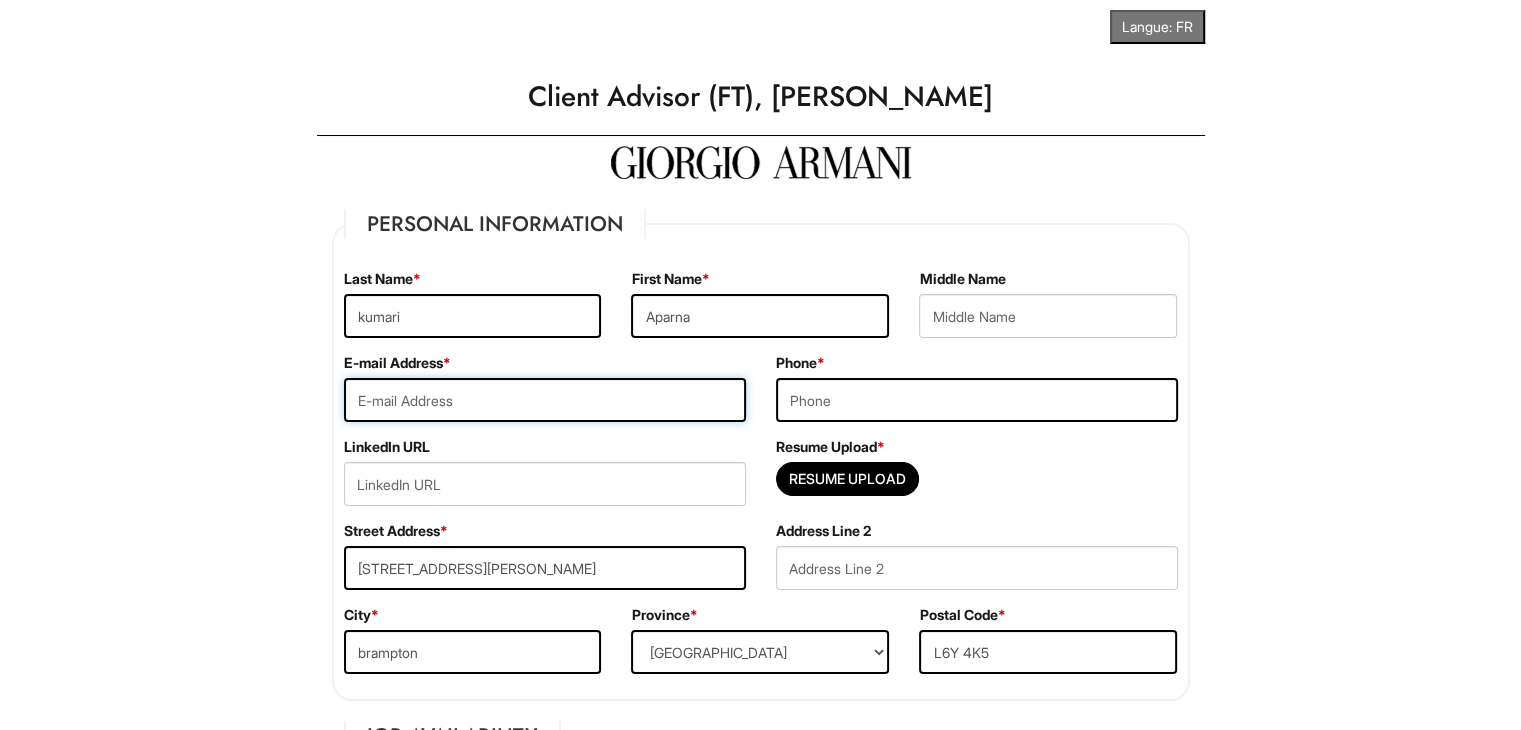click at bounding box center [545, 400] 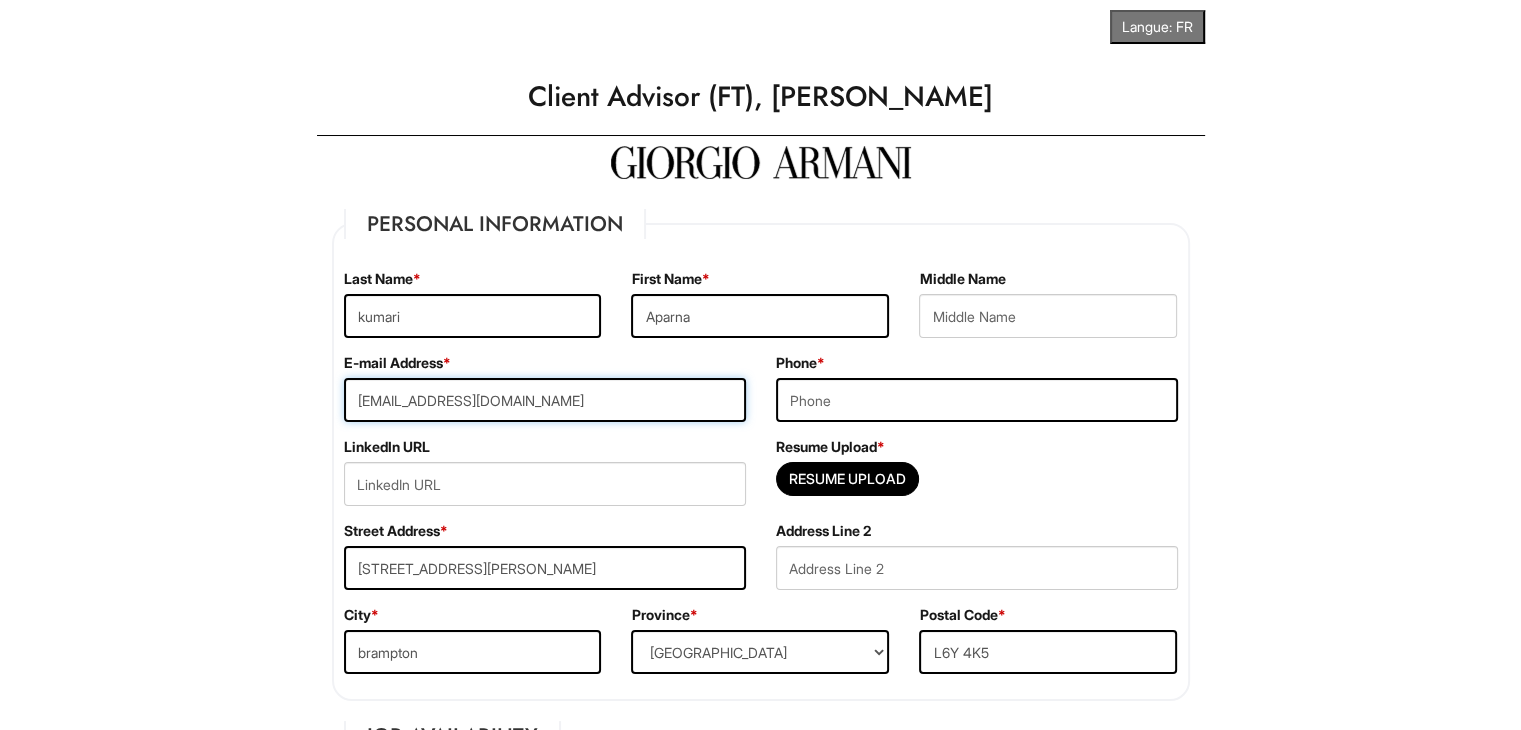 type on "4167176339" 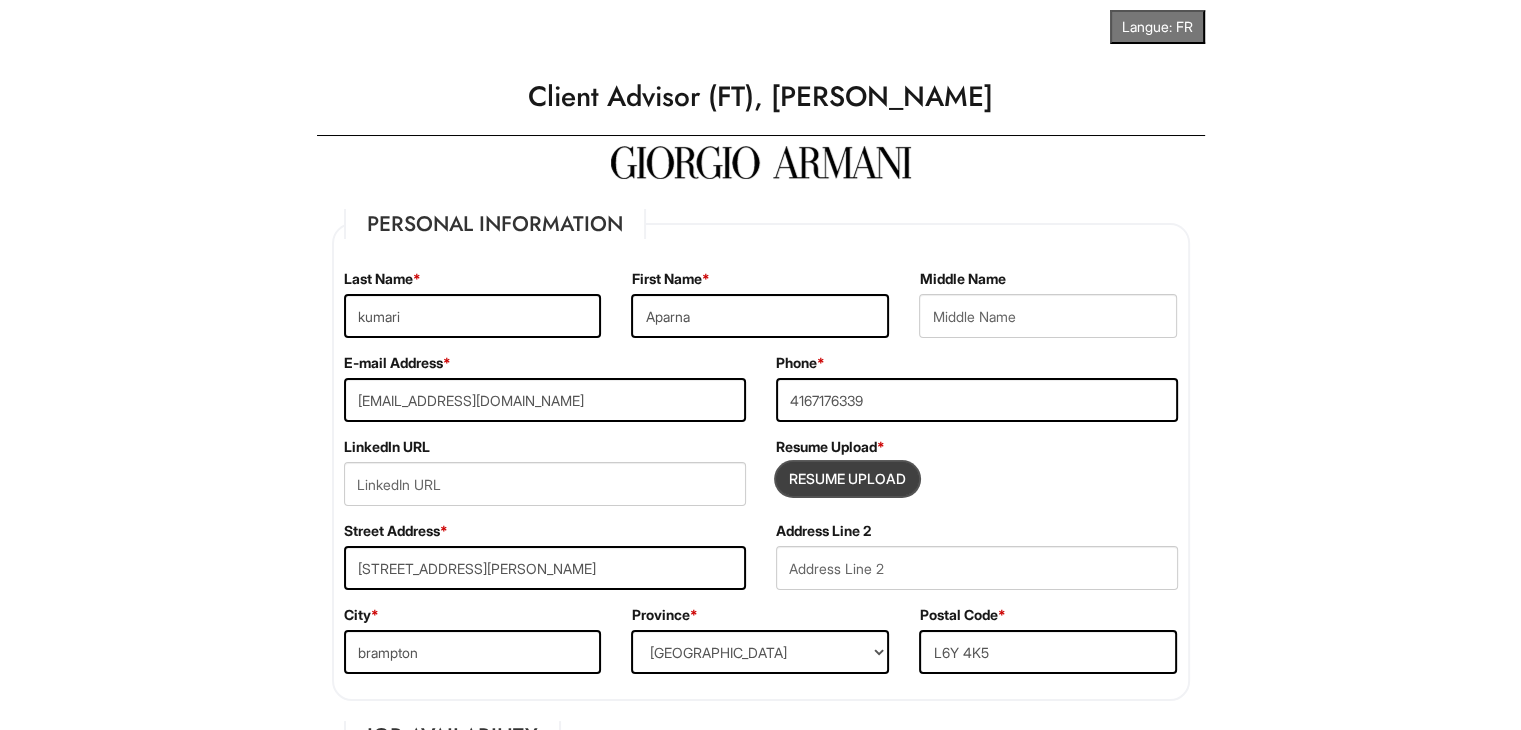 click at bounding box center [847, 479] 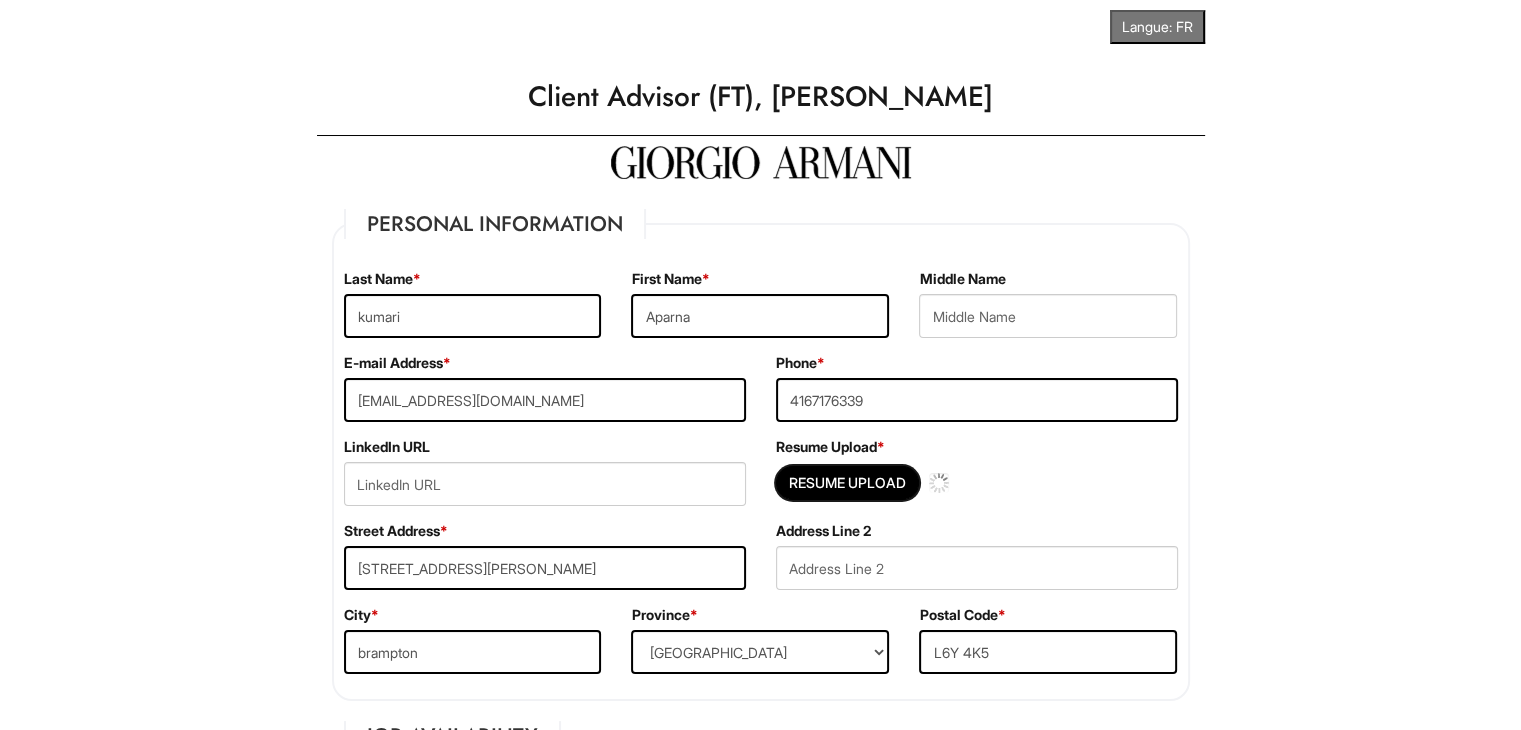 type 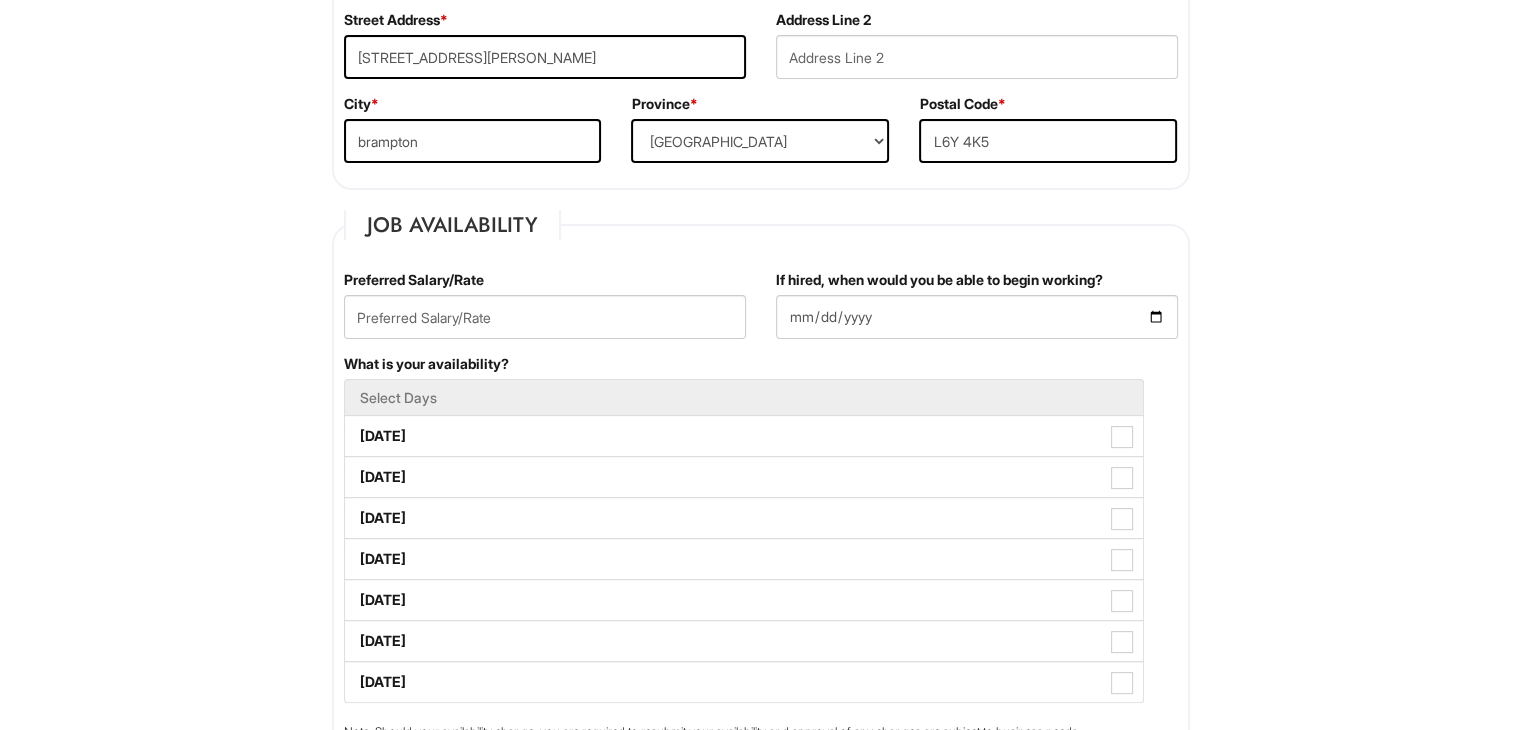 scroll, scrollTop: 512, scrollLeft: 0, axis: vertical 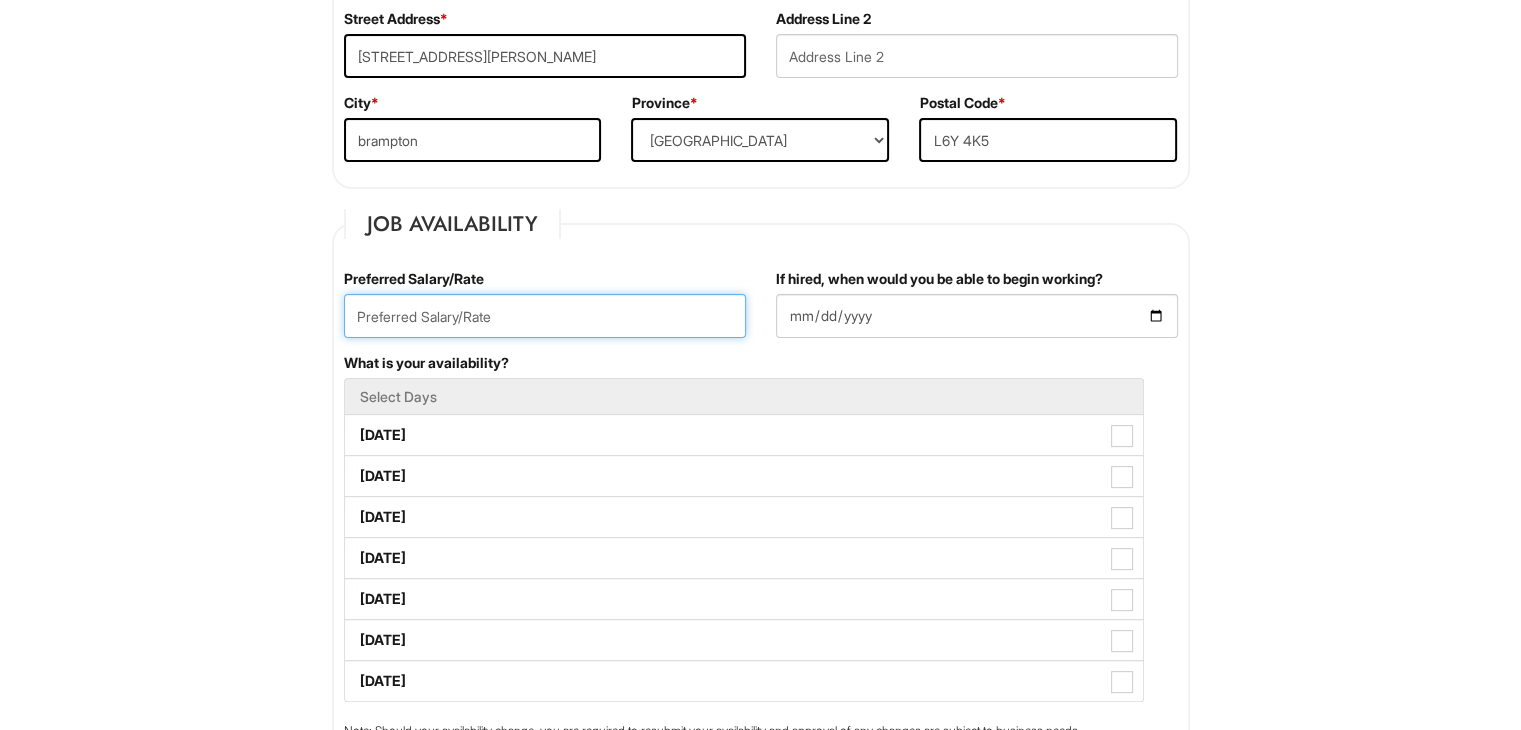 click at bounding box center (545, 316) 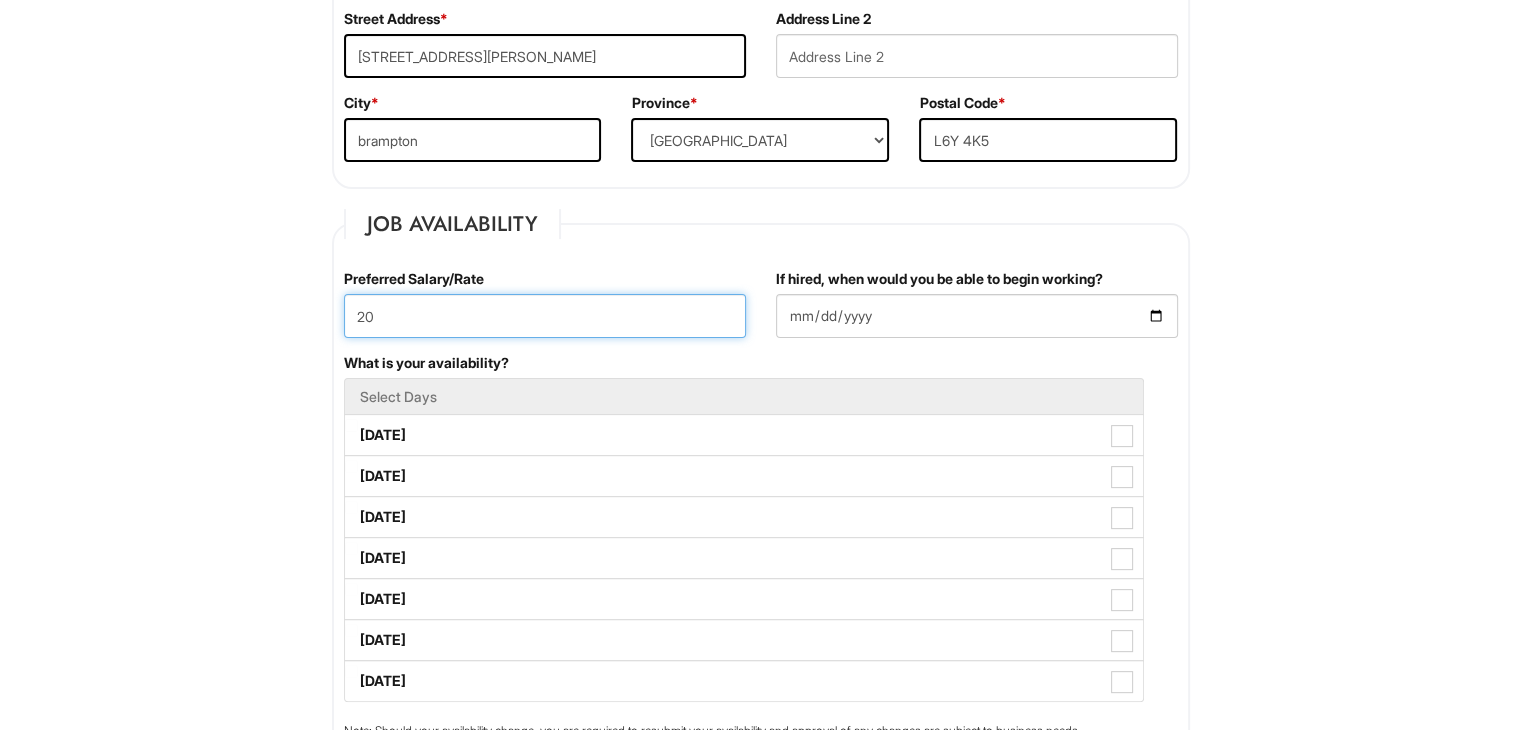 type on "2" 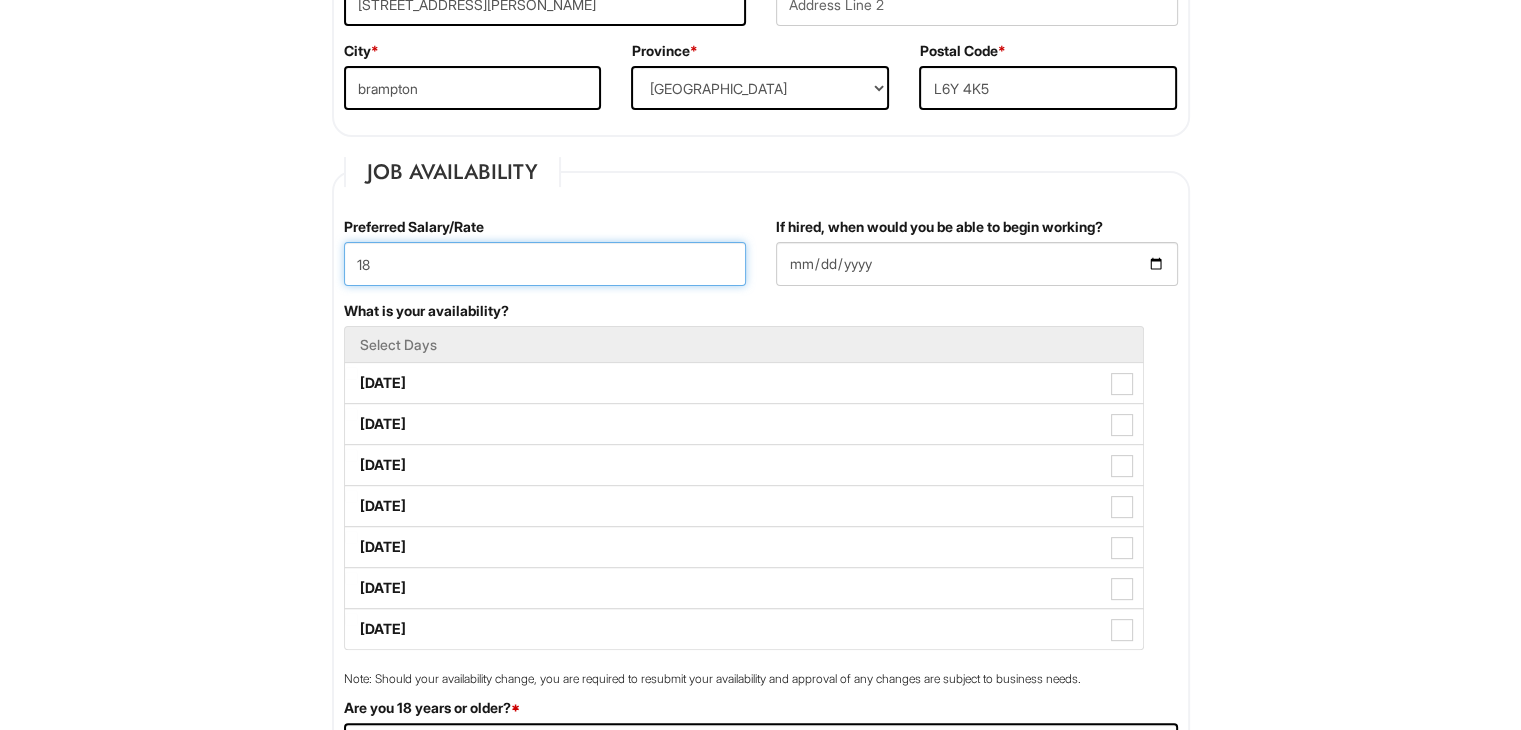 scroll, scrollTop: 566, scrollLeft: 0, axis: vertical 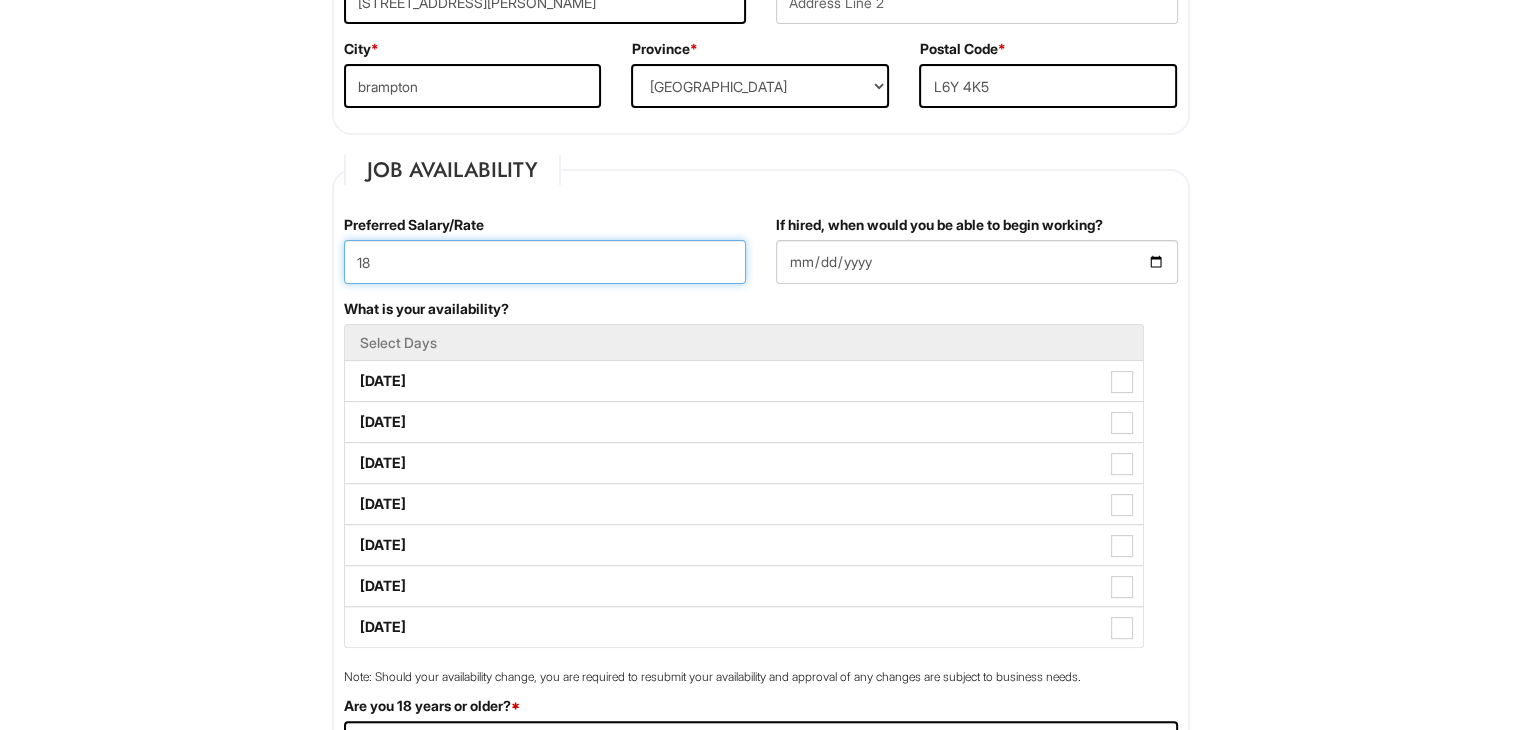 type on "18" 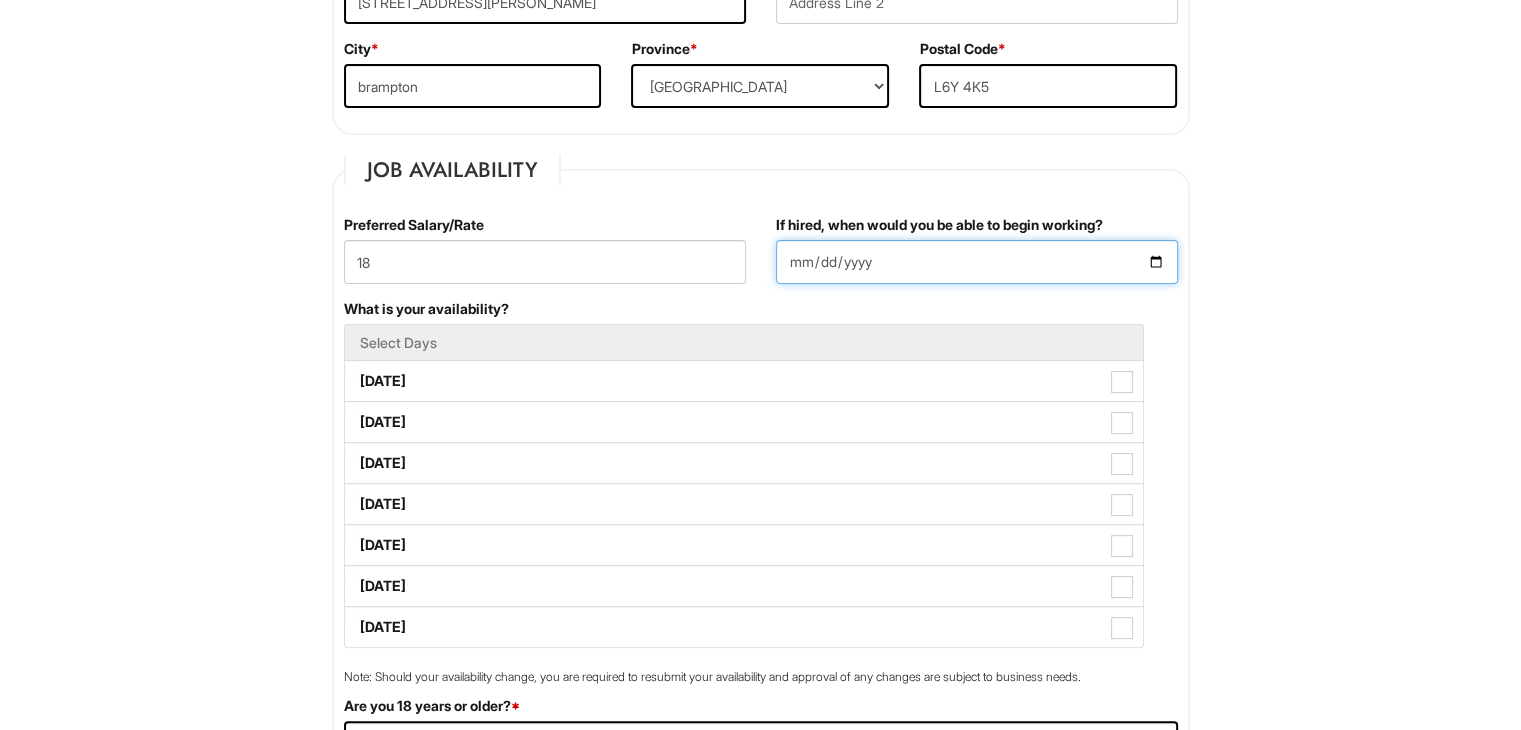 click on "If hired, when would you be able to begin working?" at bounding box center [977, 262] 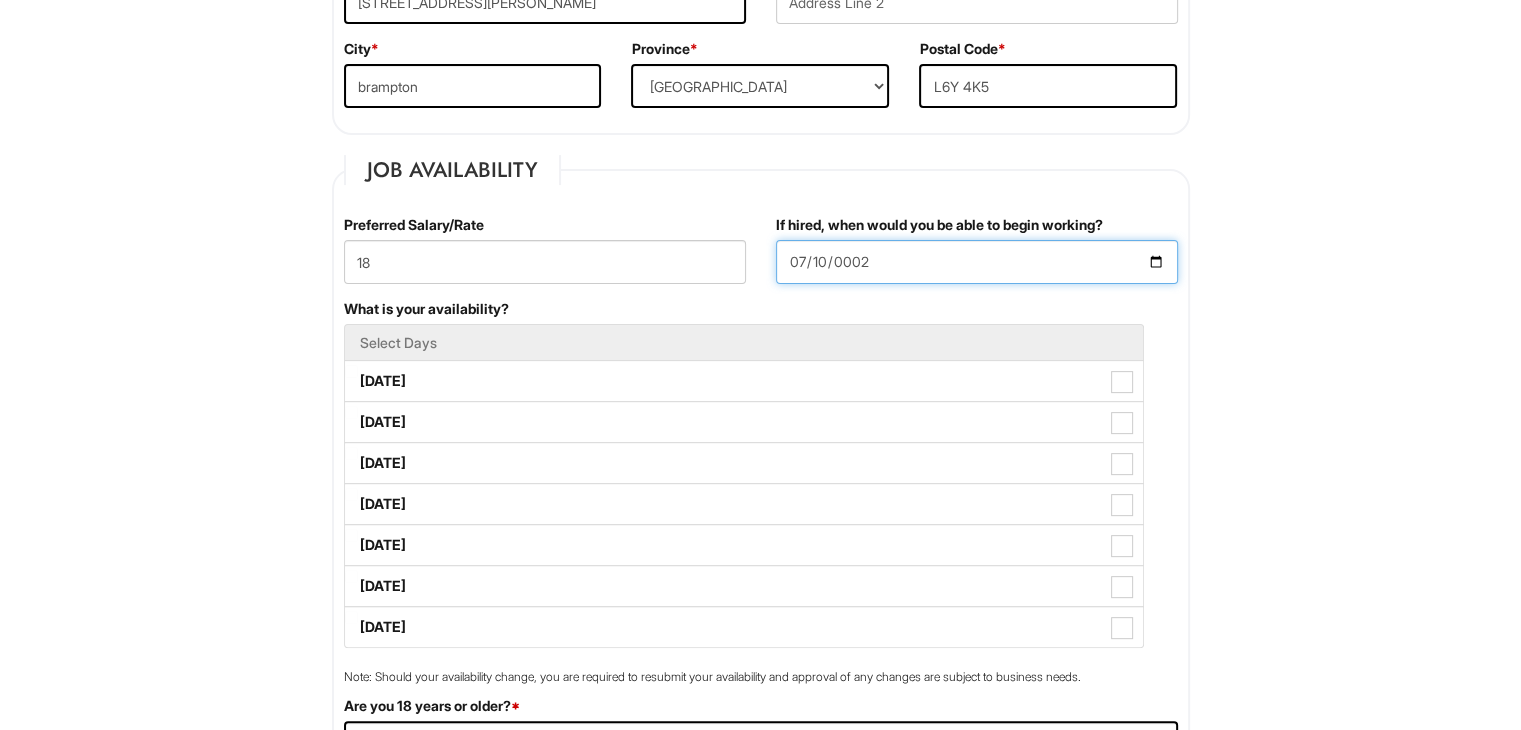 type on "0020-07-10" 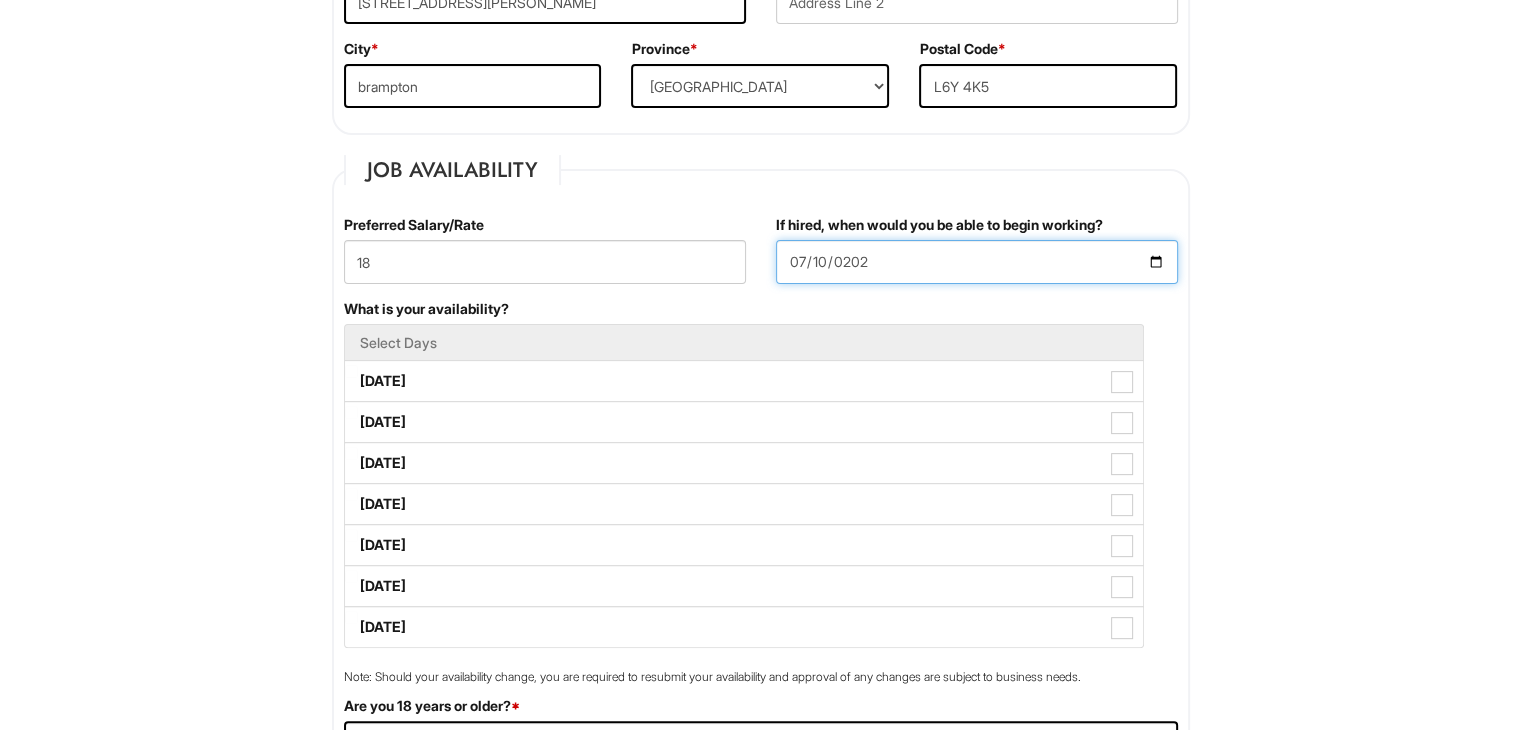type on "[DATE]" 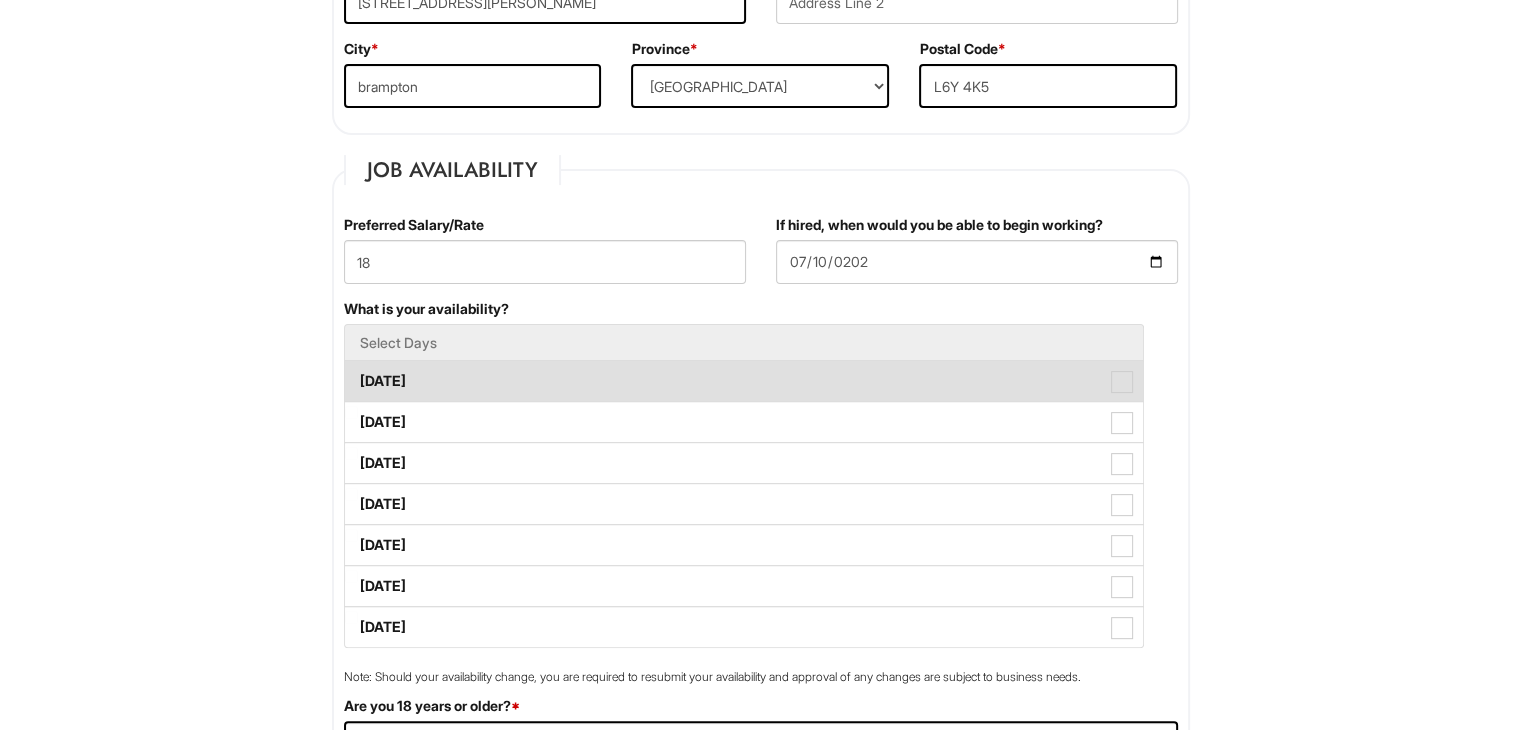 click at bounding box center [1122, 382] 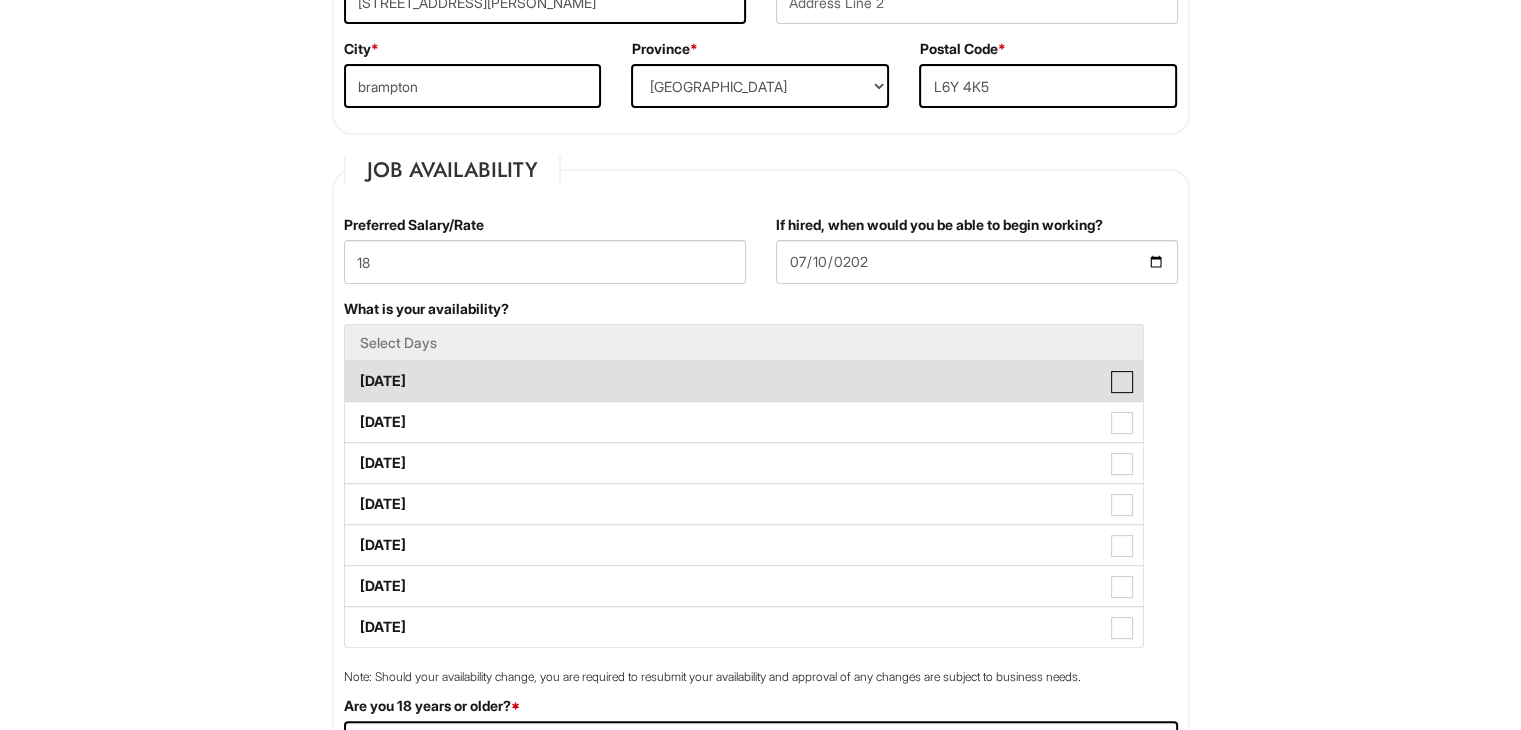 click on "[DATE]" at bounding box center (351, 371) 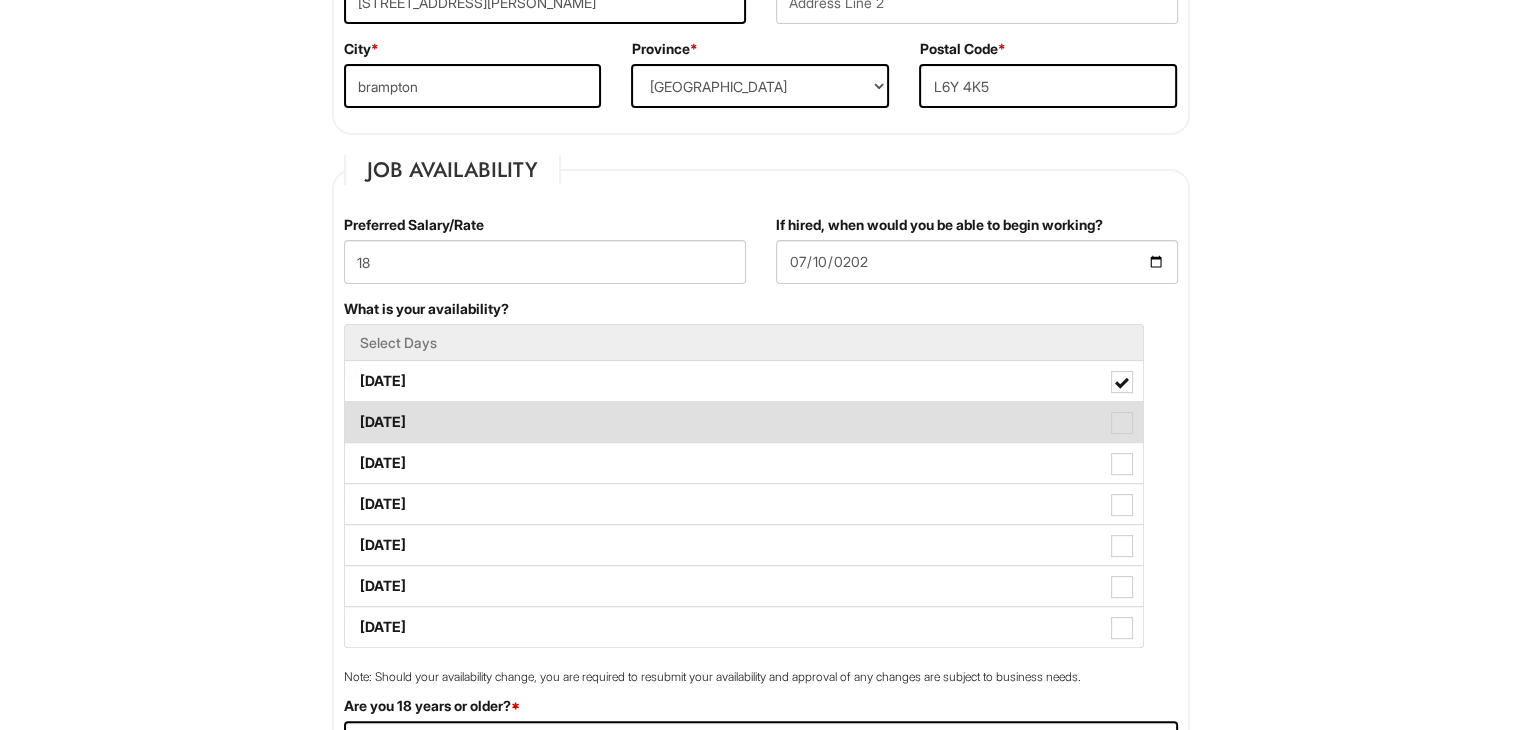 click at bounding box center (1122, 423) 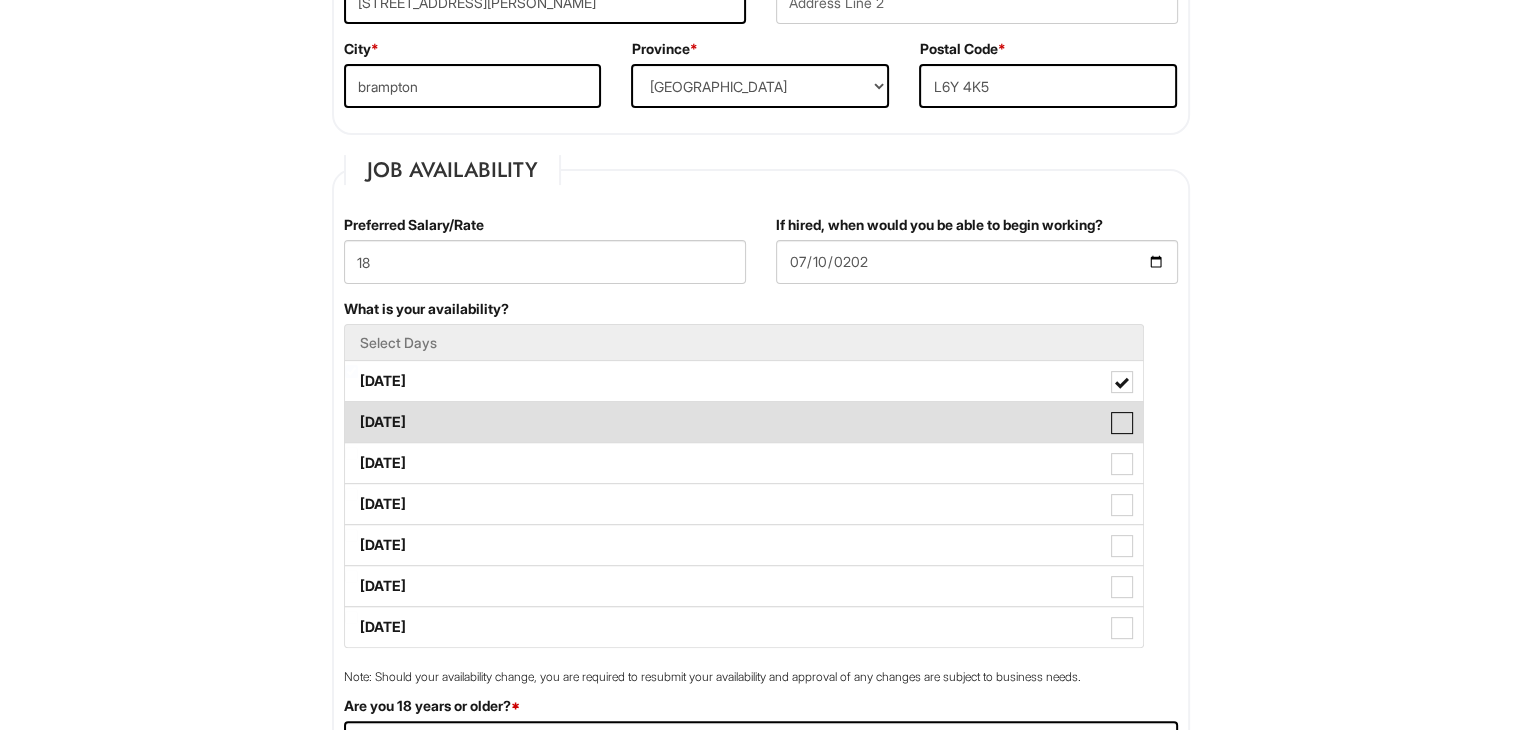 click on "[DATE]" at bounding box center [351, 412] 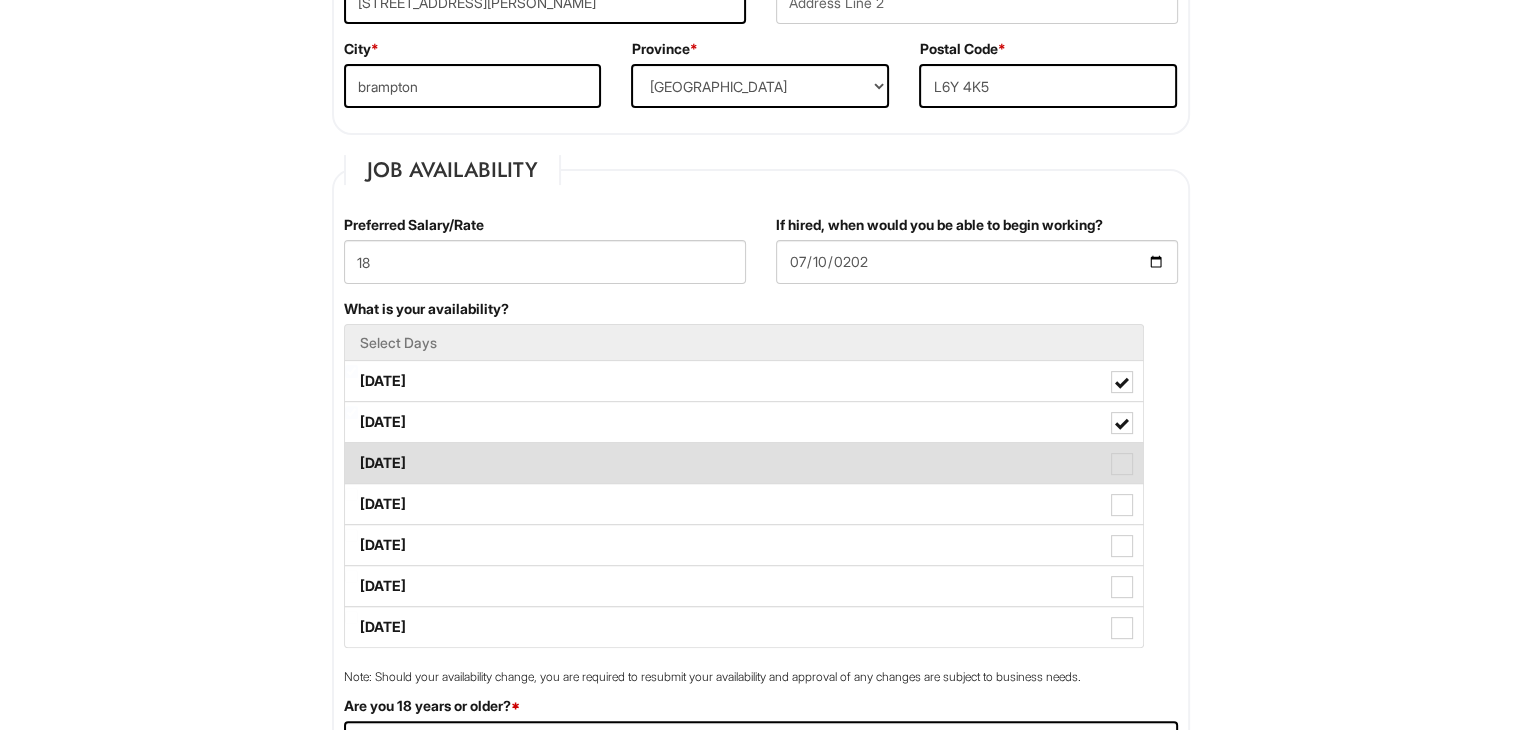 click at bounding box center [1122, 464] 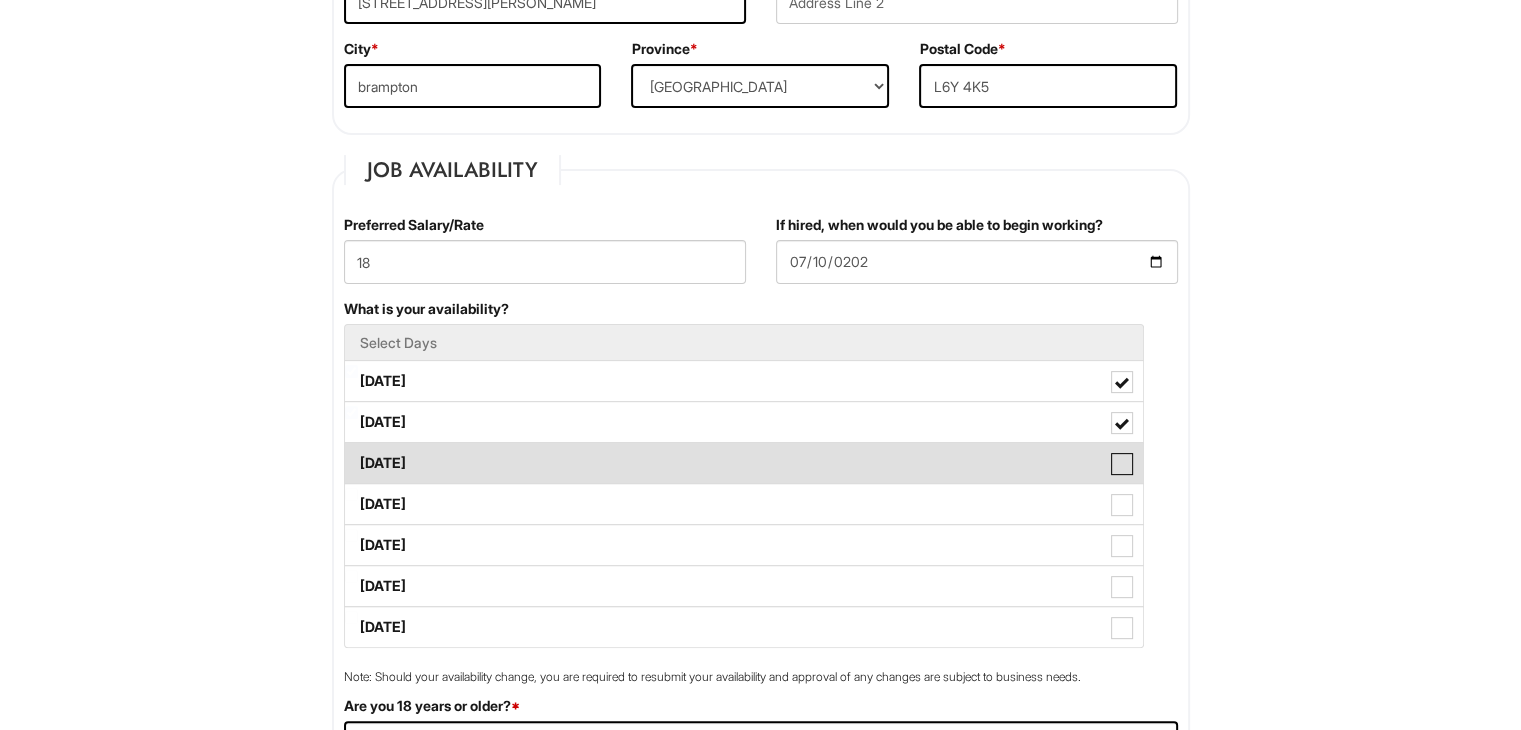 click on "[DATE]" at bounding box center [351, 453] 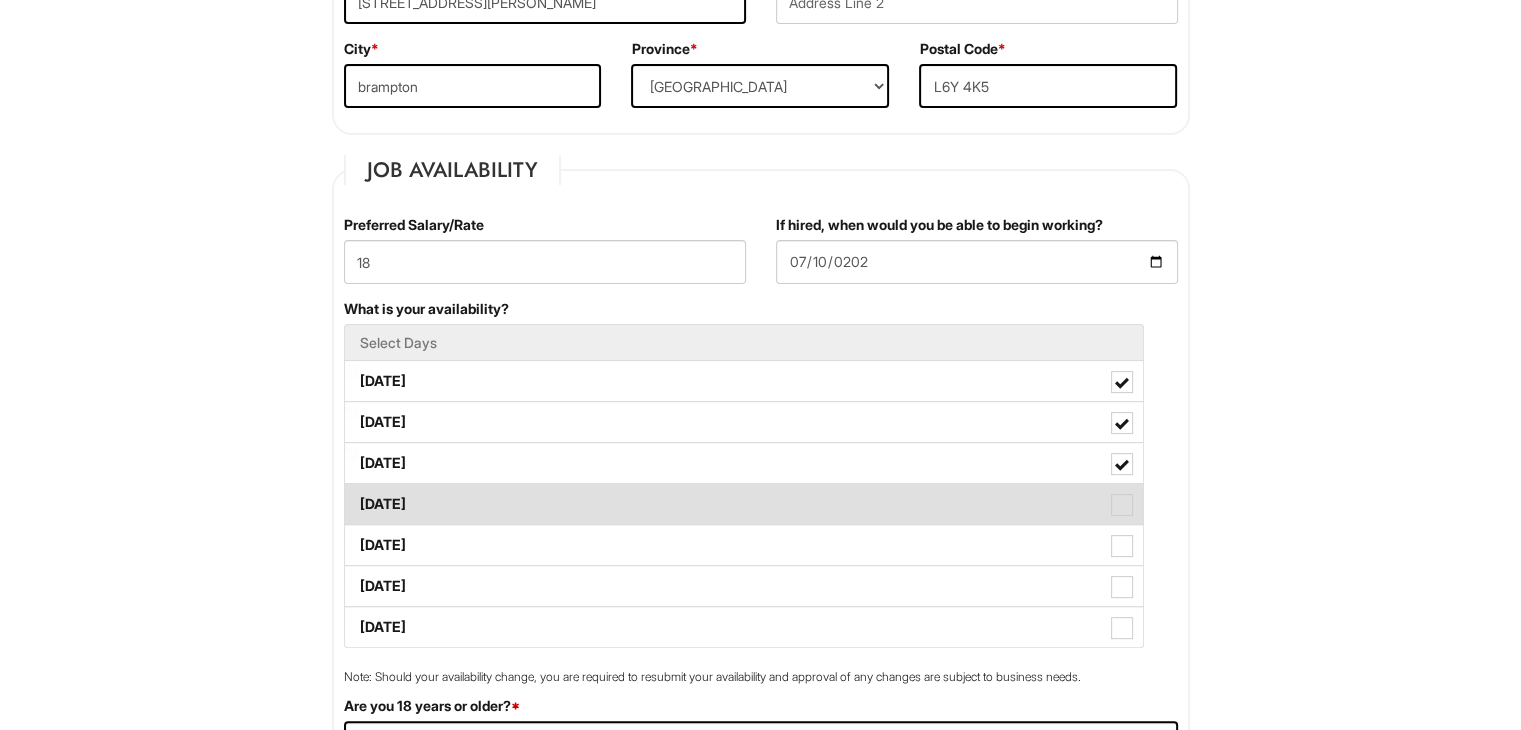 click at bounding box center (1122, 505) 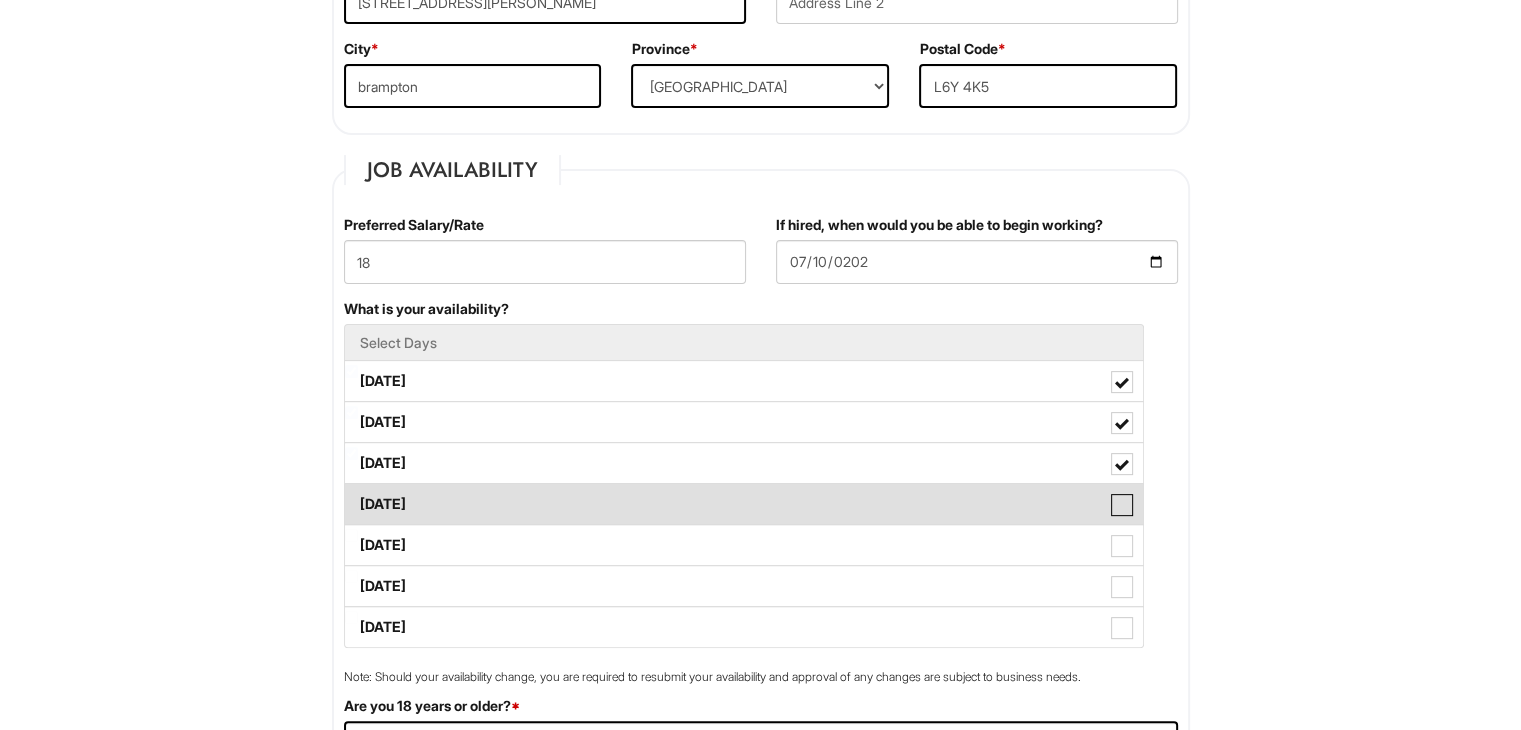click on "[DATE]" at bounding box center [351, 494] 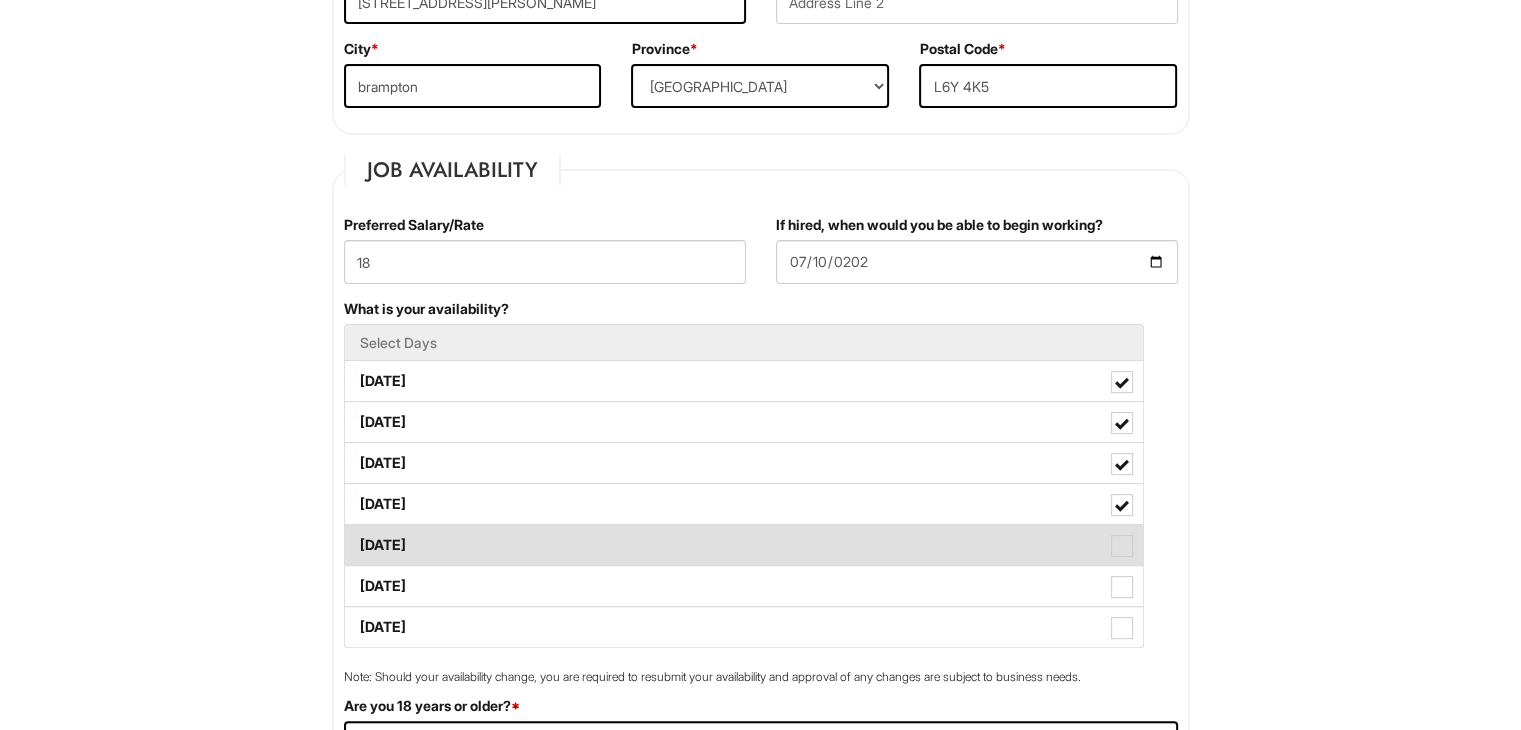 click at bounding box center [1122, 546] 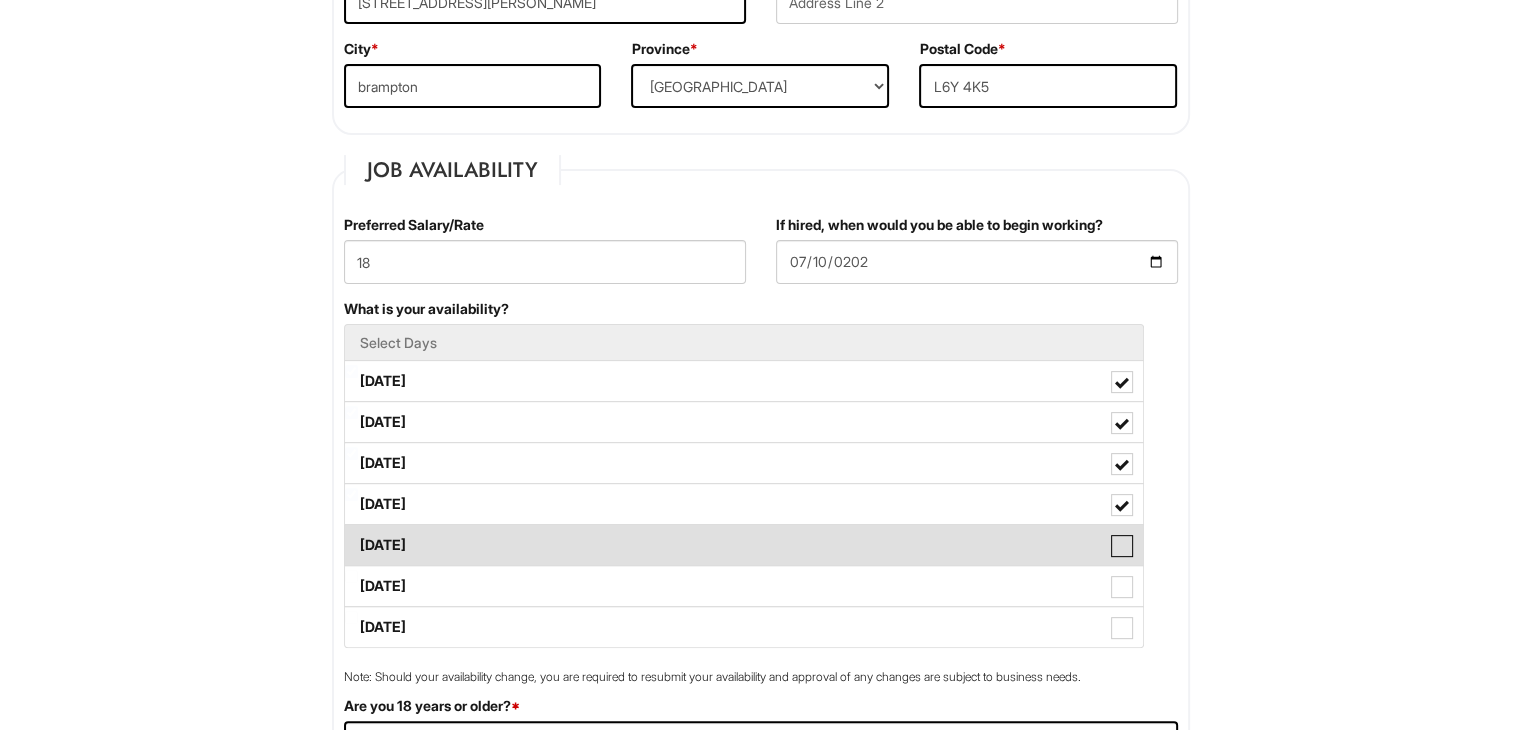 click on "[DATE]" at bounding box center [351, 535] 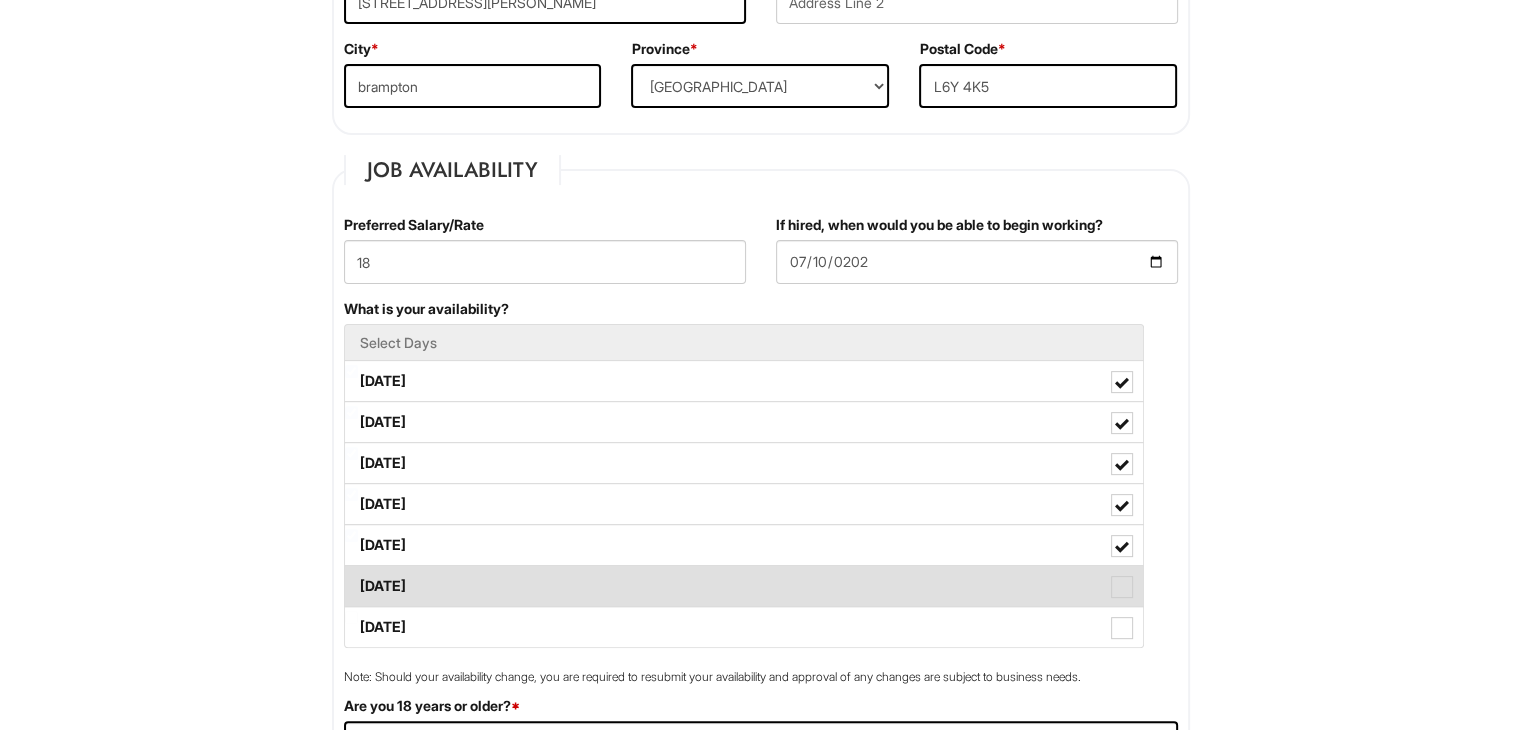 click at bounding box center (1122, 587) 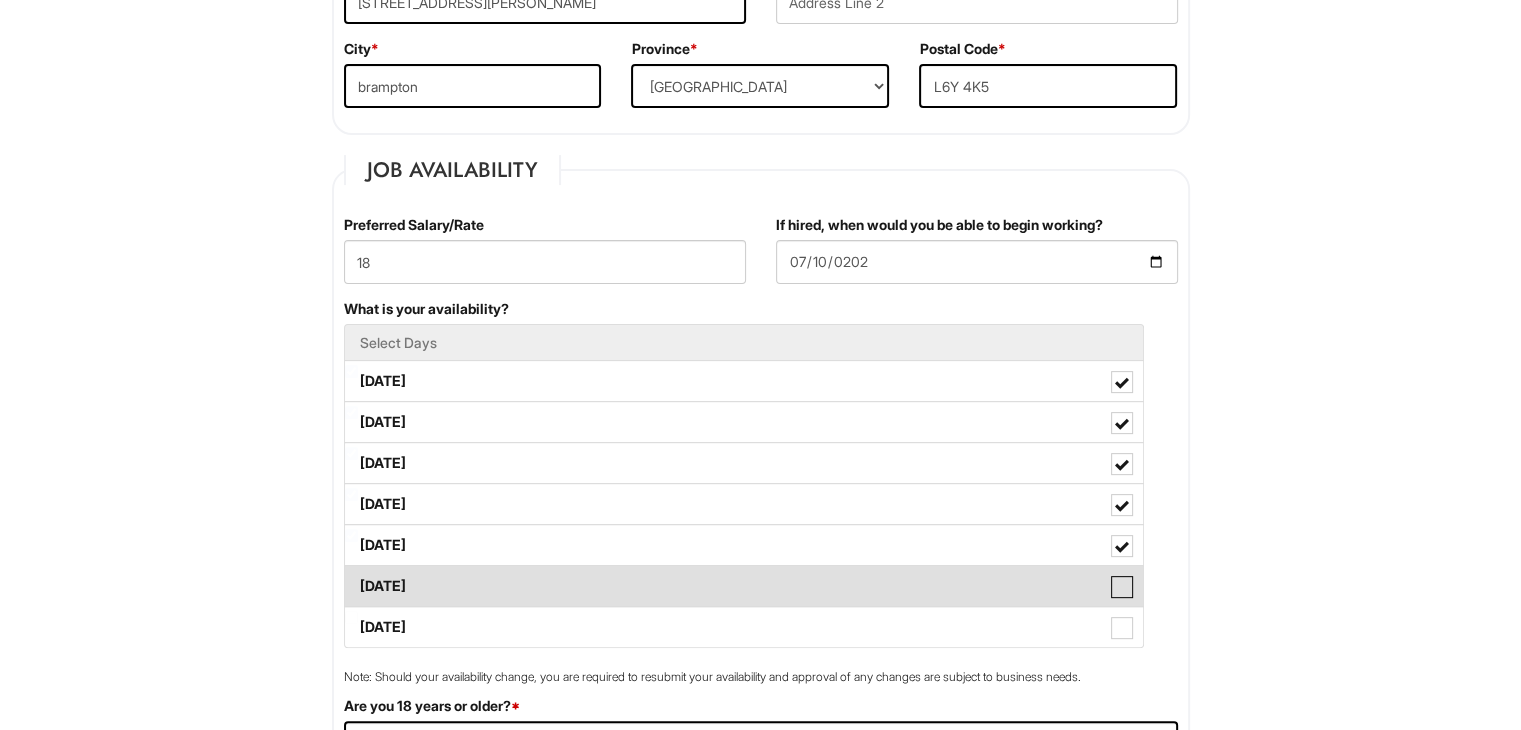 click on "[DATE]" at bounding box center [351, 576] 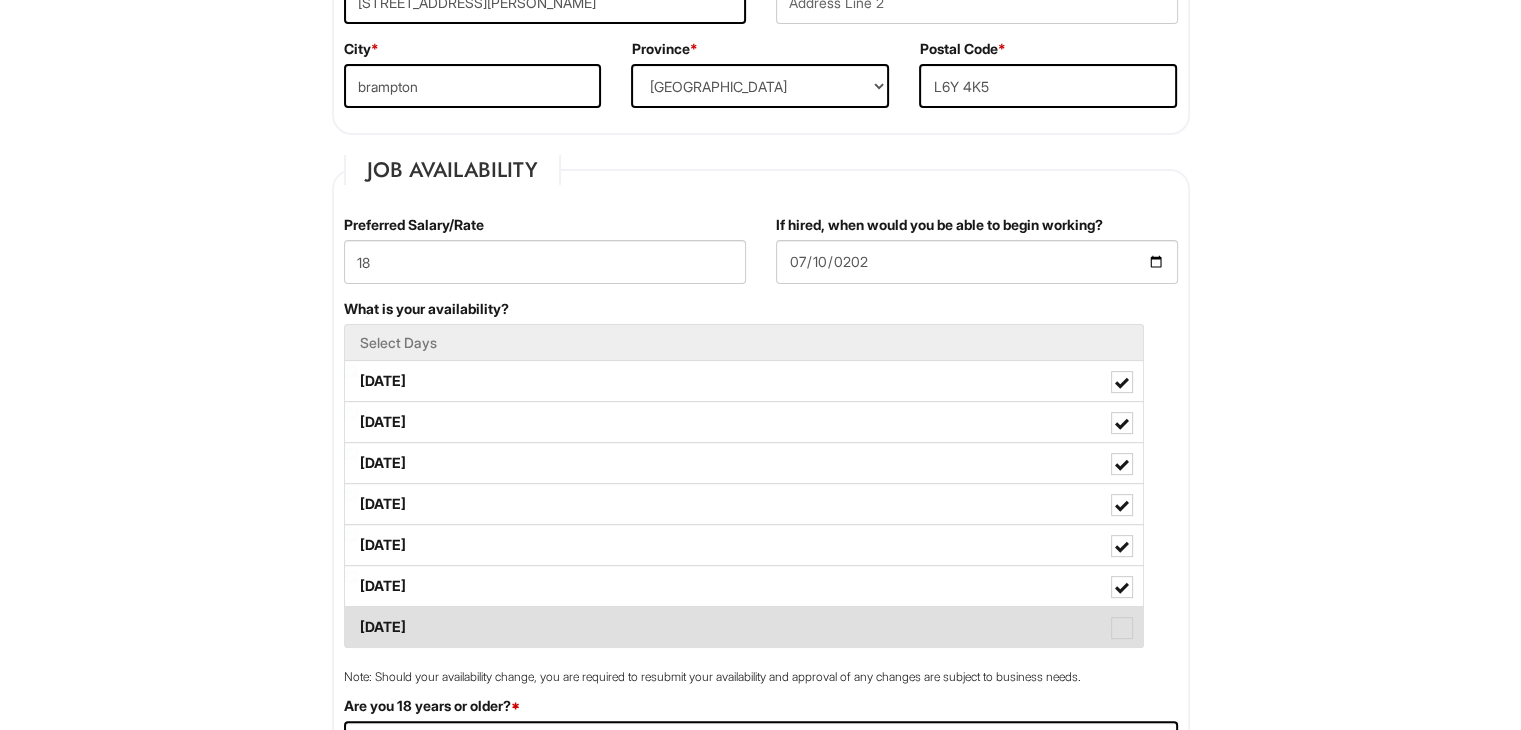 click at bounding box center (1122, 628) 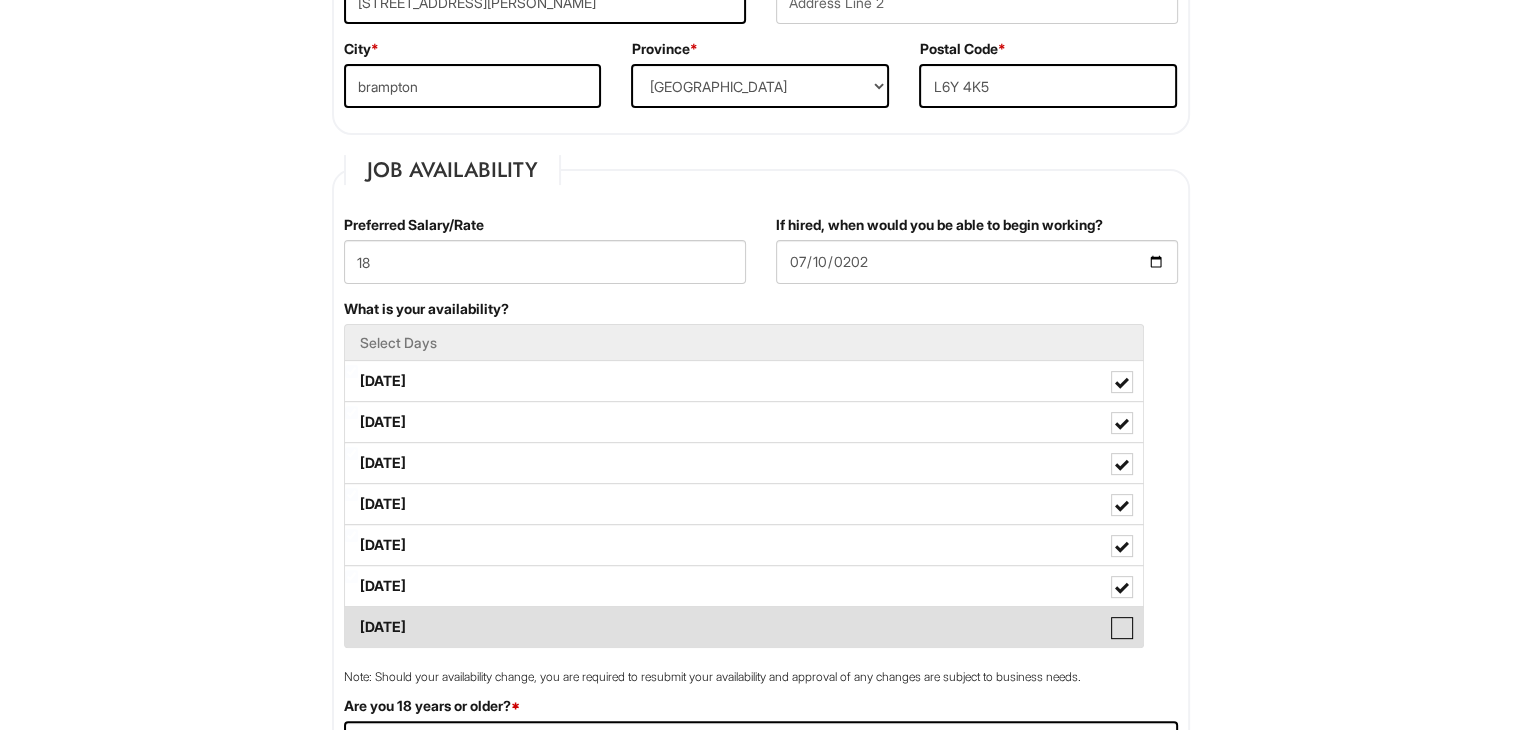 click on "[DATE]" at bounding box center (351, 617) 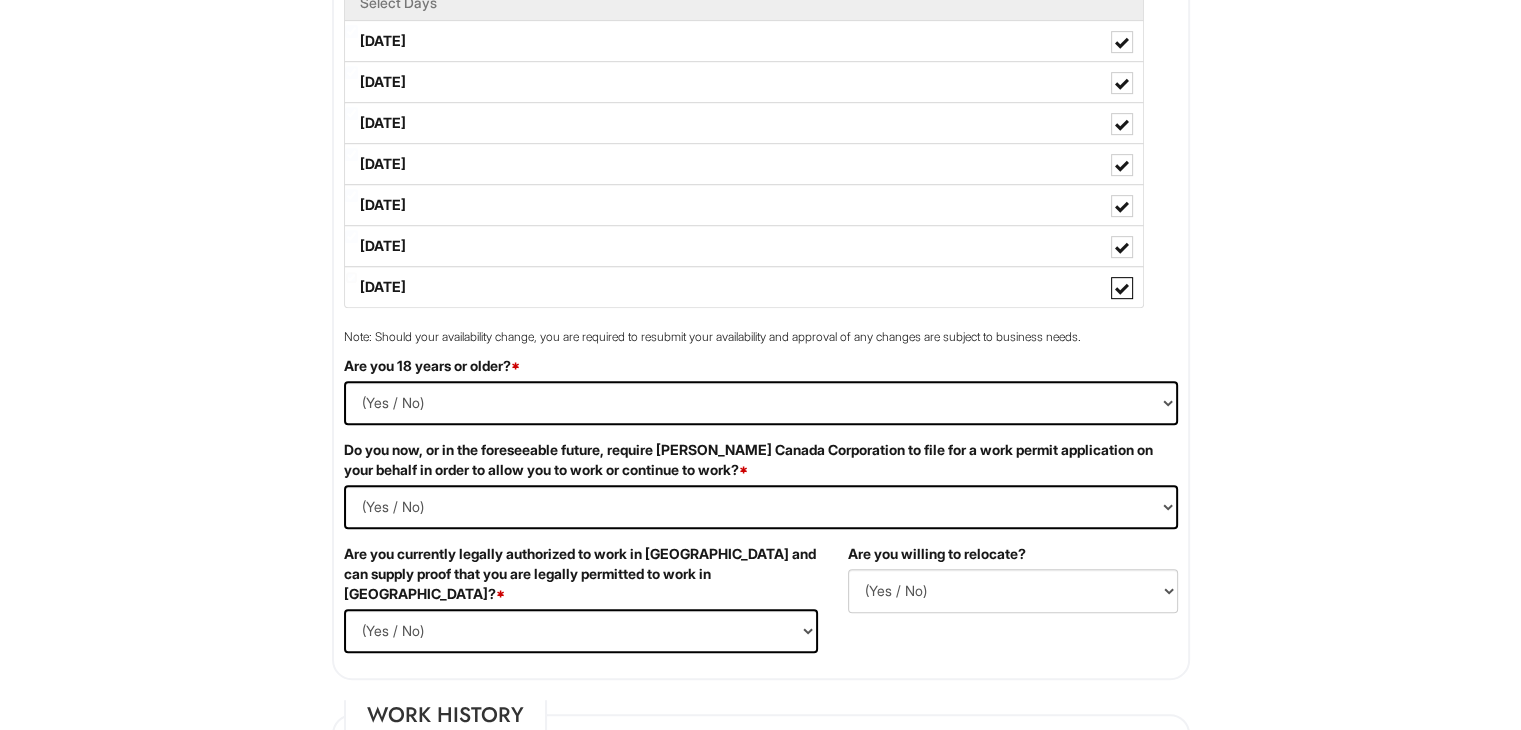scroll, scrollTop: 908, scrollLeft: 0, axis: vertical 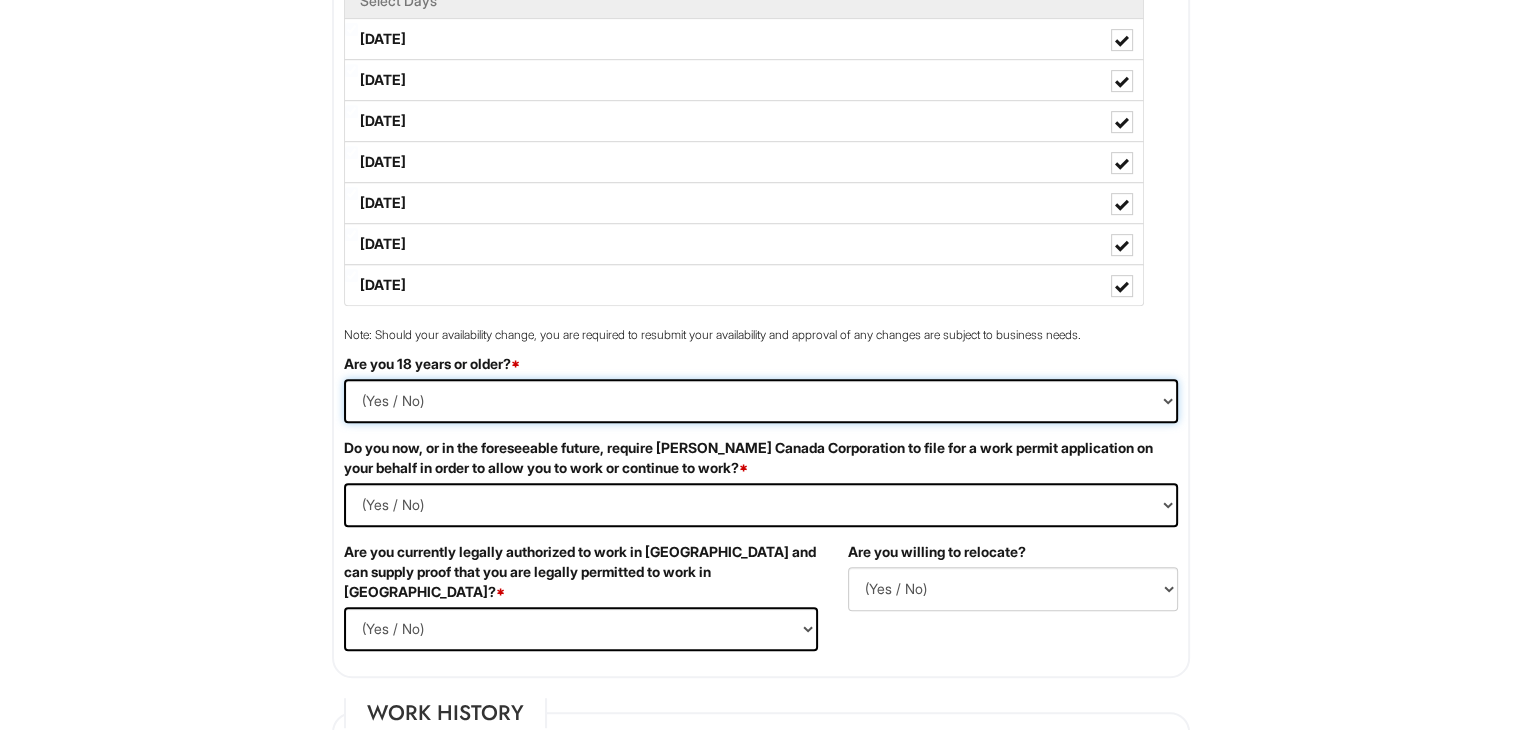 click on "(Yes / No) Yes No" at bounding box center [761, 401] 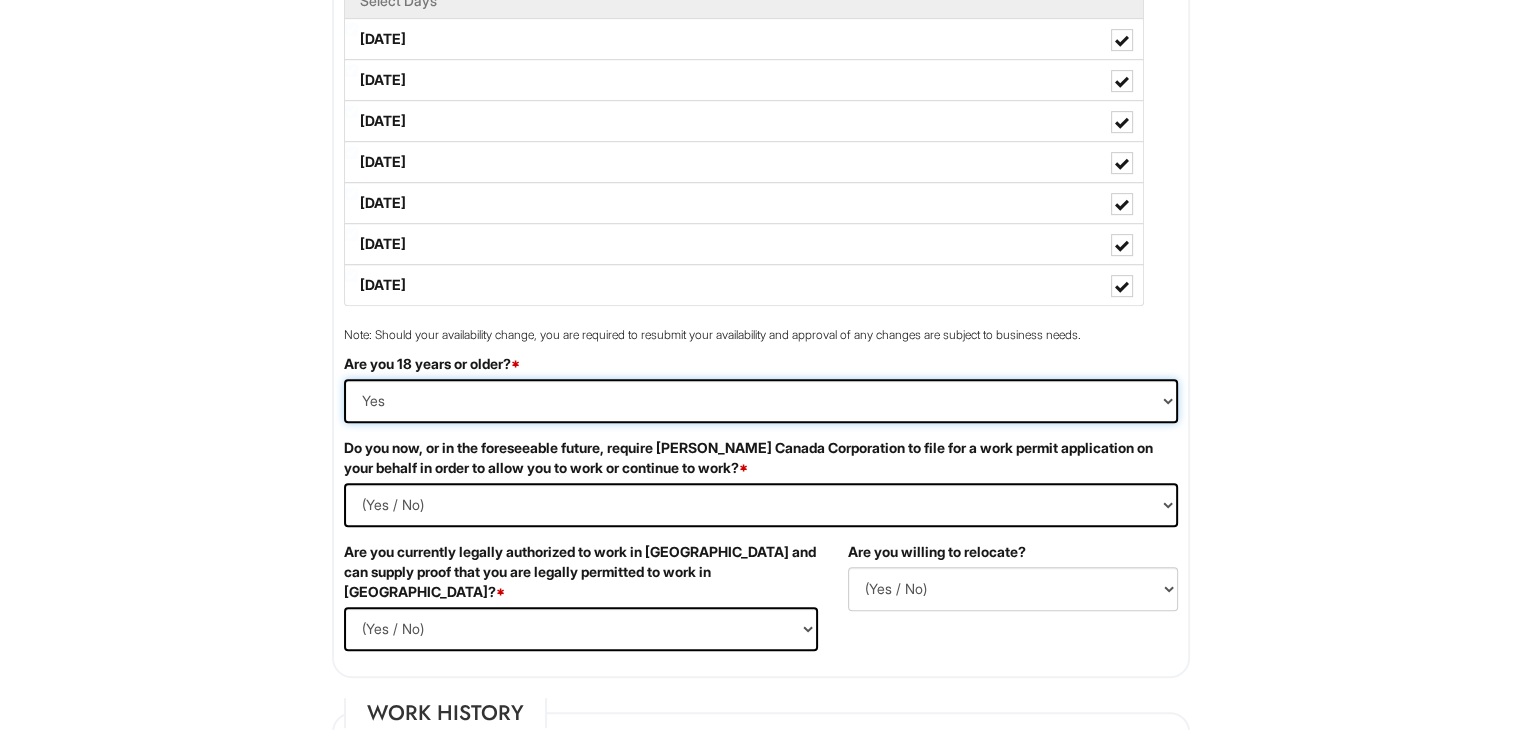 click on "(Yes / No) Yes No" at bounding box center (761, 401) 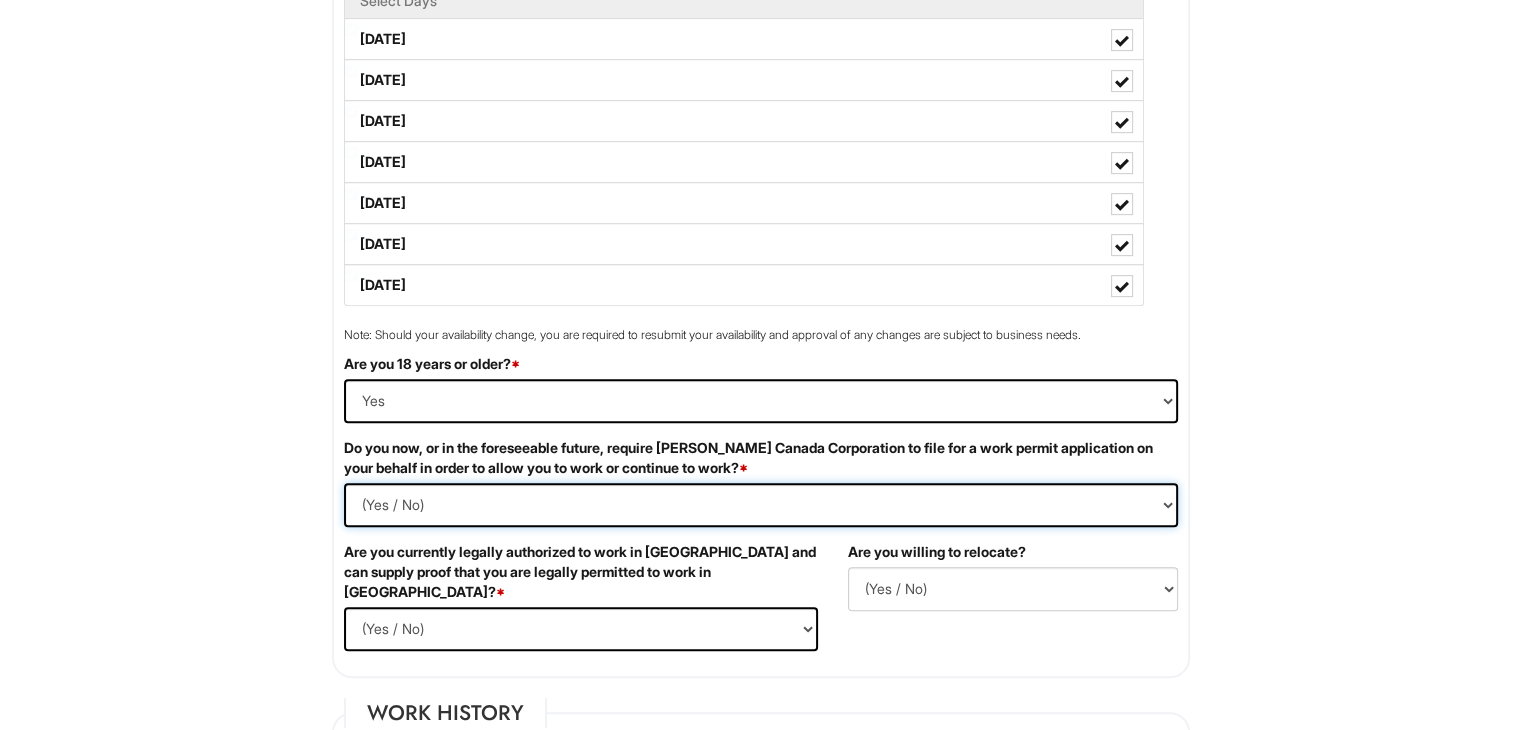 click on "(Yes / No) Yes No" at bounding box center (761, 505) 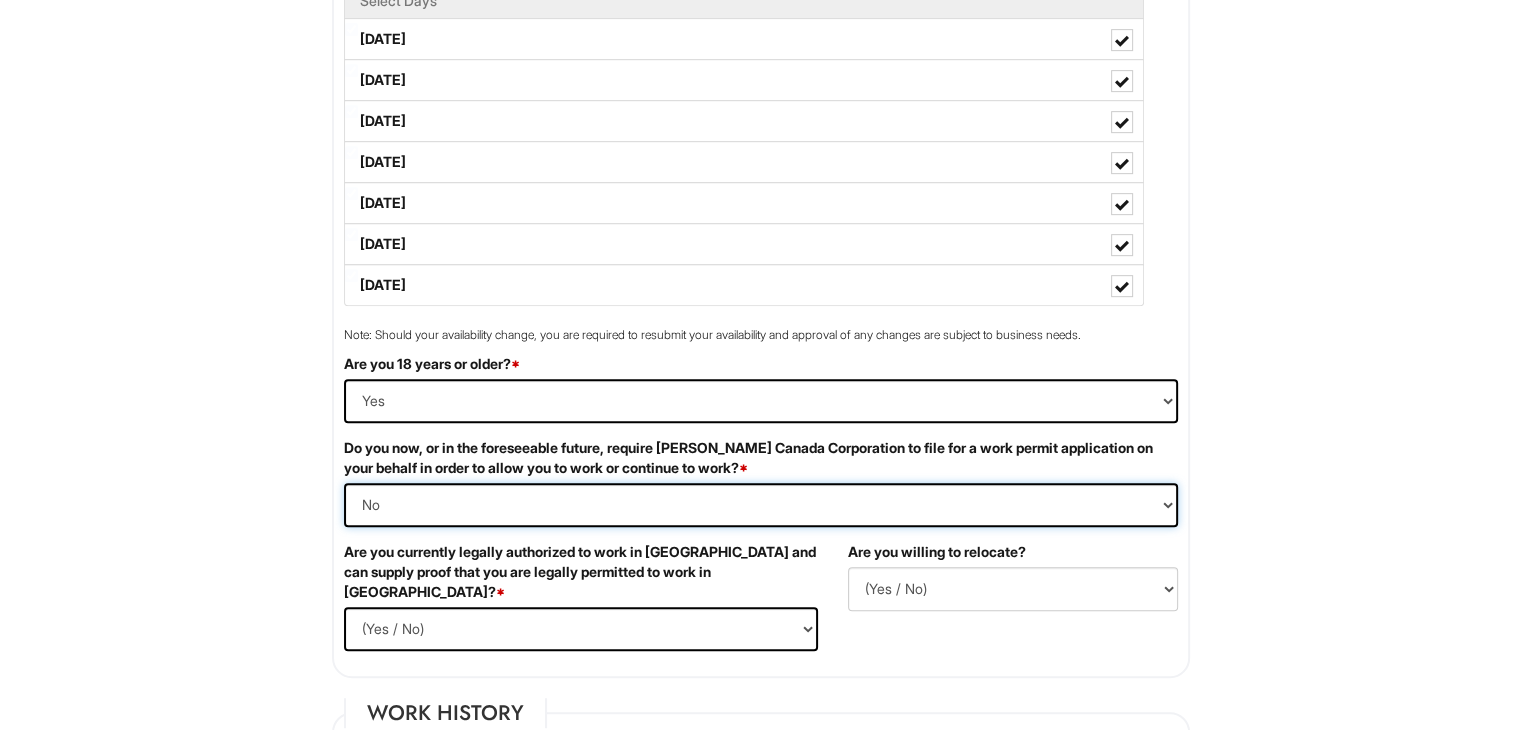 click on "(Yes / No) Yes No" at bounding box center [761, 505] 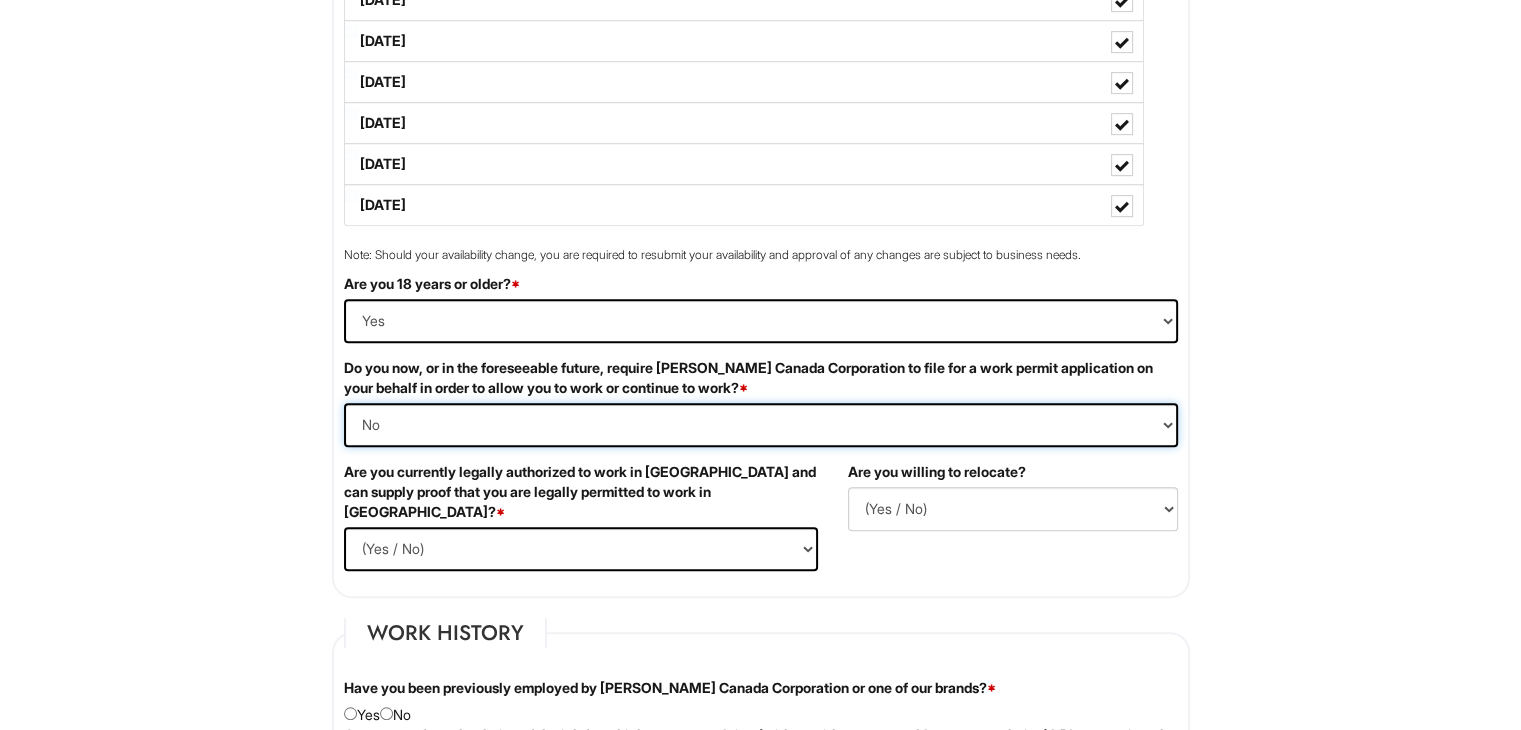 scroll, scrollTop: 995, scrollLeft: 0, axis: vertical 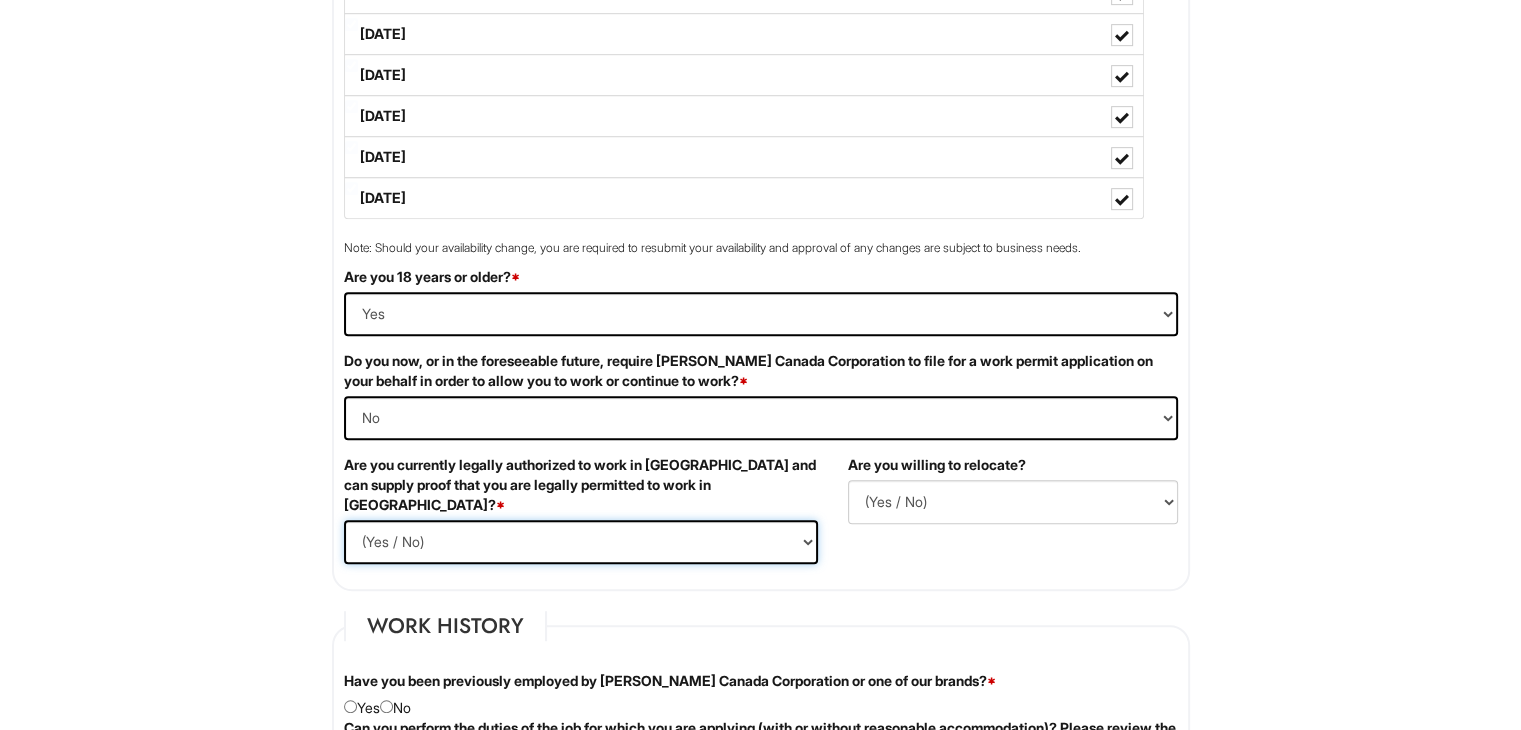 click on "(Yes / No) Yes No" at bounding box center (581, 542) 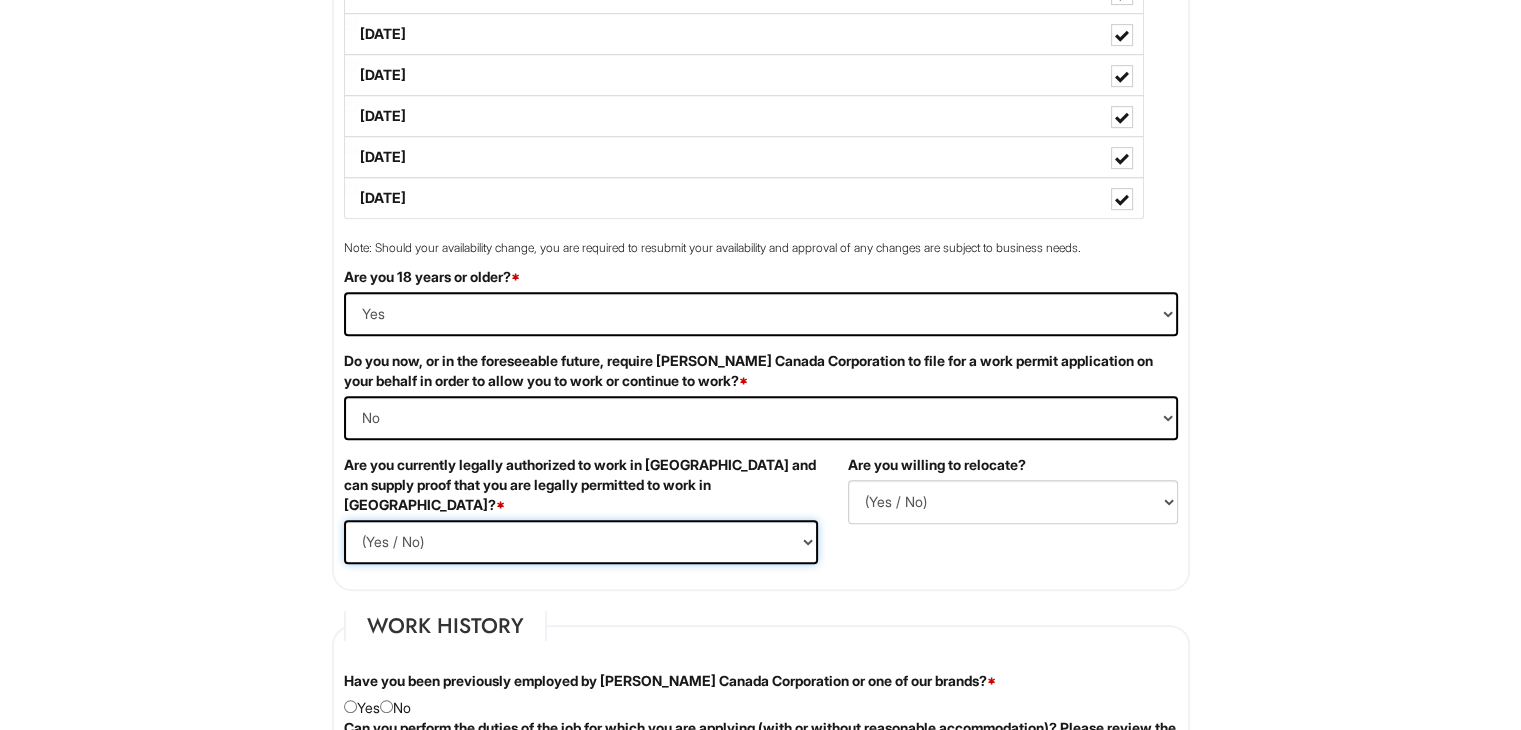 select on "Yes" 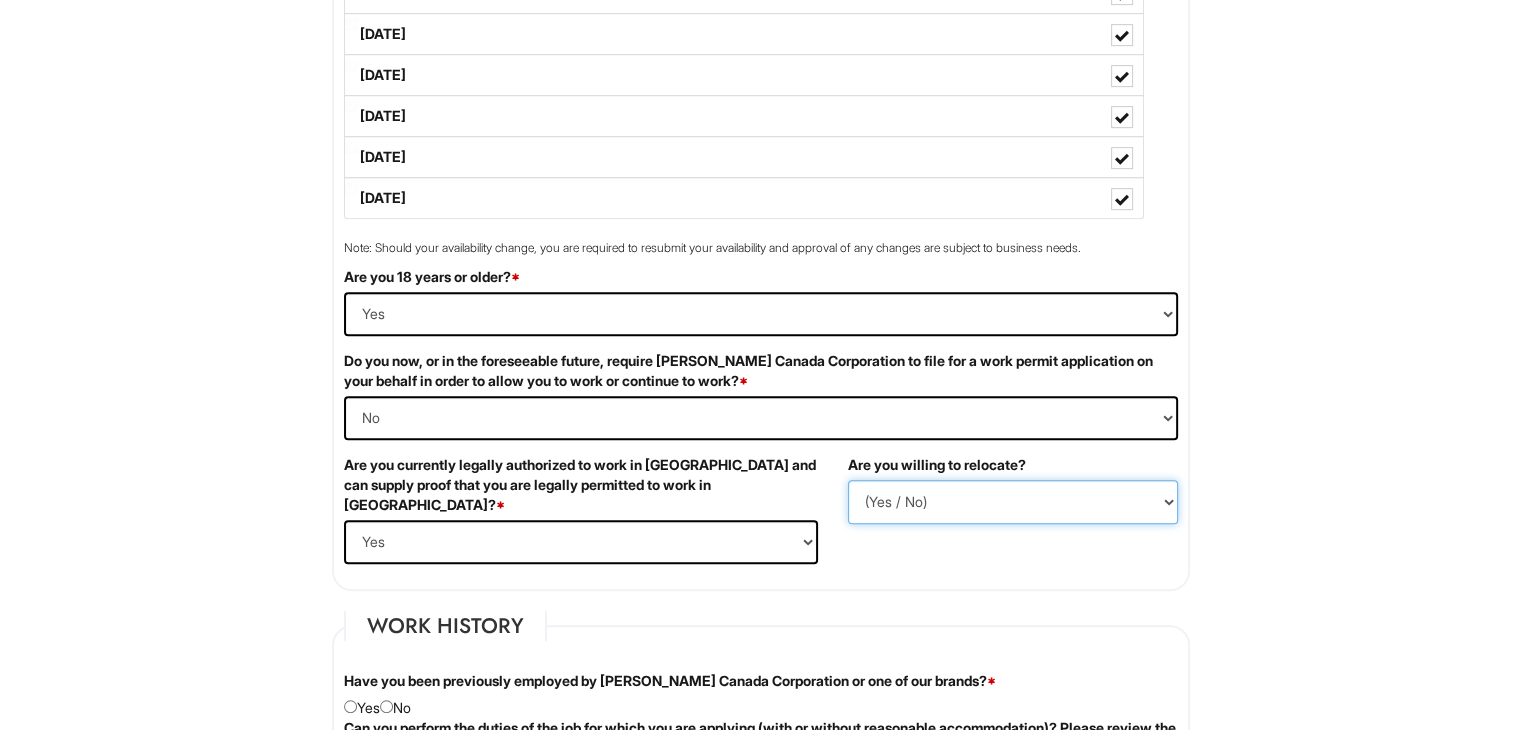 click on "(Yes / No) No Yes" at bounding box center (1013, 502) 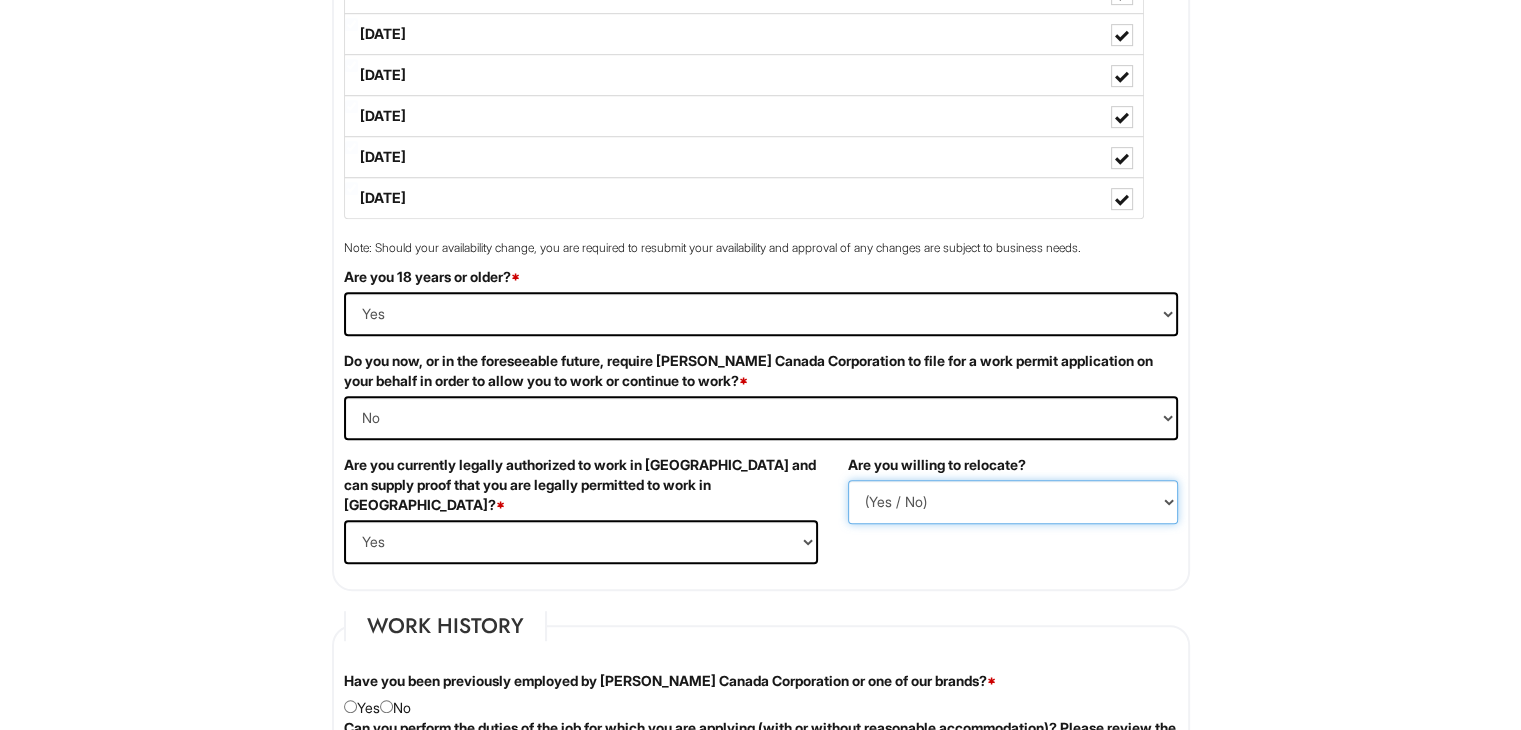 select on "N" 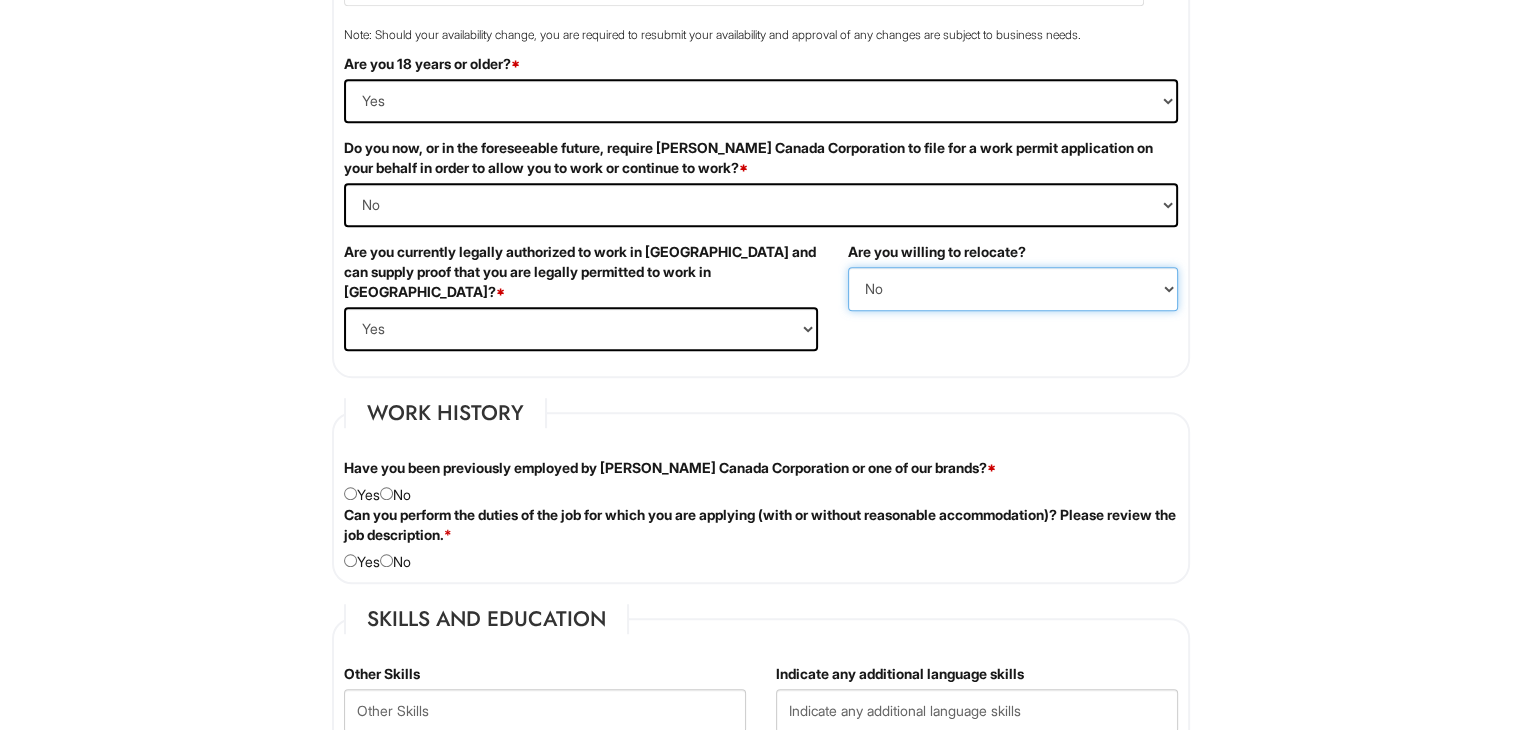 scroll, scrollTop: 1210, scrollLeft: 0, axis: vertical 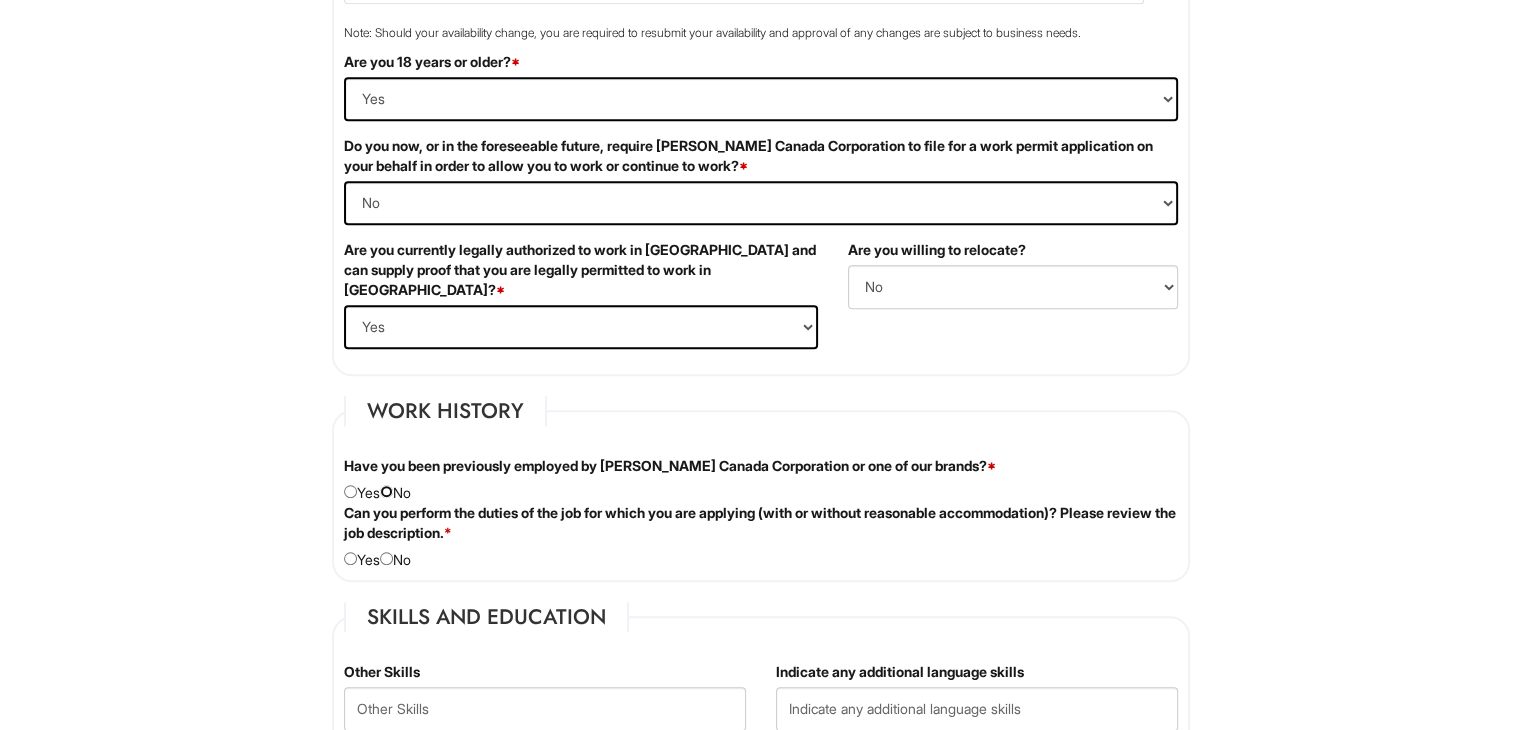 click at bounding box center [386, 491] 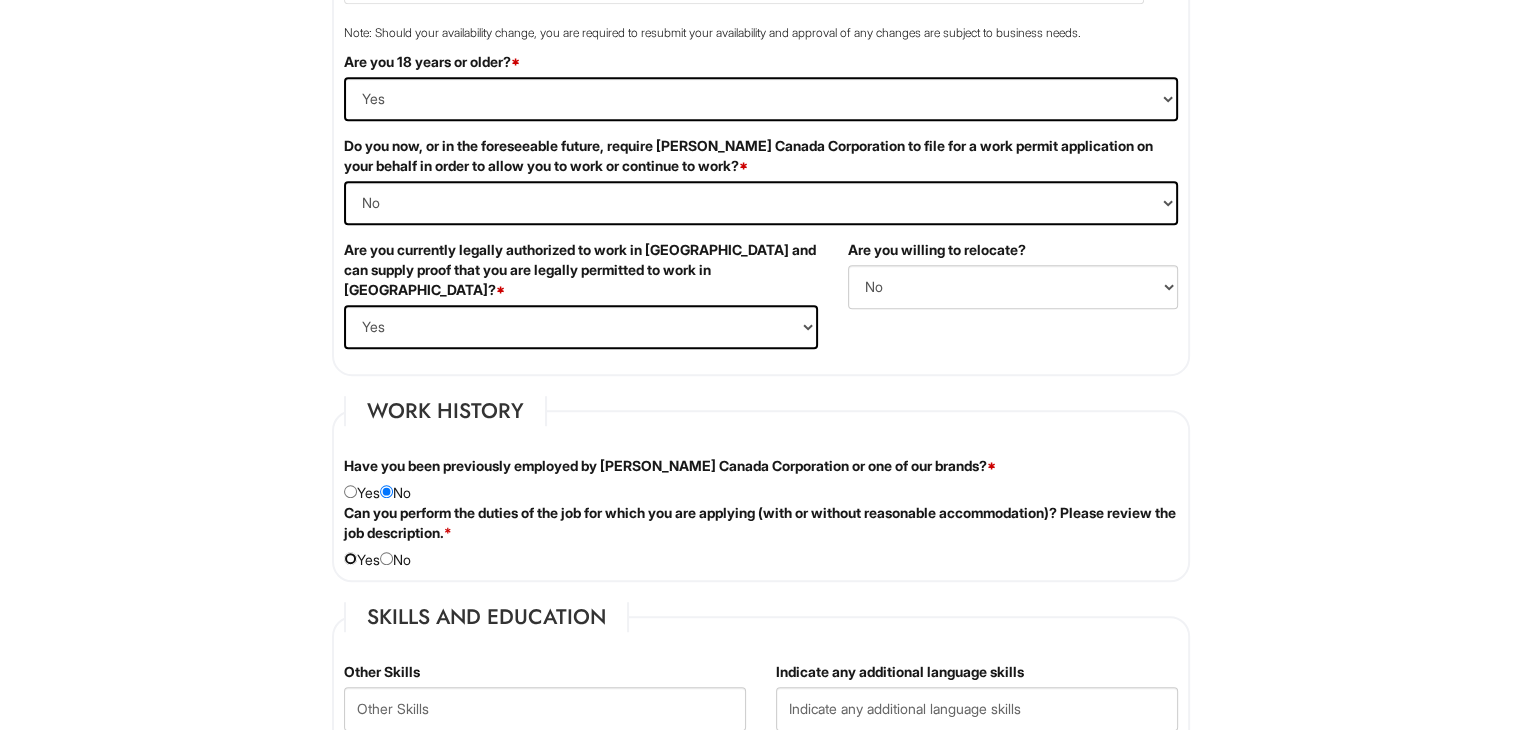 click at bounding box center [350, 558] 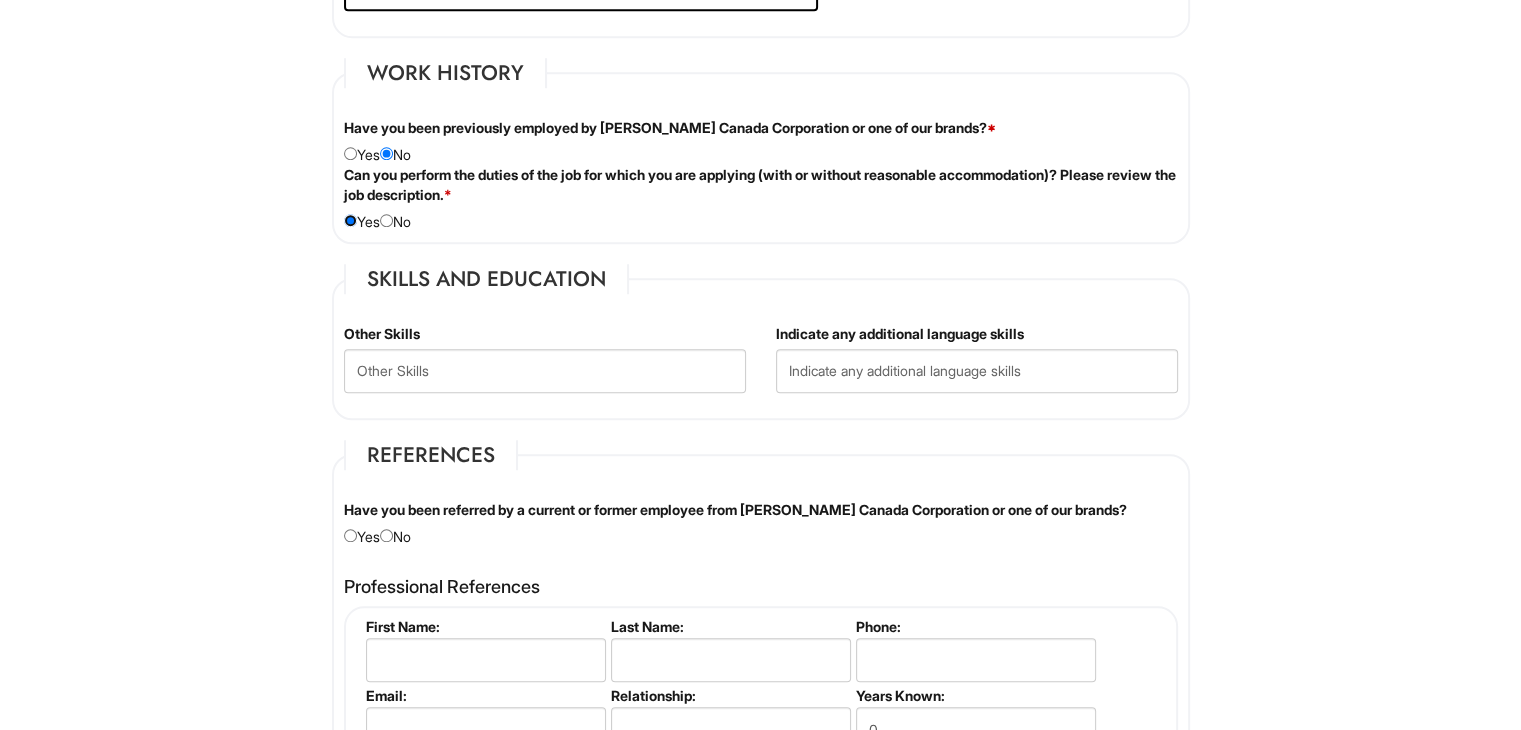 scroll, scrollTop: 1550, scrollLeft: 0, axis: vertical 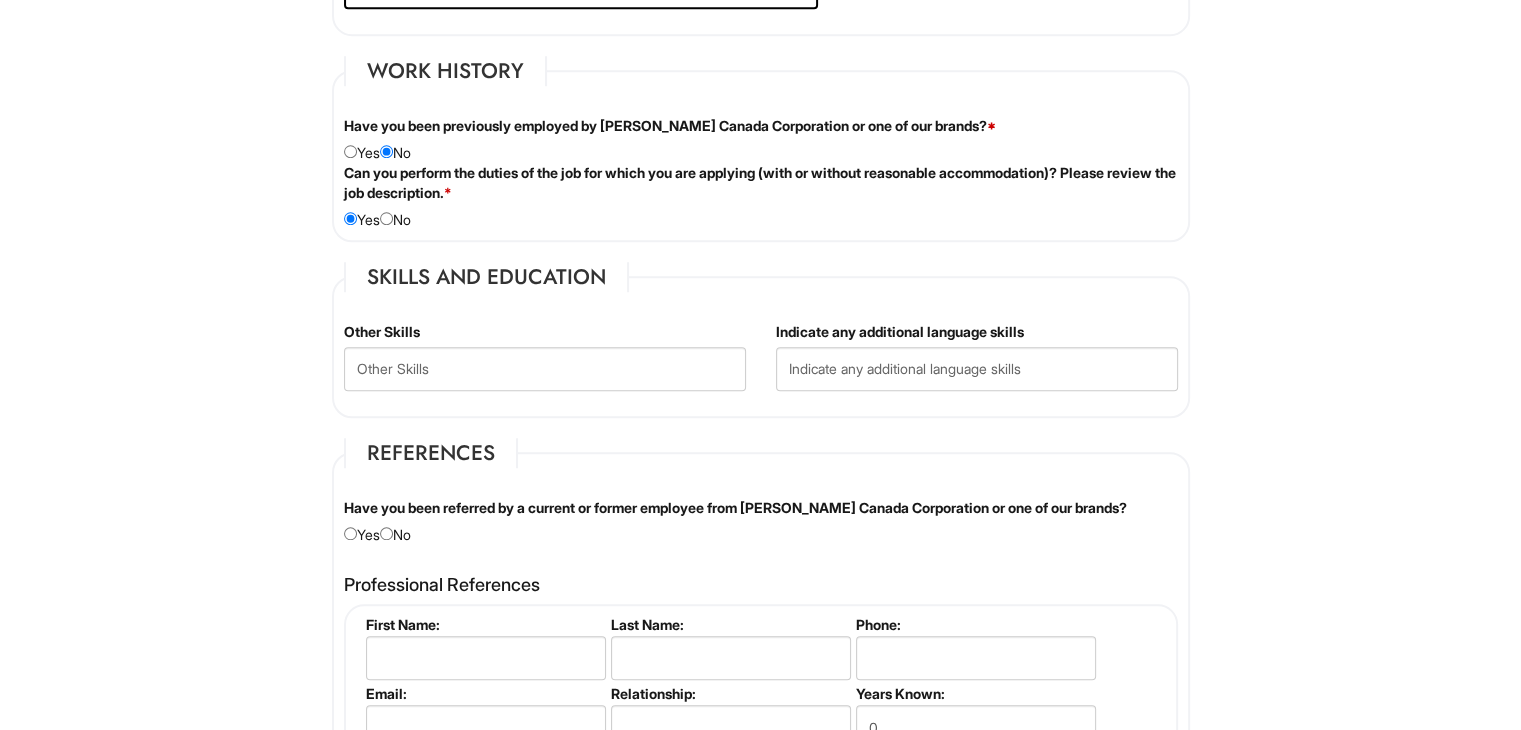 click on "Other Skills" at bounding box center [545, 364] 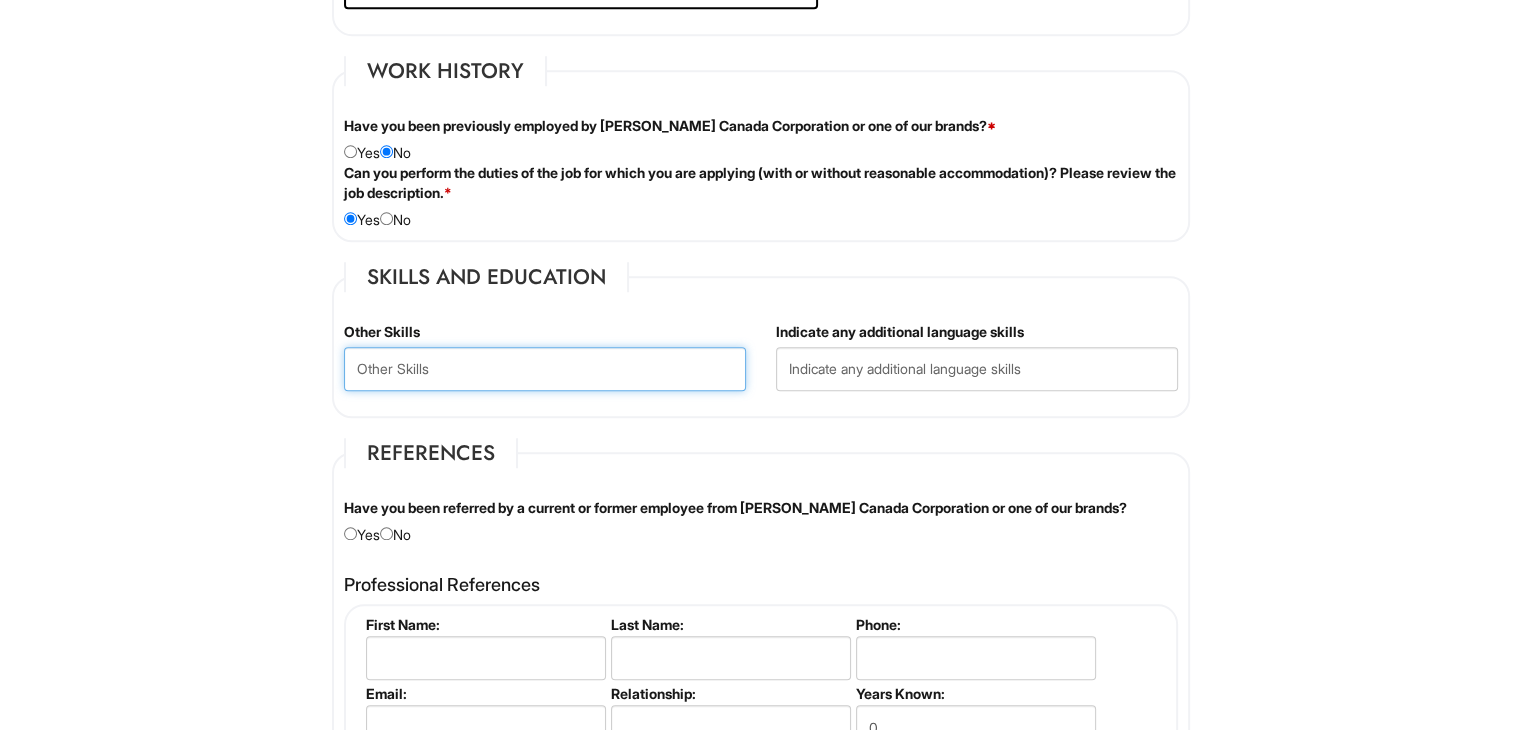 click at bounding box center [545, 369] 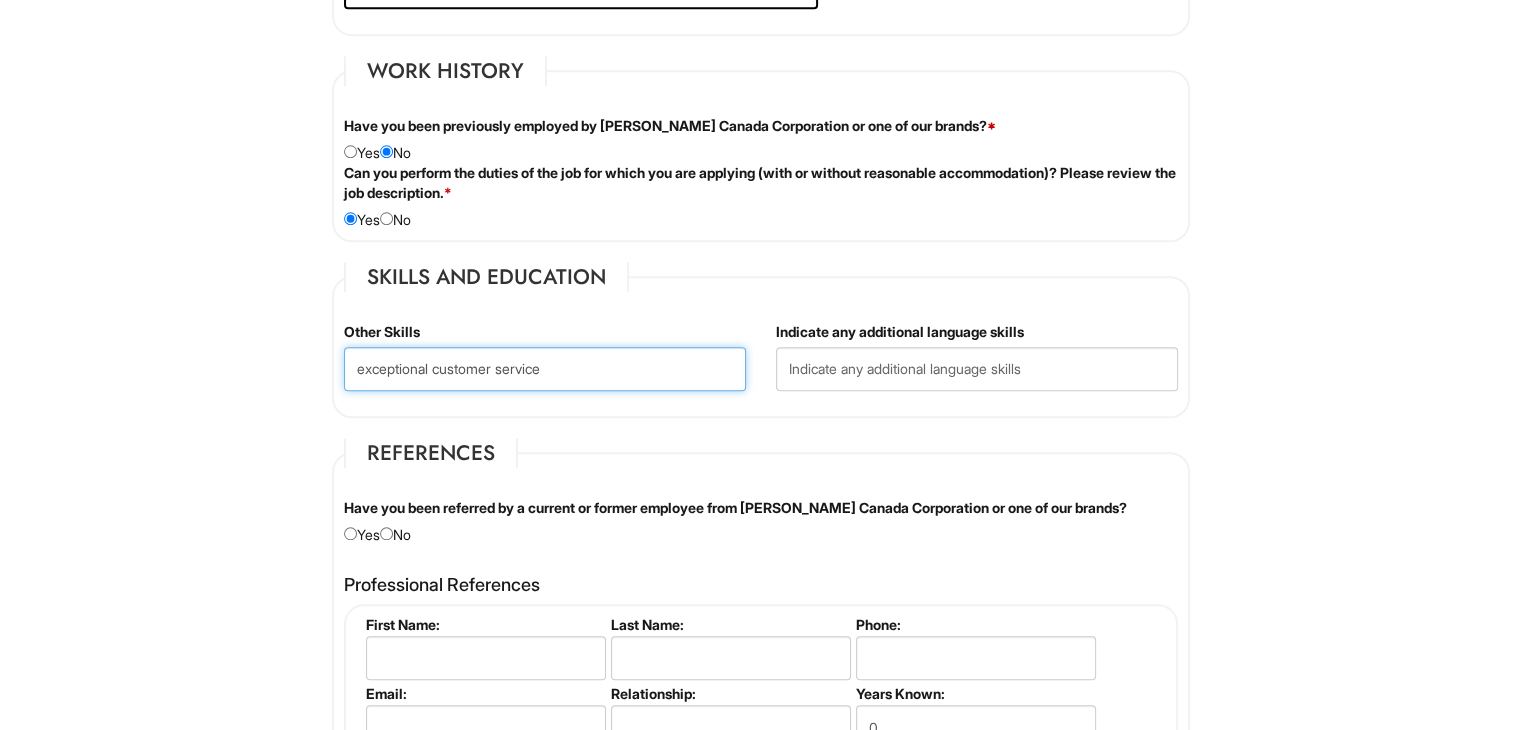 click on "exceptional customer service" at bounding box center (545, 369) 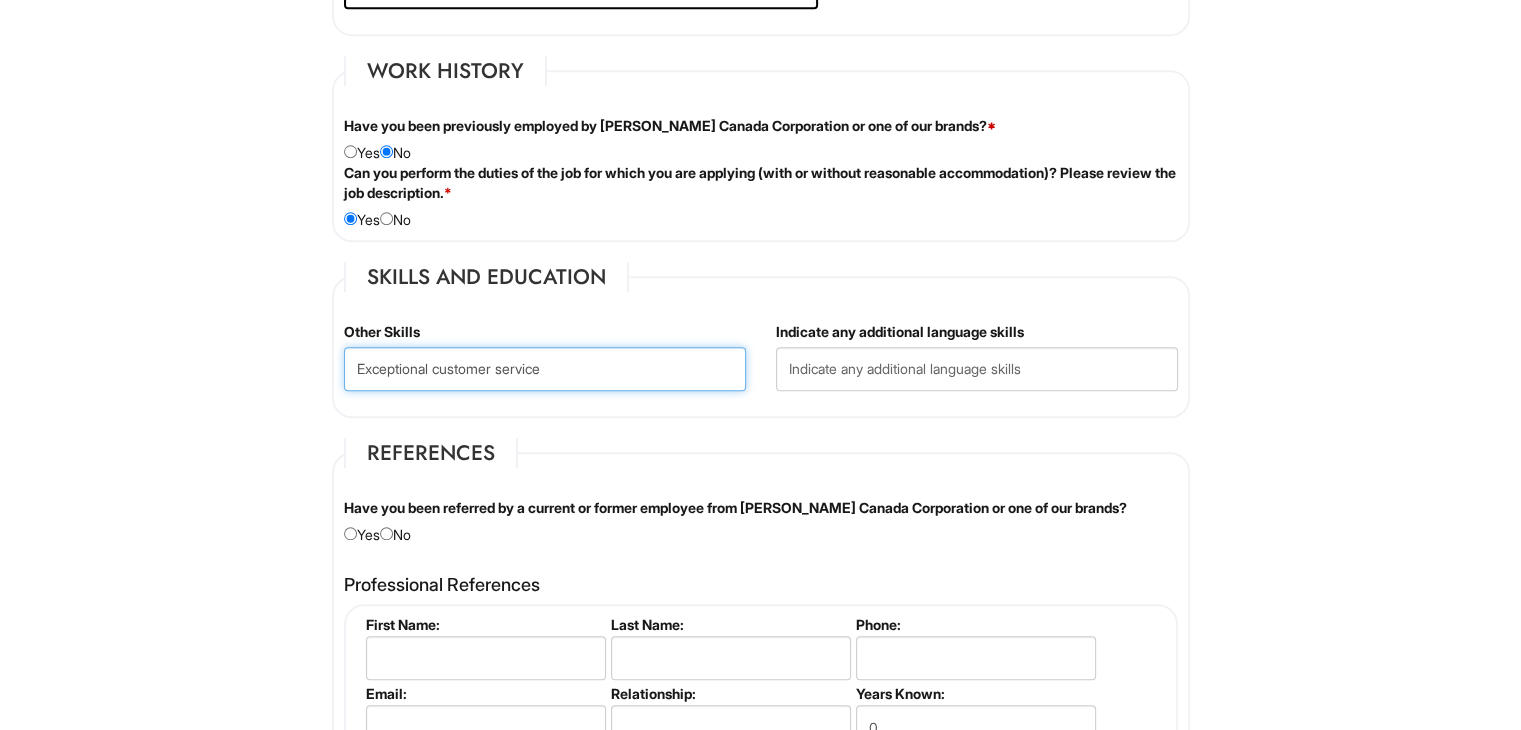 click on "Exceptional customer service" at bounding box center (545, 369) 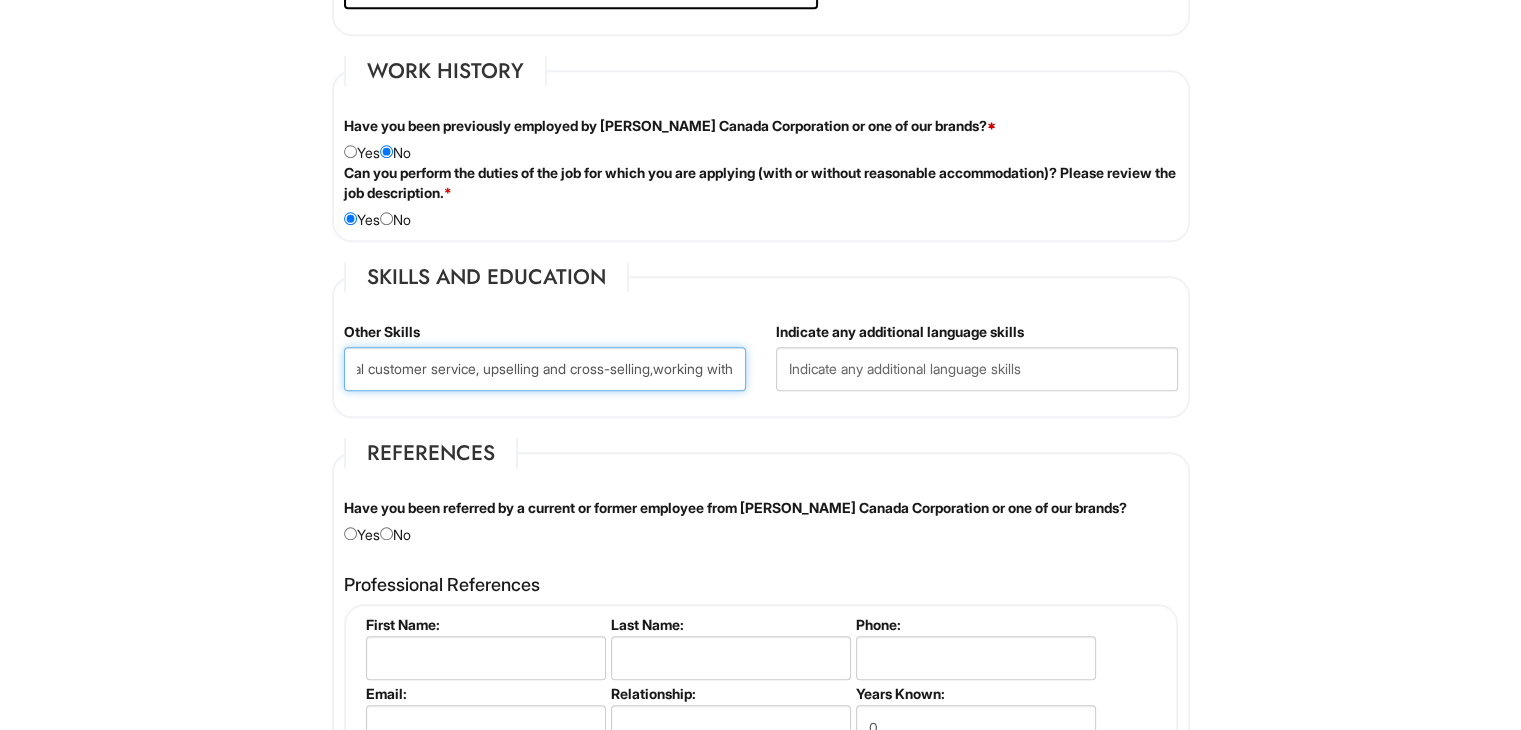 scroll, scrollTop: 0, scrollLeft: 95, axis: horizontal 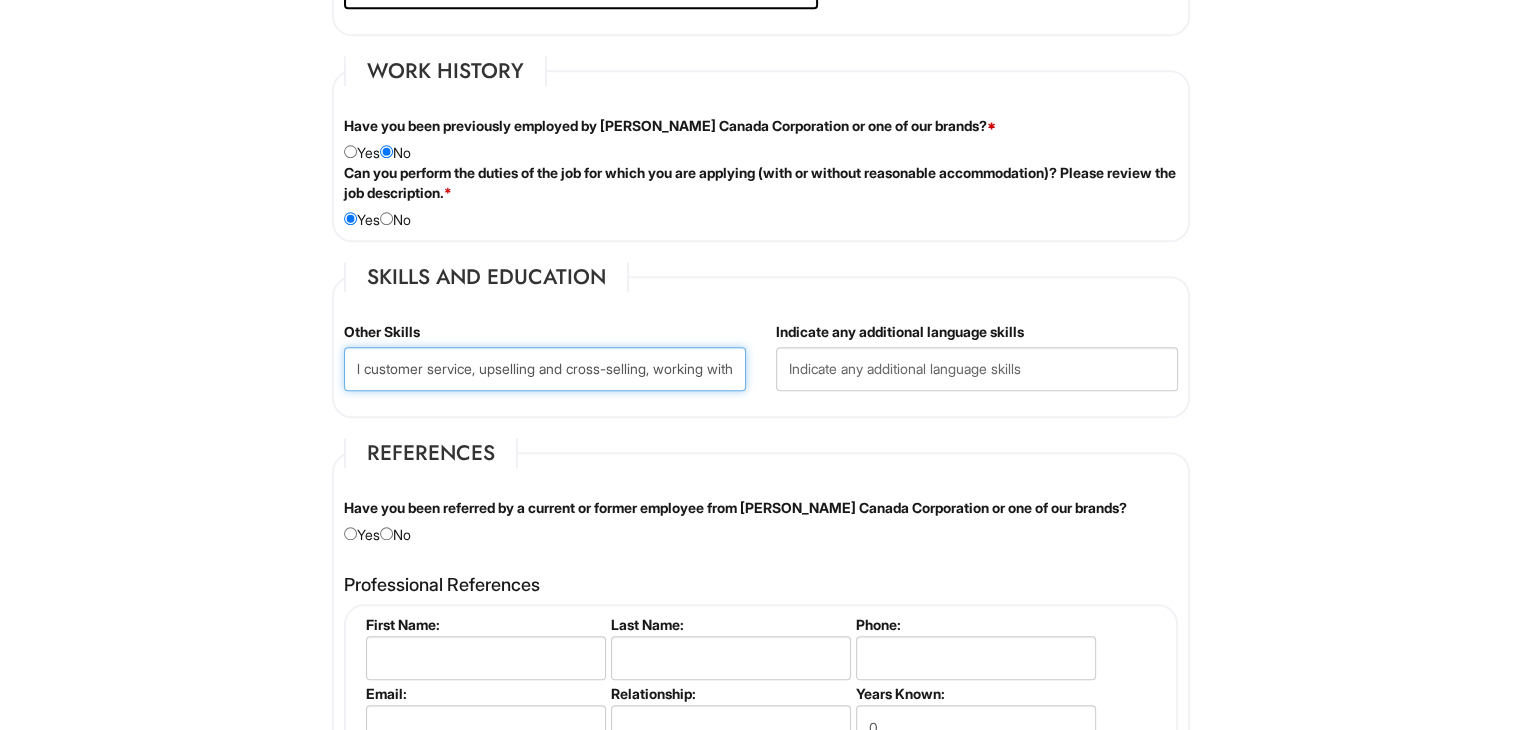 click on "Exceptional customer service, upselling and cross-selling, working with" at bounding box center [545, 369] 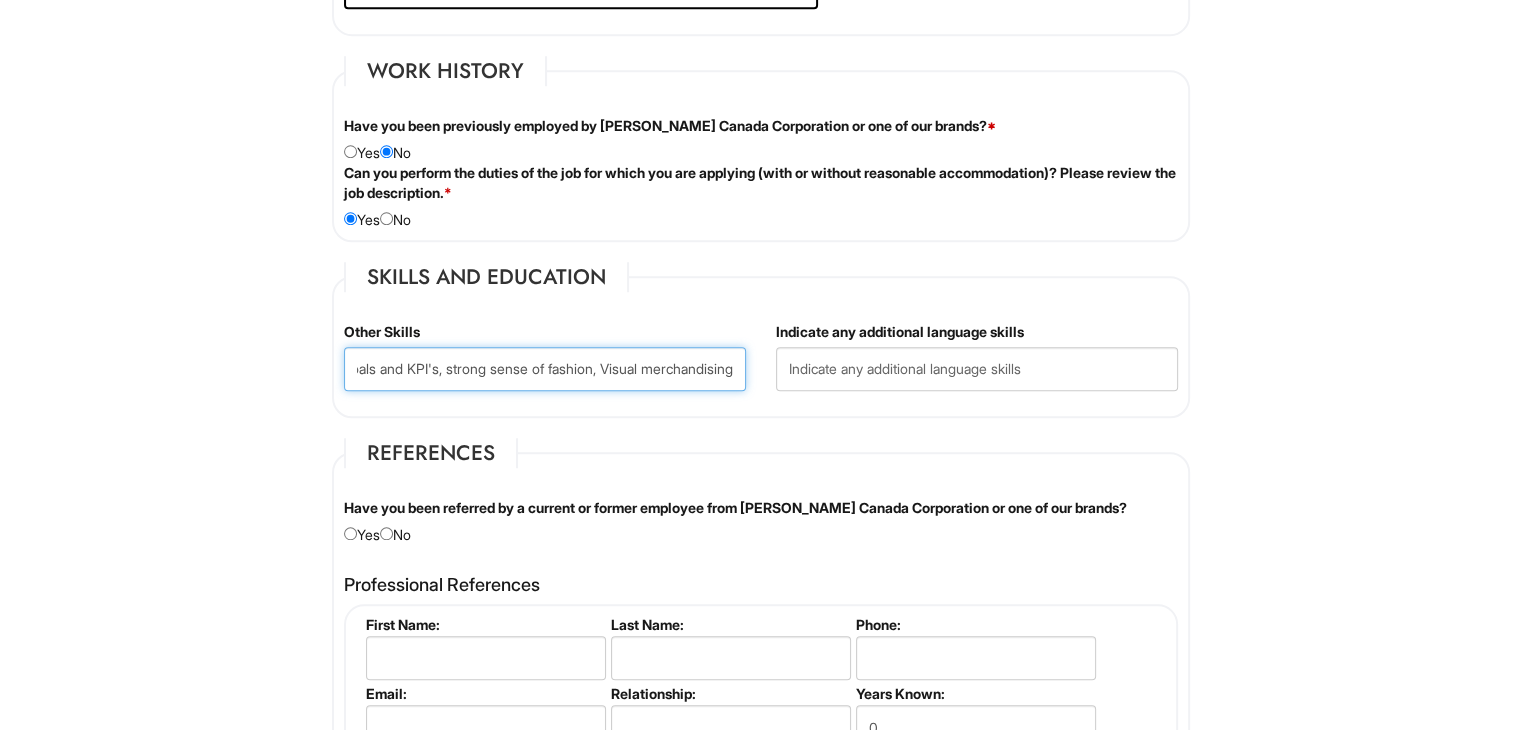 scroll, scrollTop: 0, scrollLeft: 553, axis: horizontal 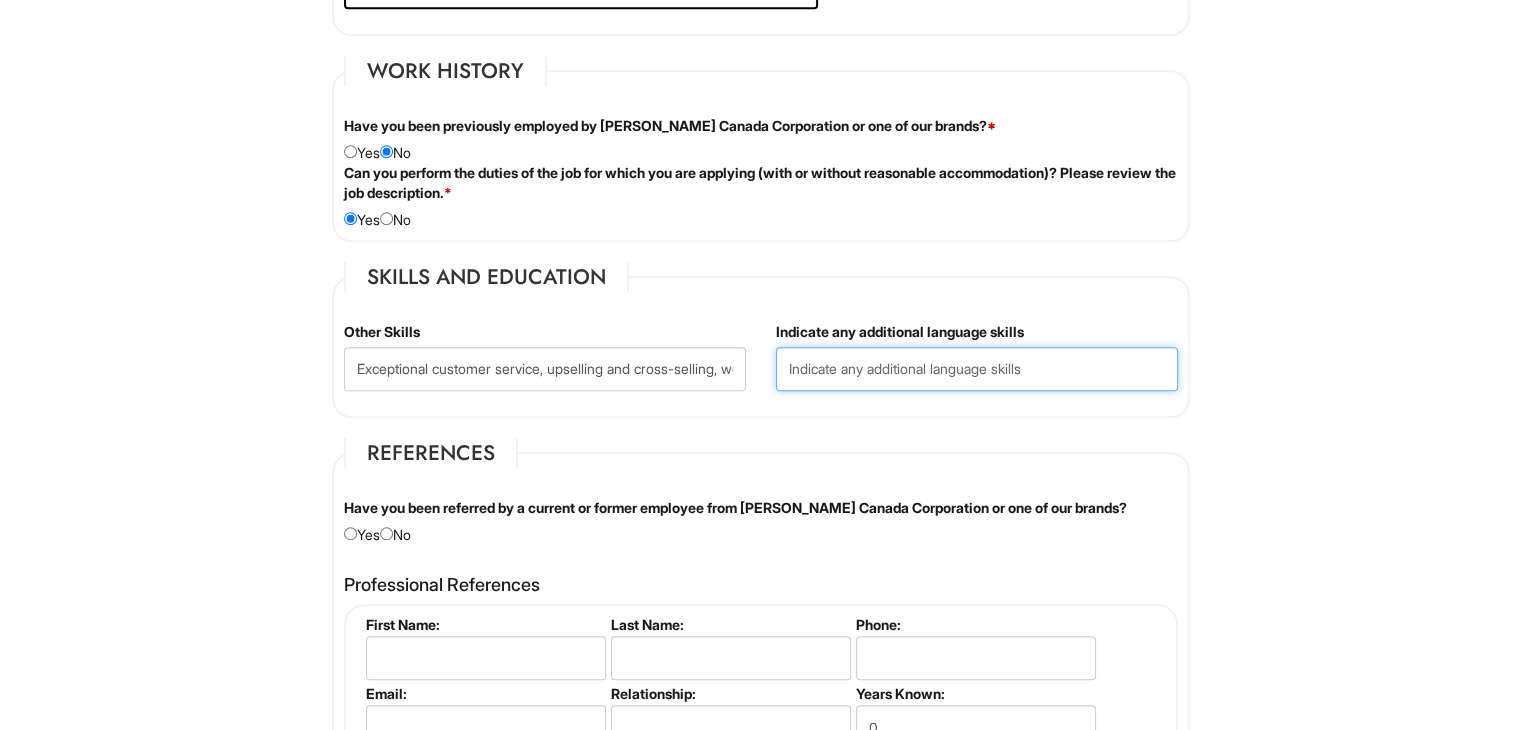 click at bounding box center (977, 369) 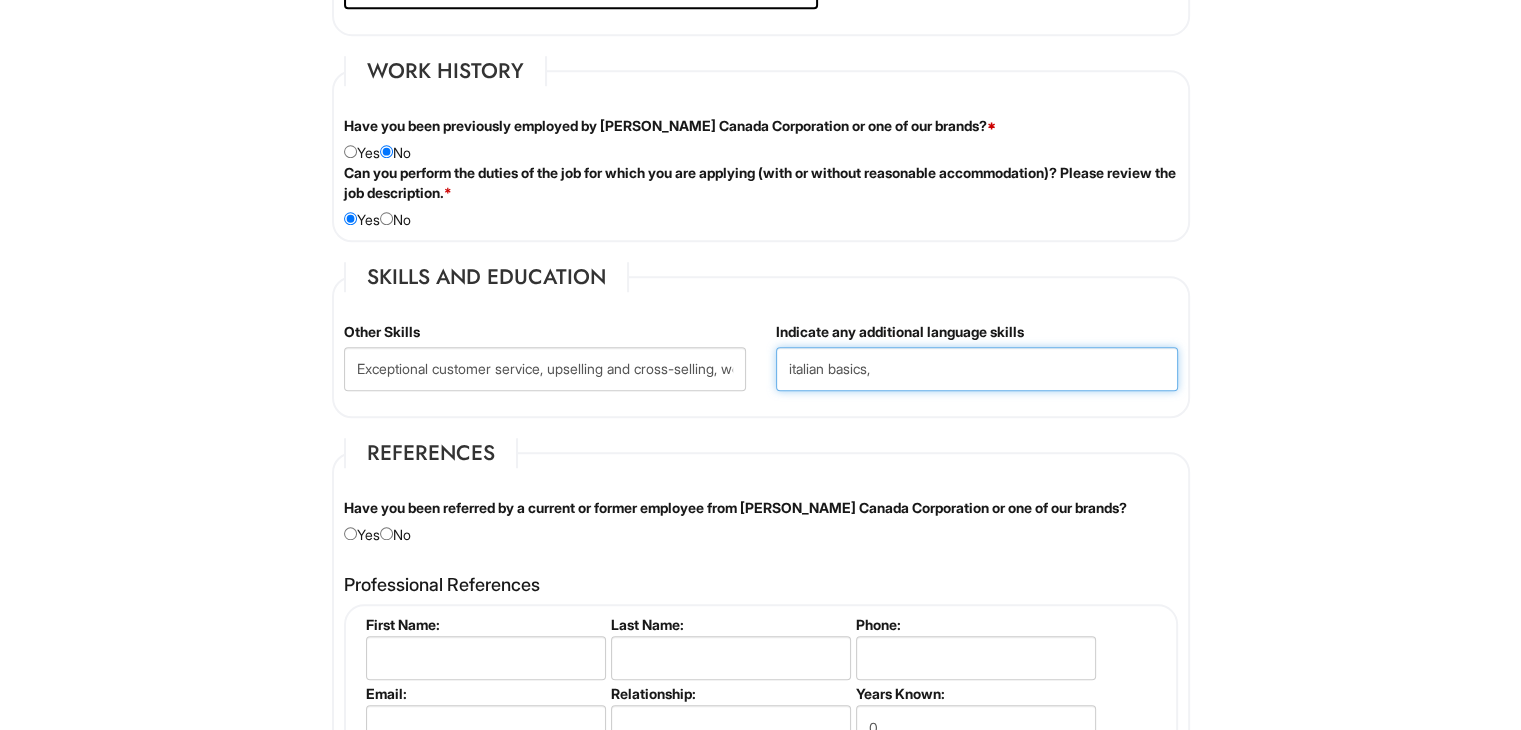 click on "italian basics," at bounding box center (977, 369) 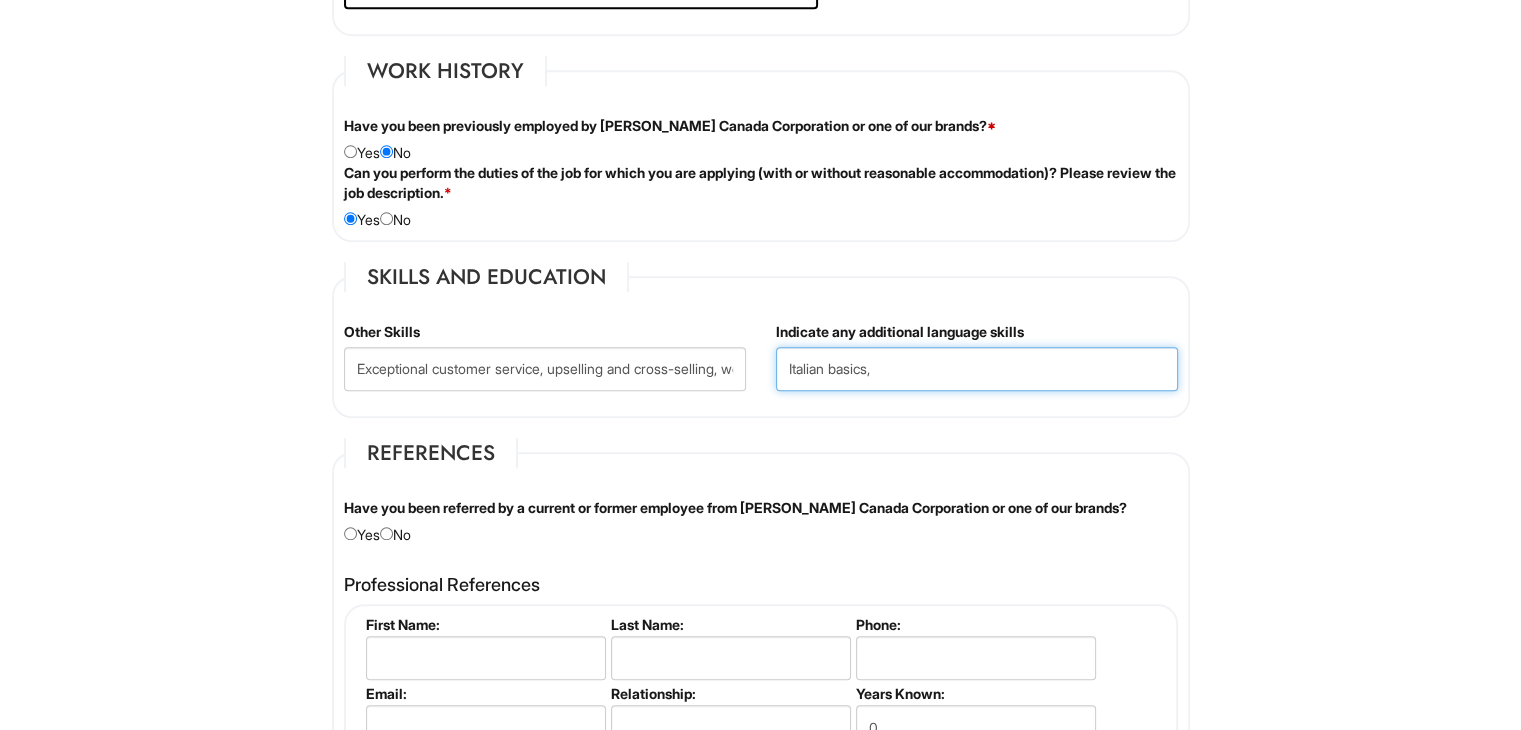 click on "Italian basics," at bounding box center [977, 369] 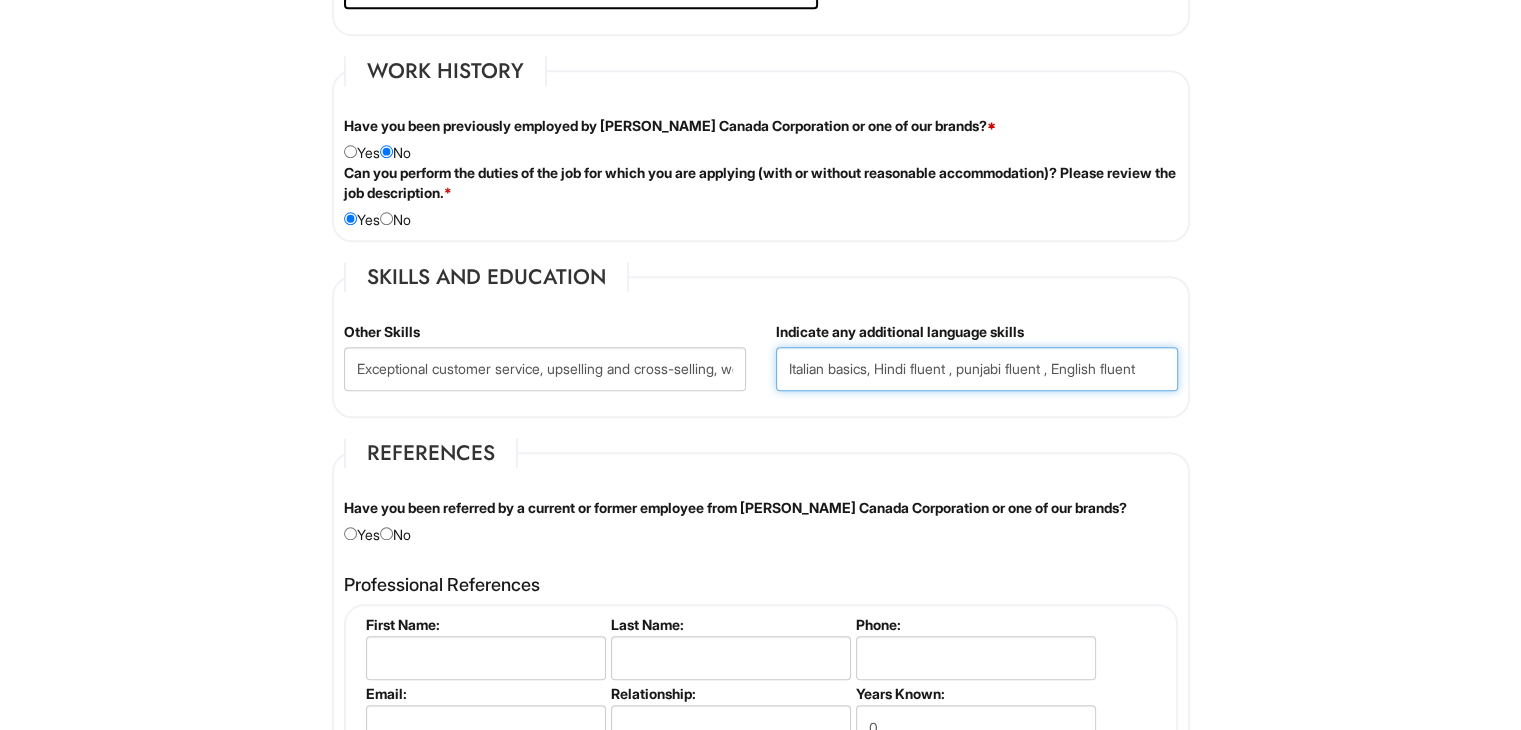 scroll, scrollTop: 0, scrollLeft: 0, axis: both 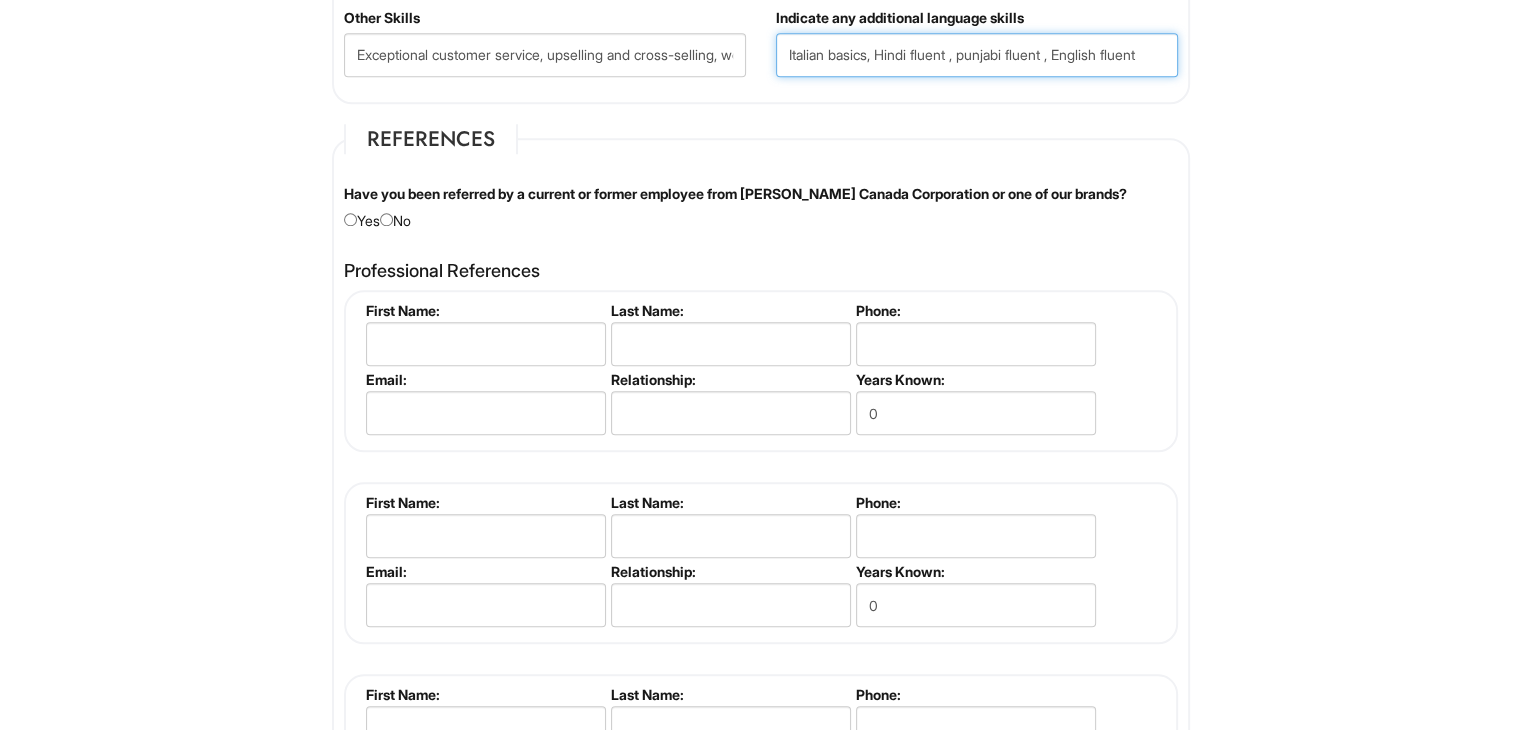 type on "Italian basics, Hindi fluent , punjabi fluent , English fluent" 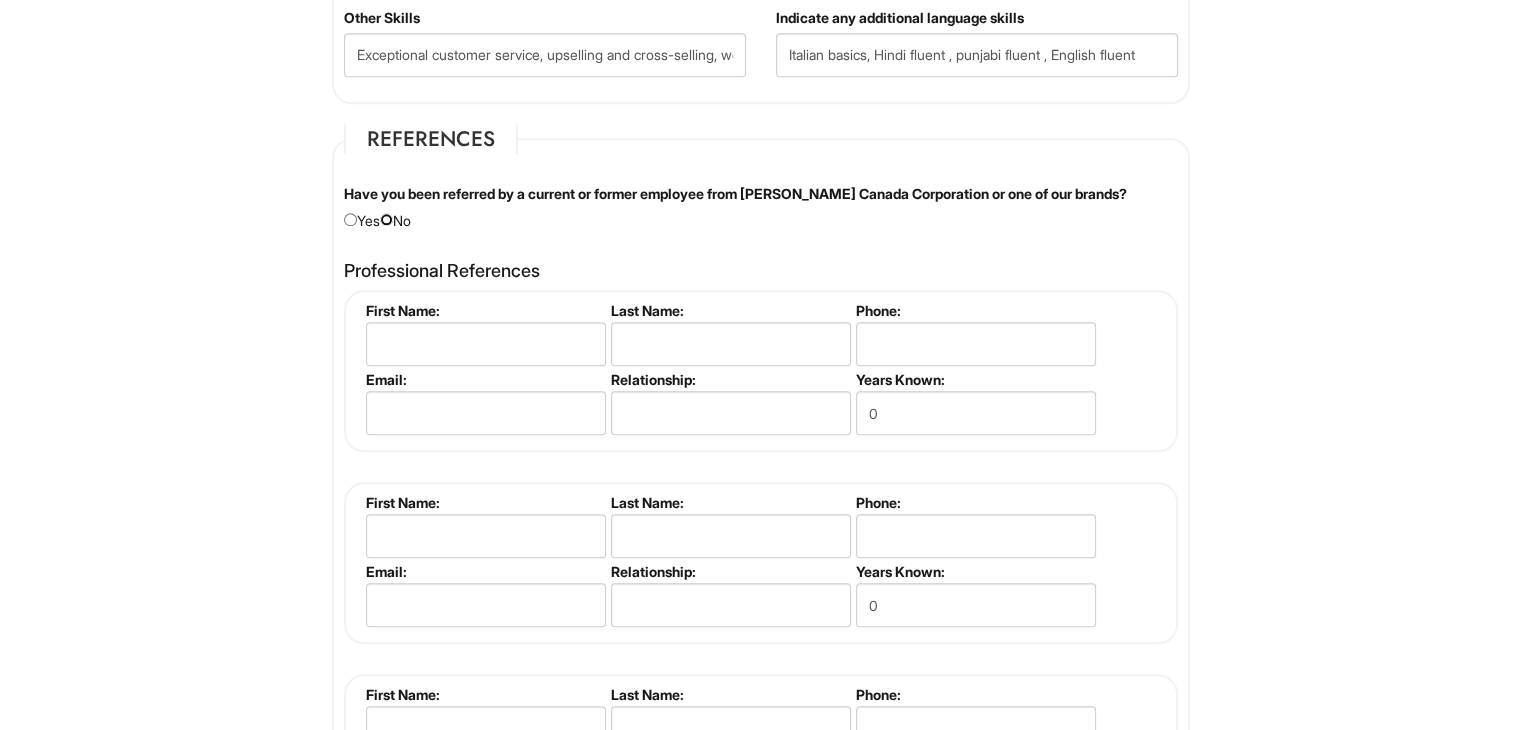 click at bounding box center [386, 219] 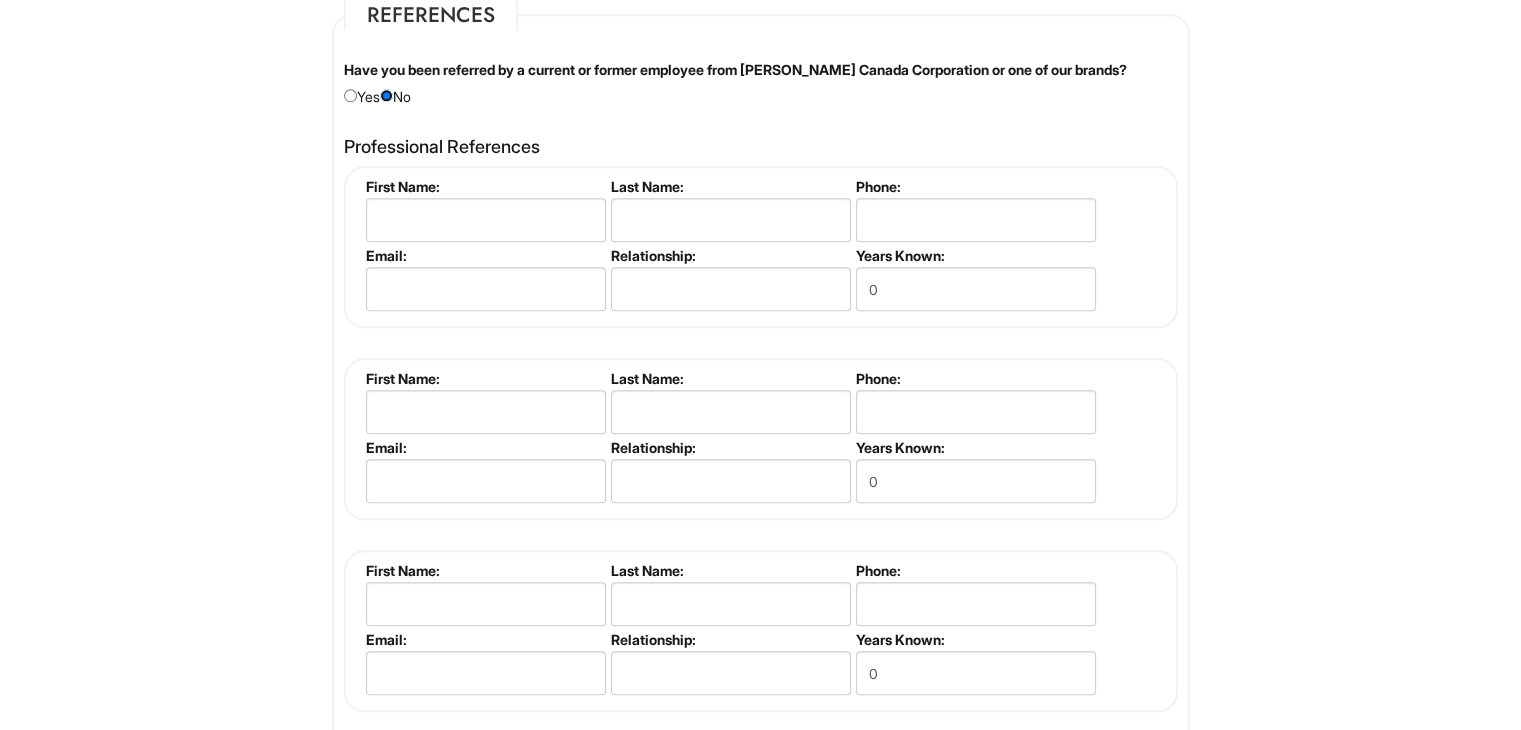 scroll, scrollTop: 1990, scrollLeft: 0, axis: vertical 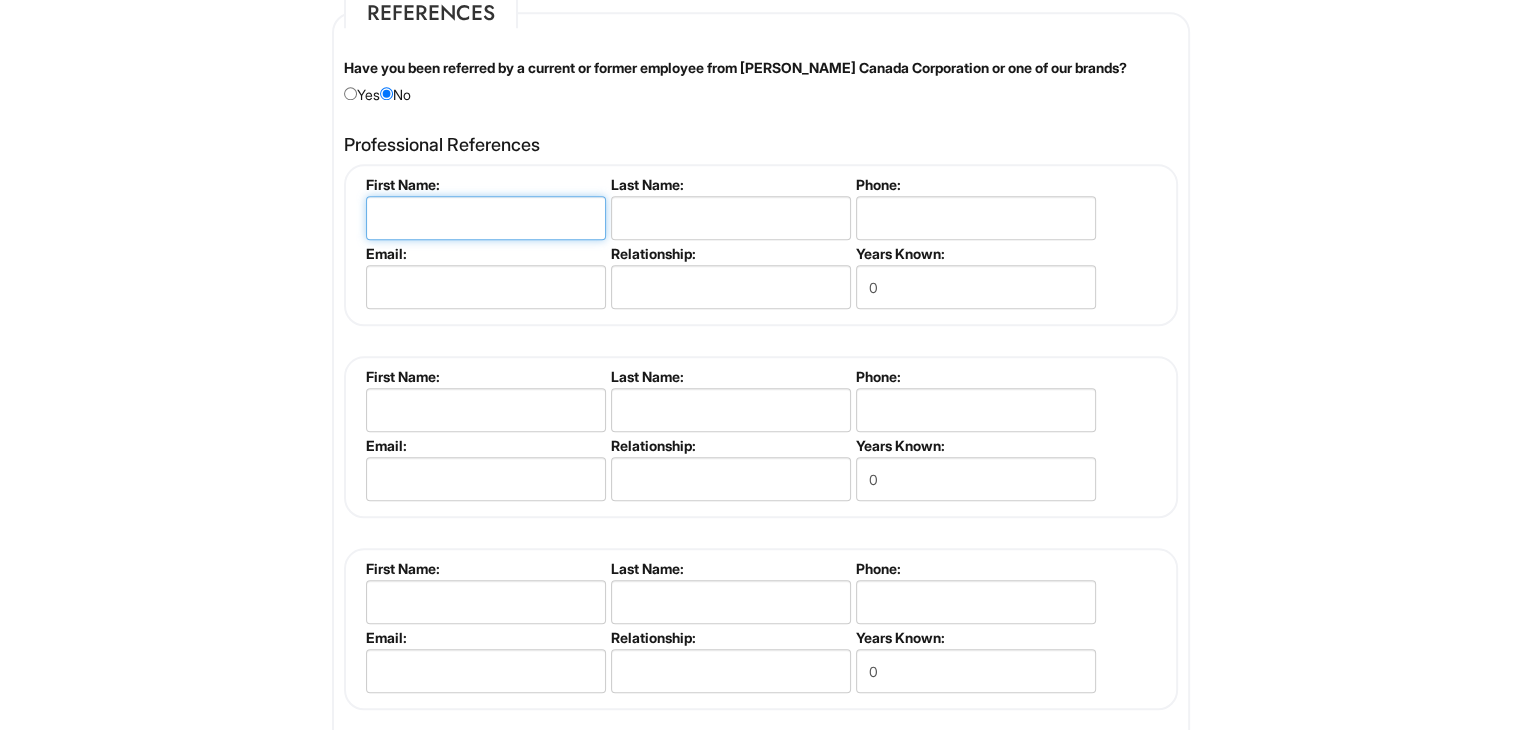 click at bounding box center [486, 218] 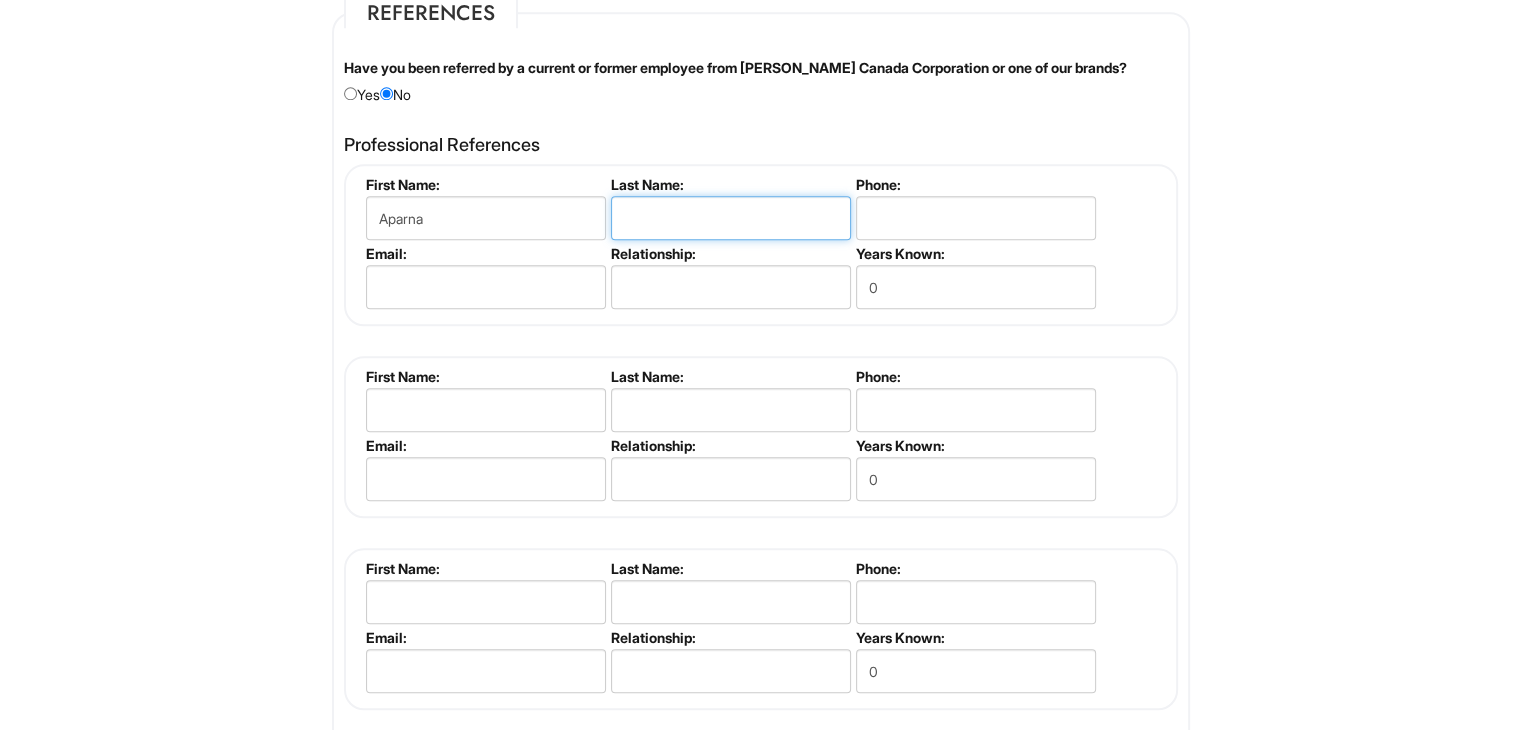 type on "kumari" 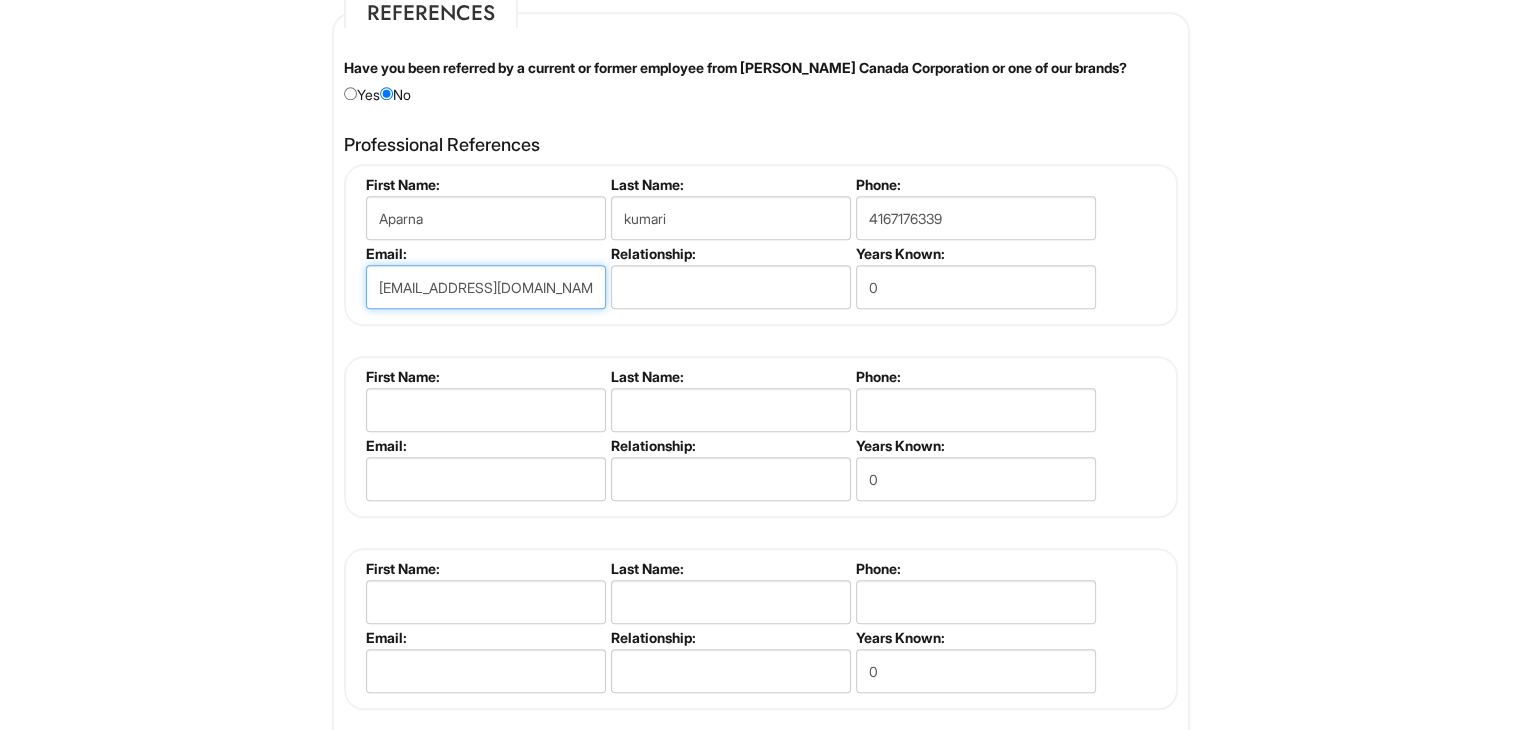 click on "kuaparna606@gmail.com" at bounding box center (486, 287) 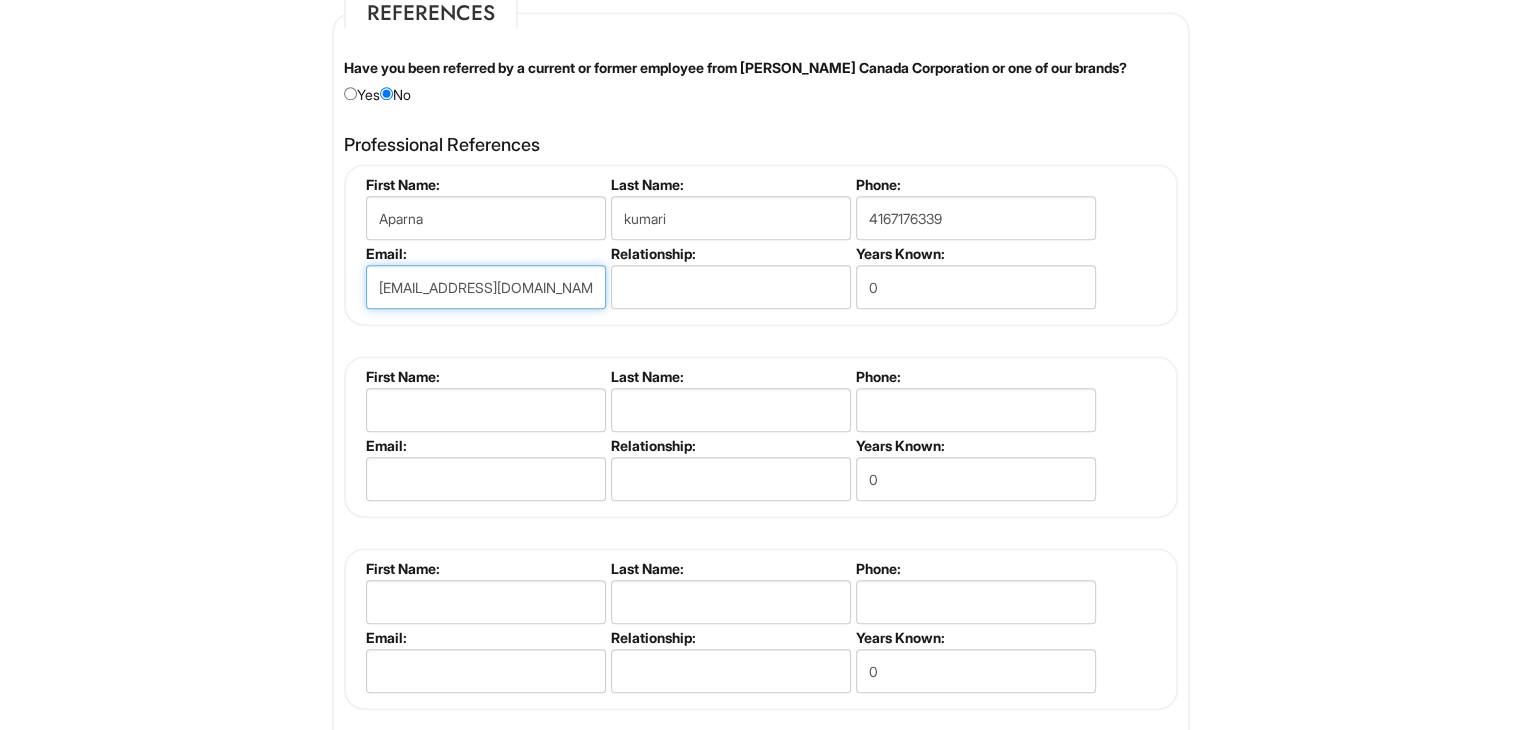 type on "[EMAIL_ADDRESS][DOMAIN_NAME]" 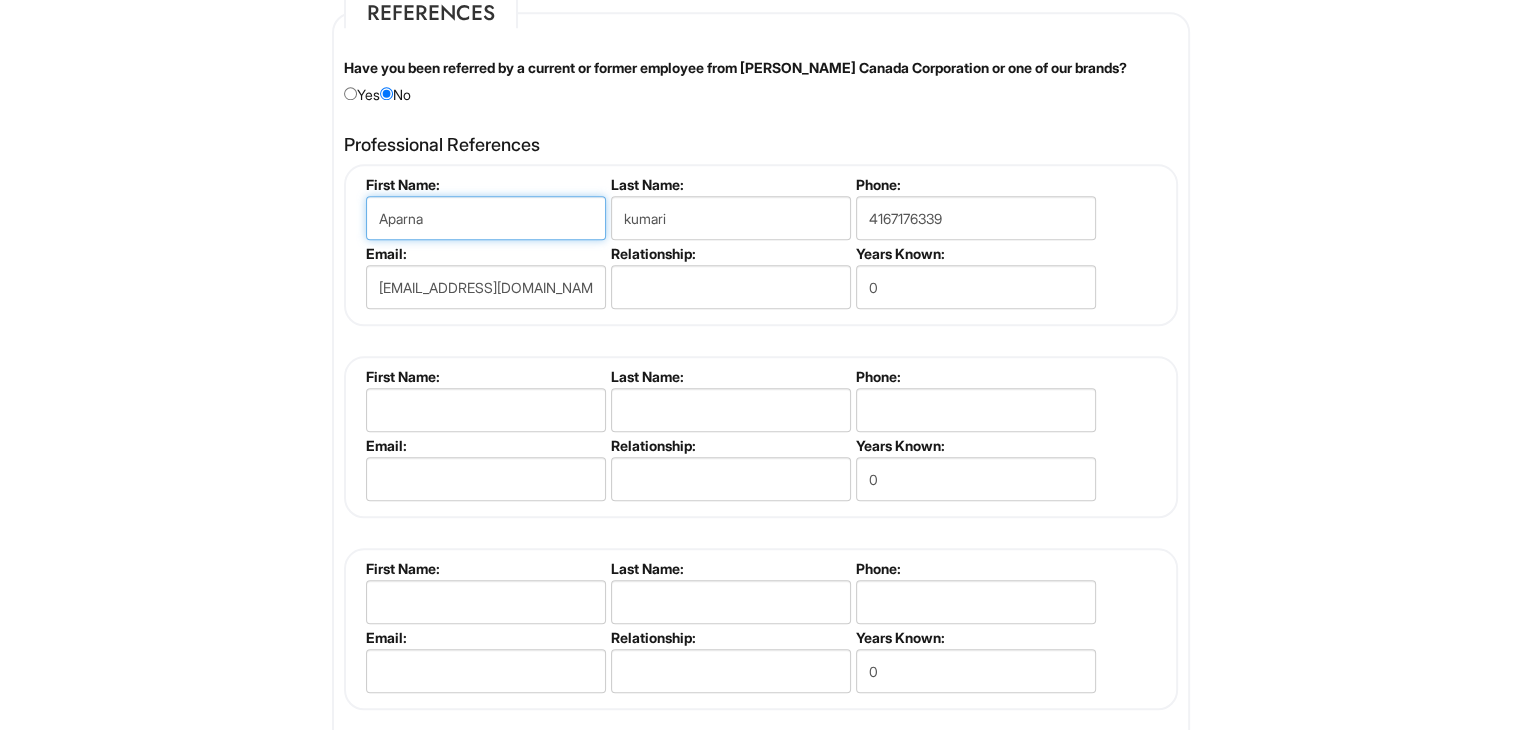 click on "Aparna" at bounding box center [486, 218] 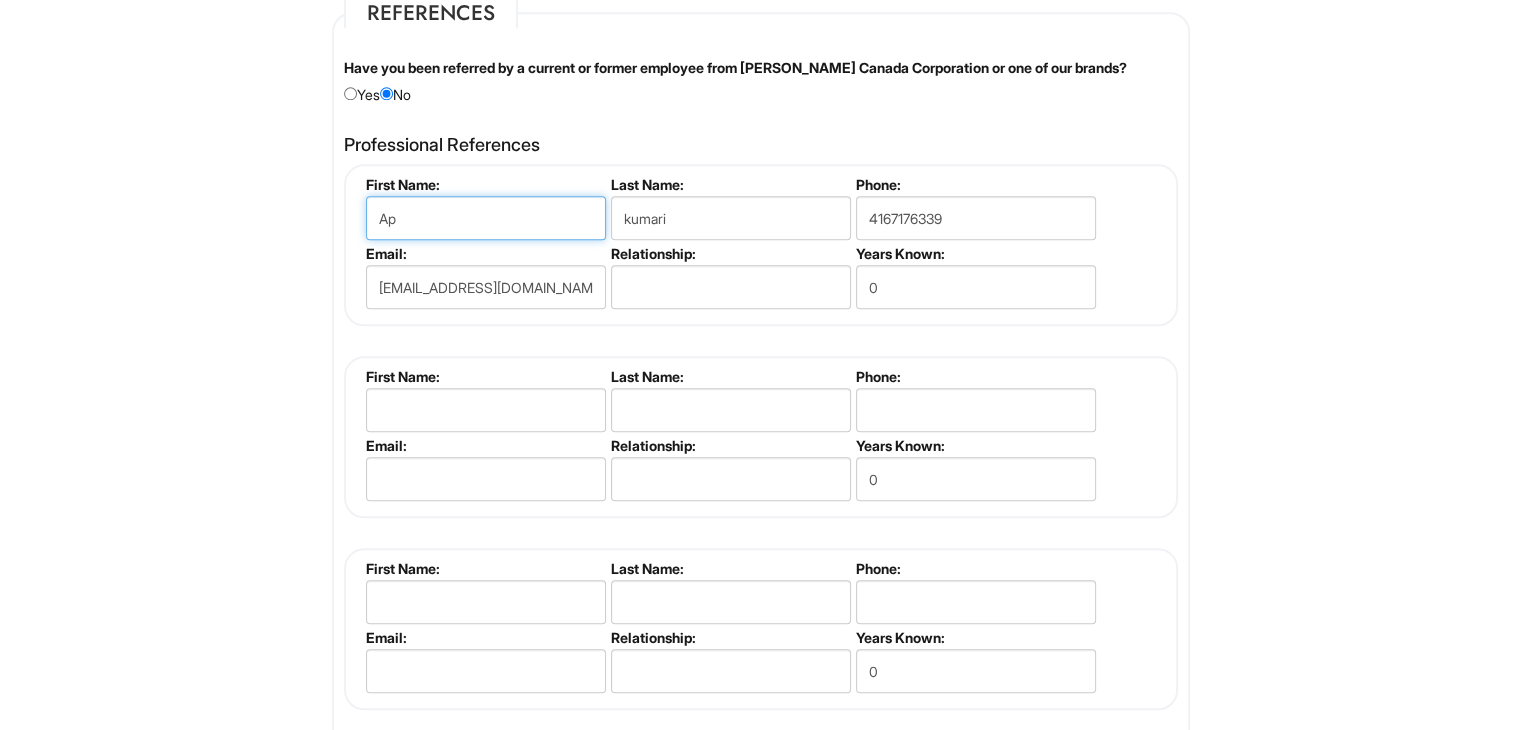 type on "A" 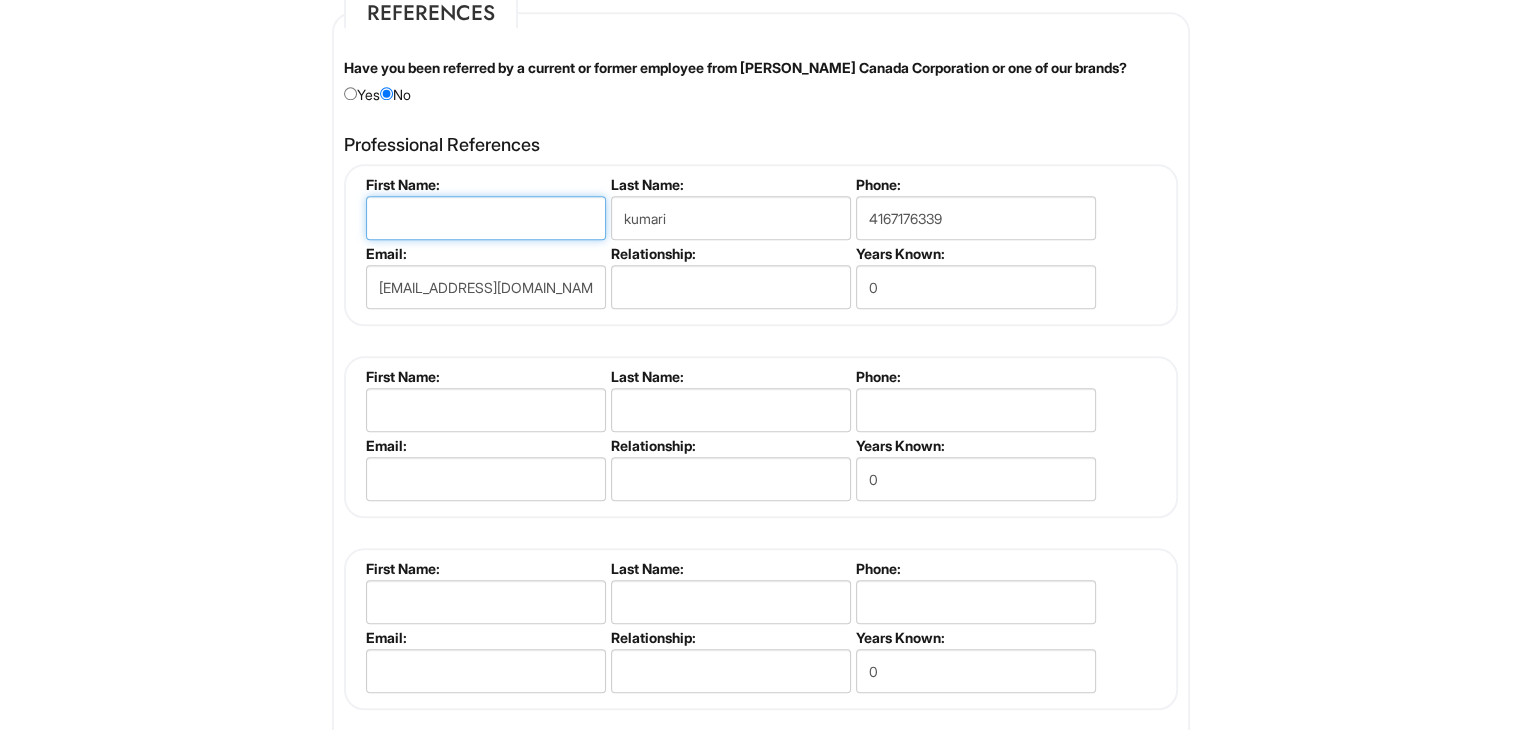 type 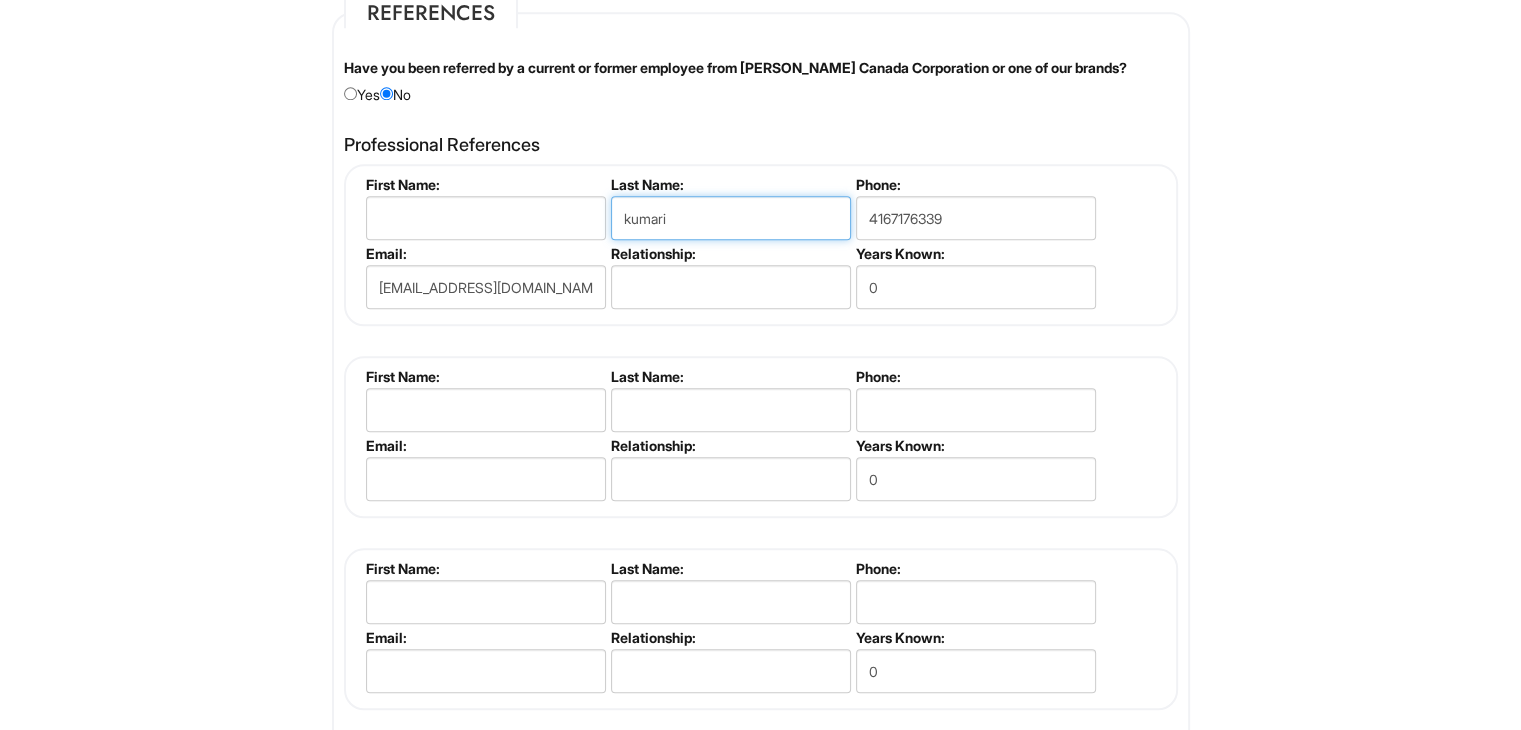 click on "kumari" at bounding box center [731, 218] 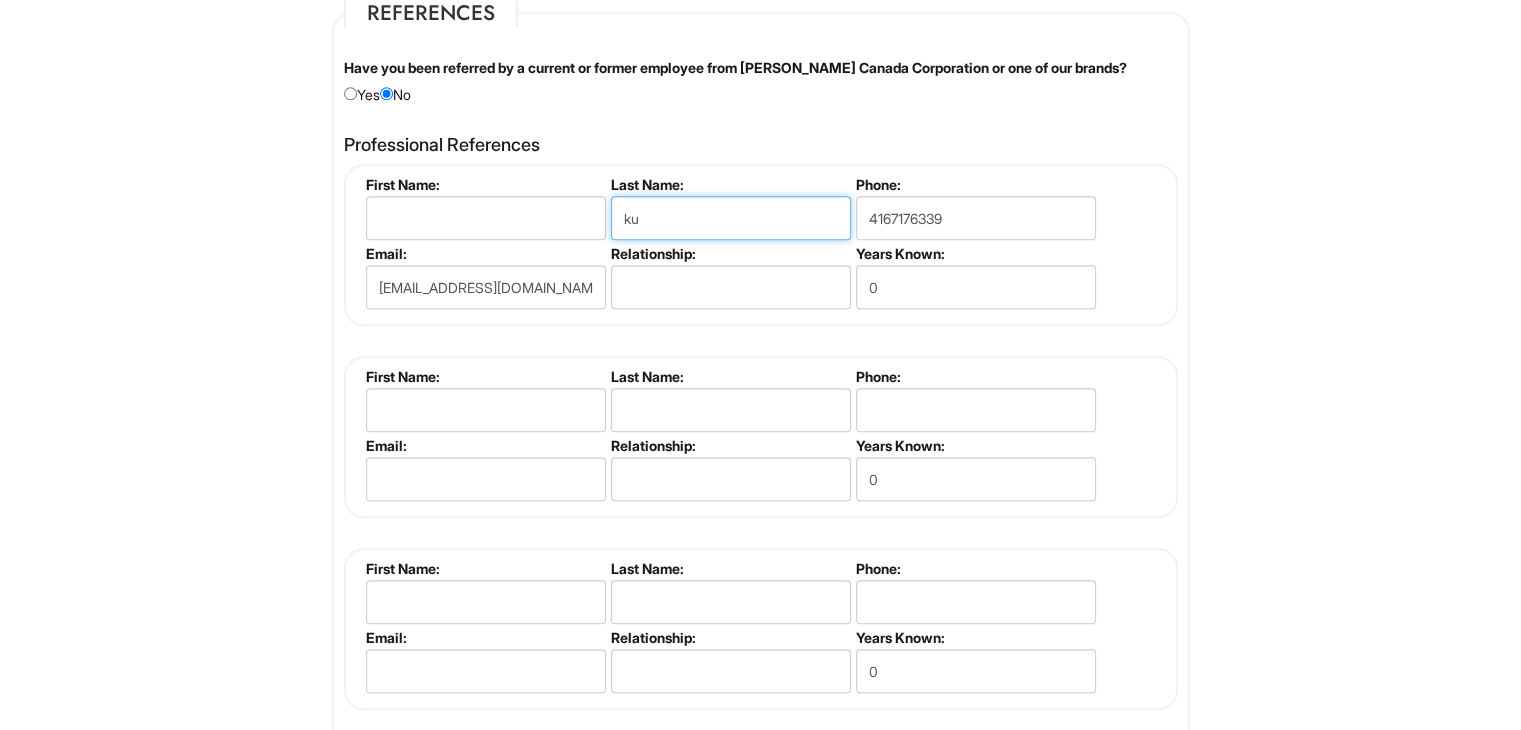type on "k" 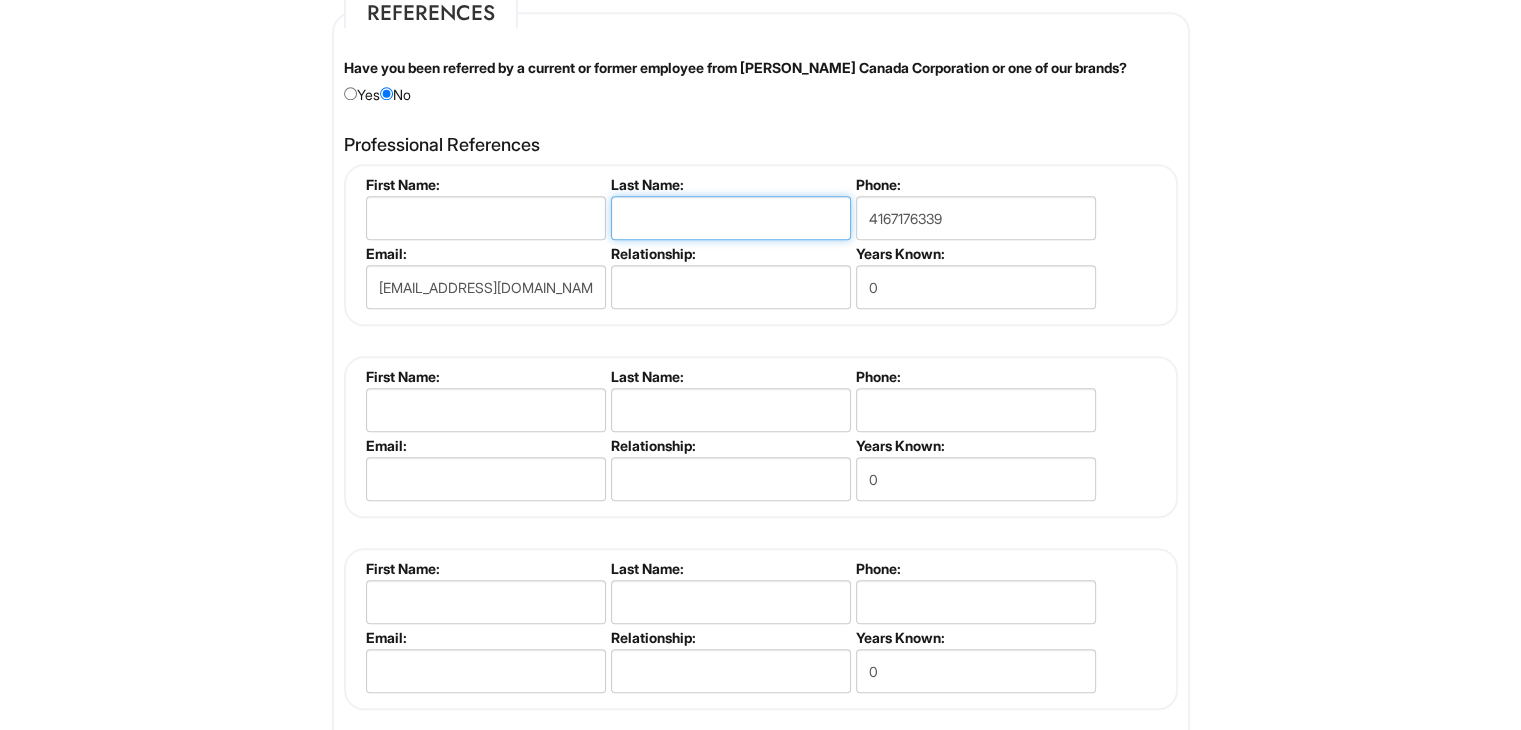 type 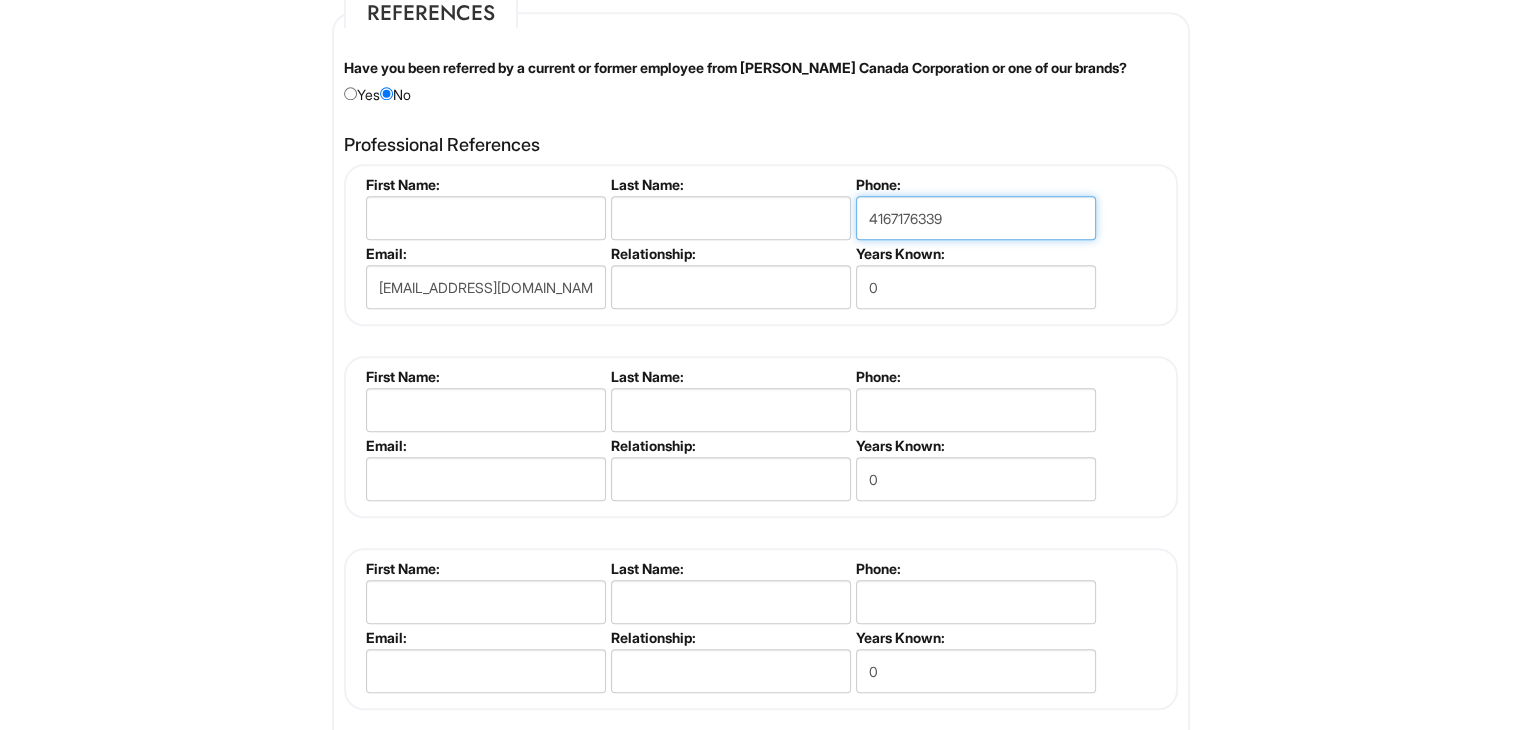 click on "4167176339" at bounding box center (976, 218) 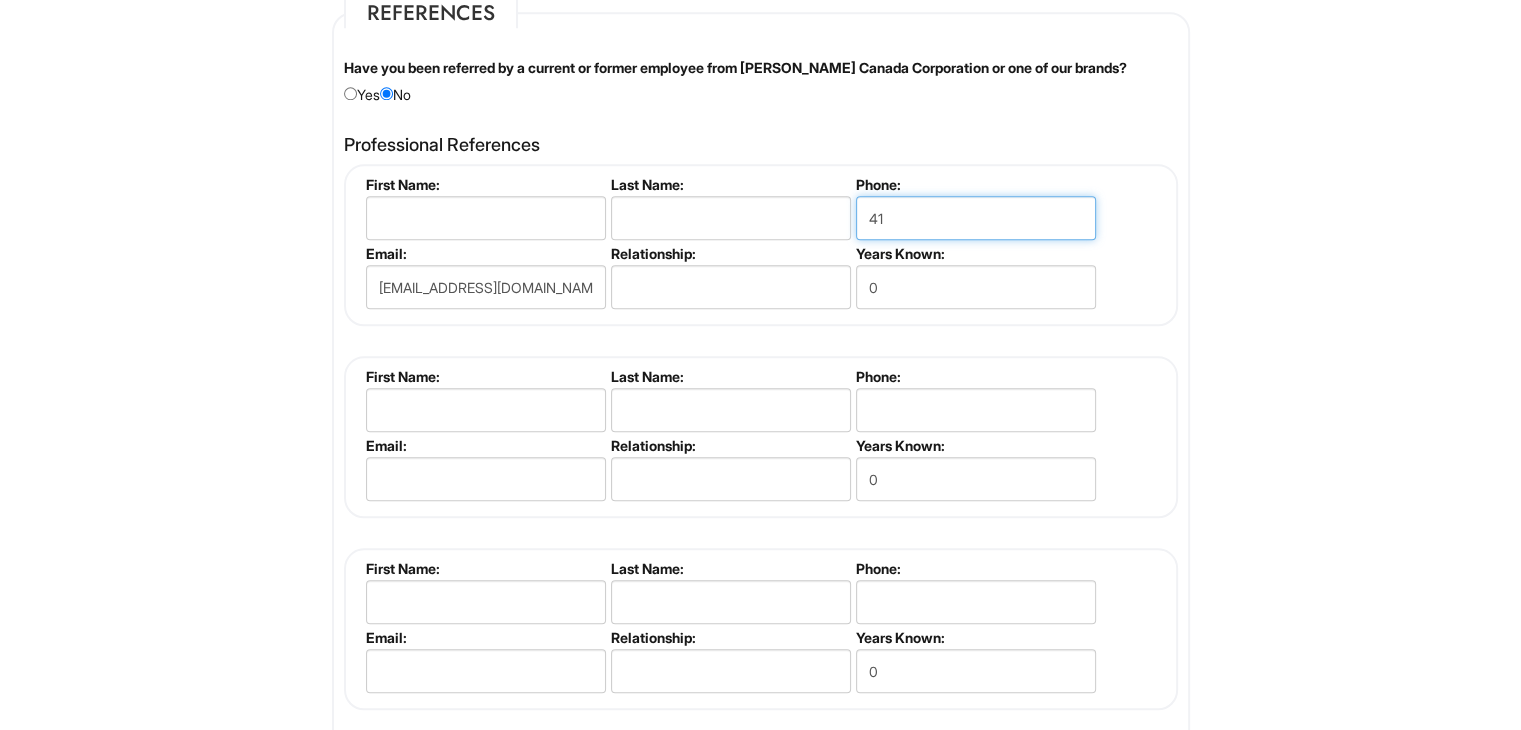 type on "4" 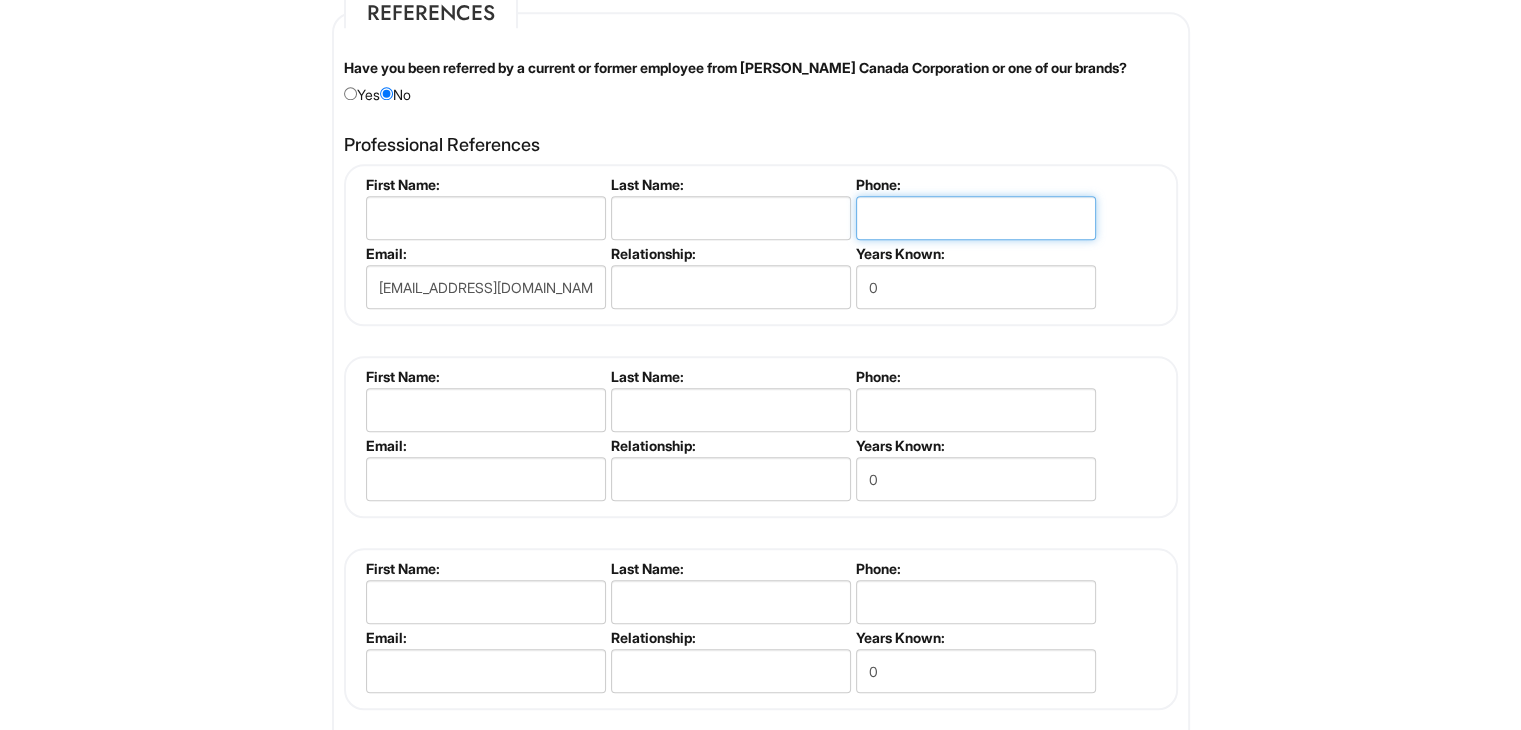 type 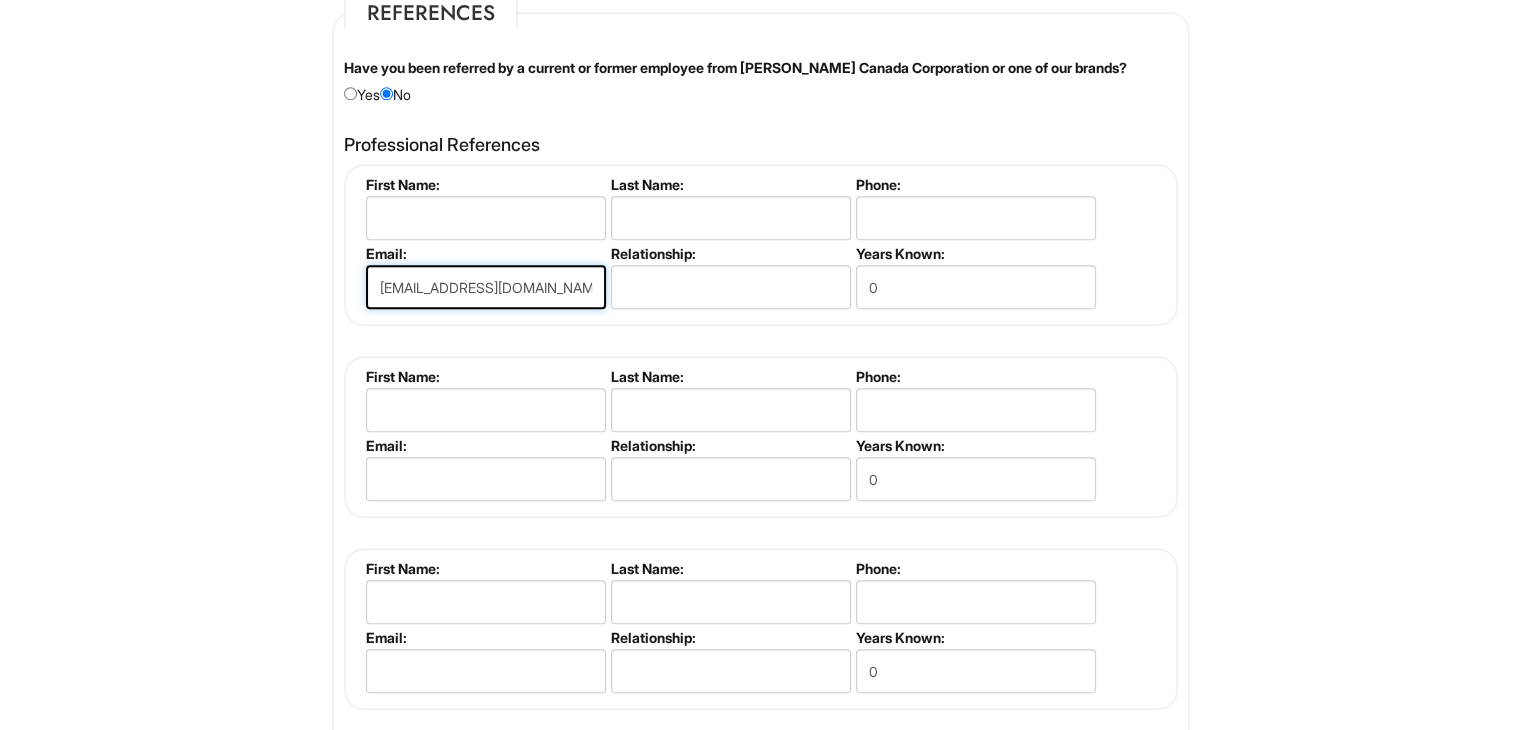 click on "[EMAIL_ADDRESS][DOMAIN_NAME]" at bounding box center [486, 287] 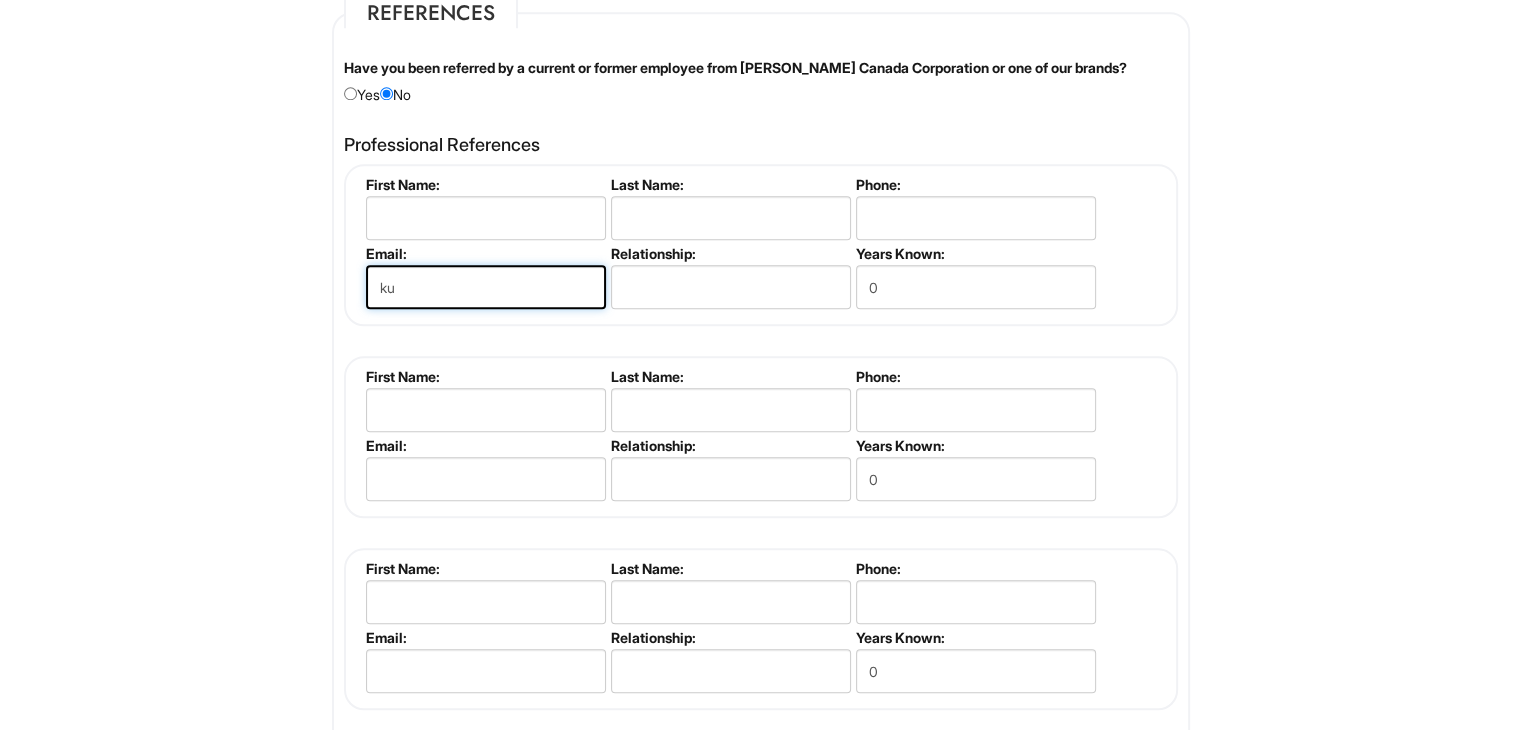 type on "k" 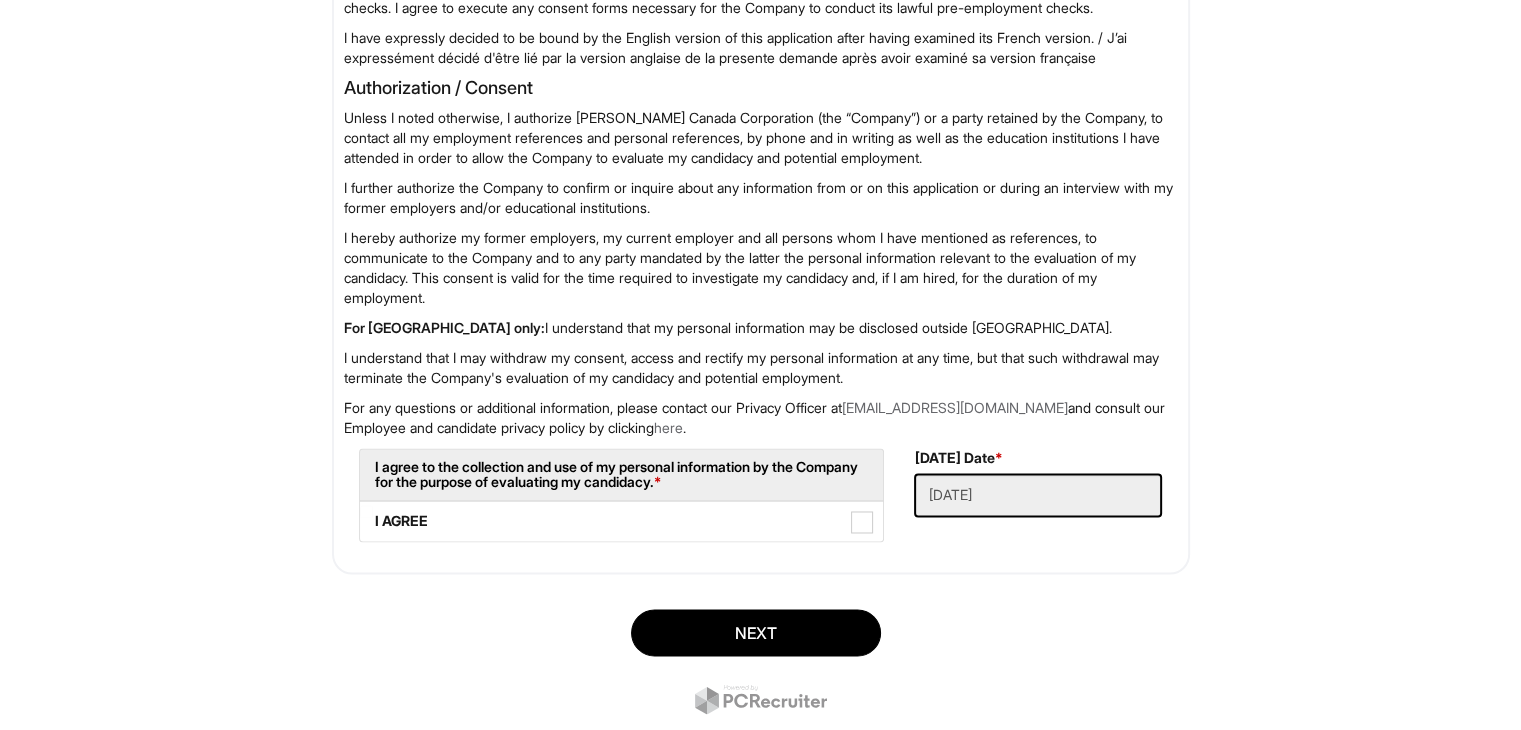 scroll, scrollTop: 3216, scrollLeft: 0, axis: vertical 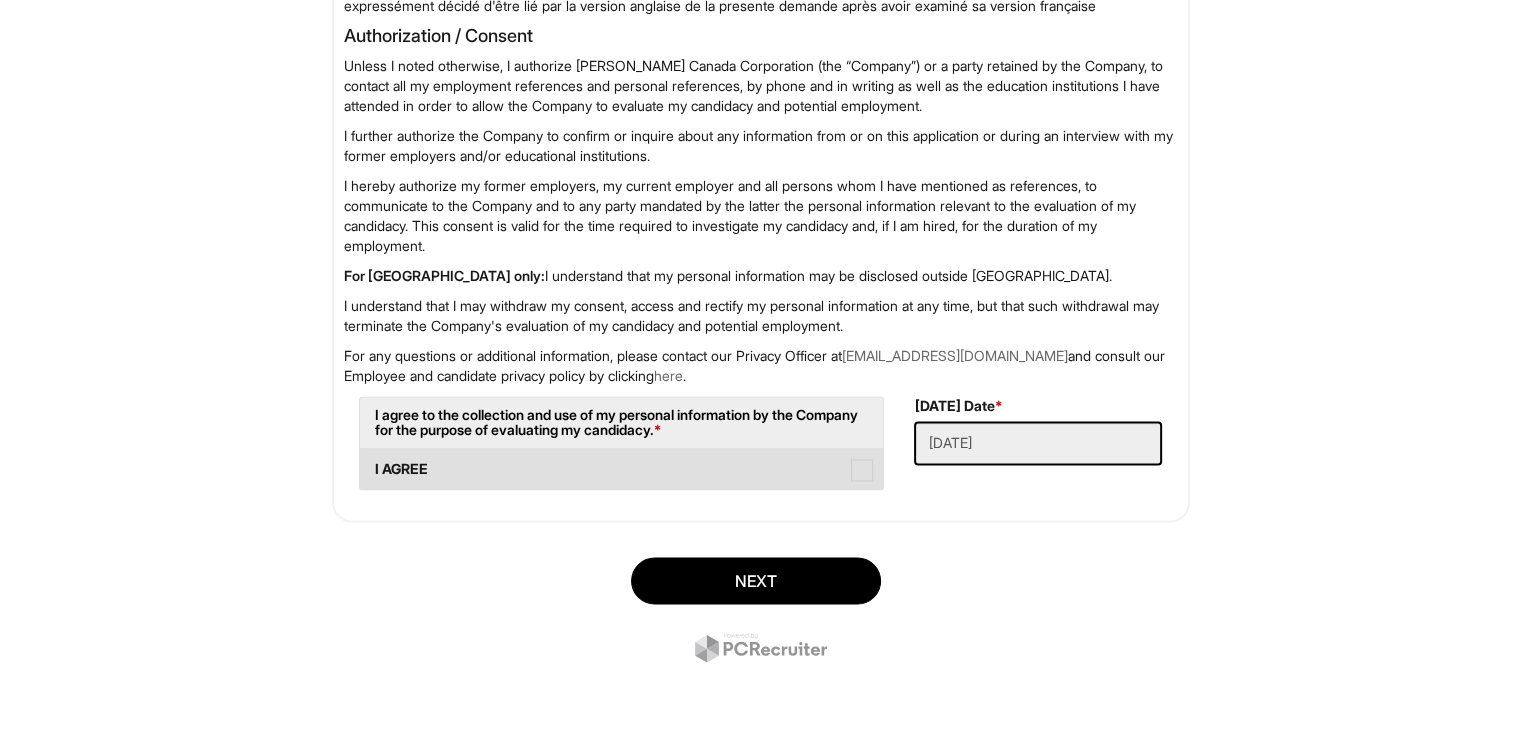 type 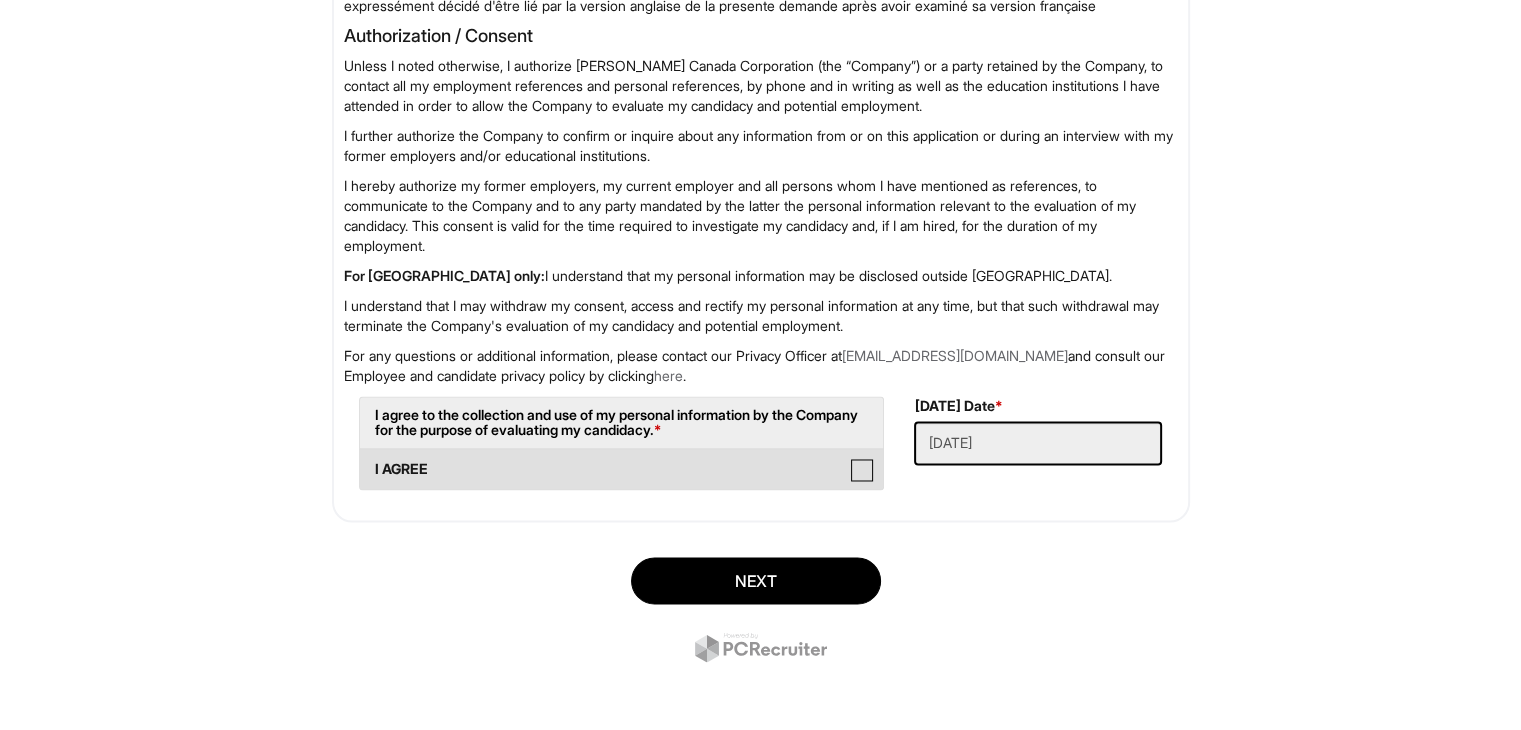 click on "I AGREE" at bounding box center [366, 459] 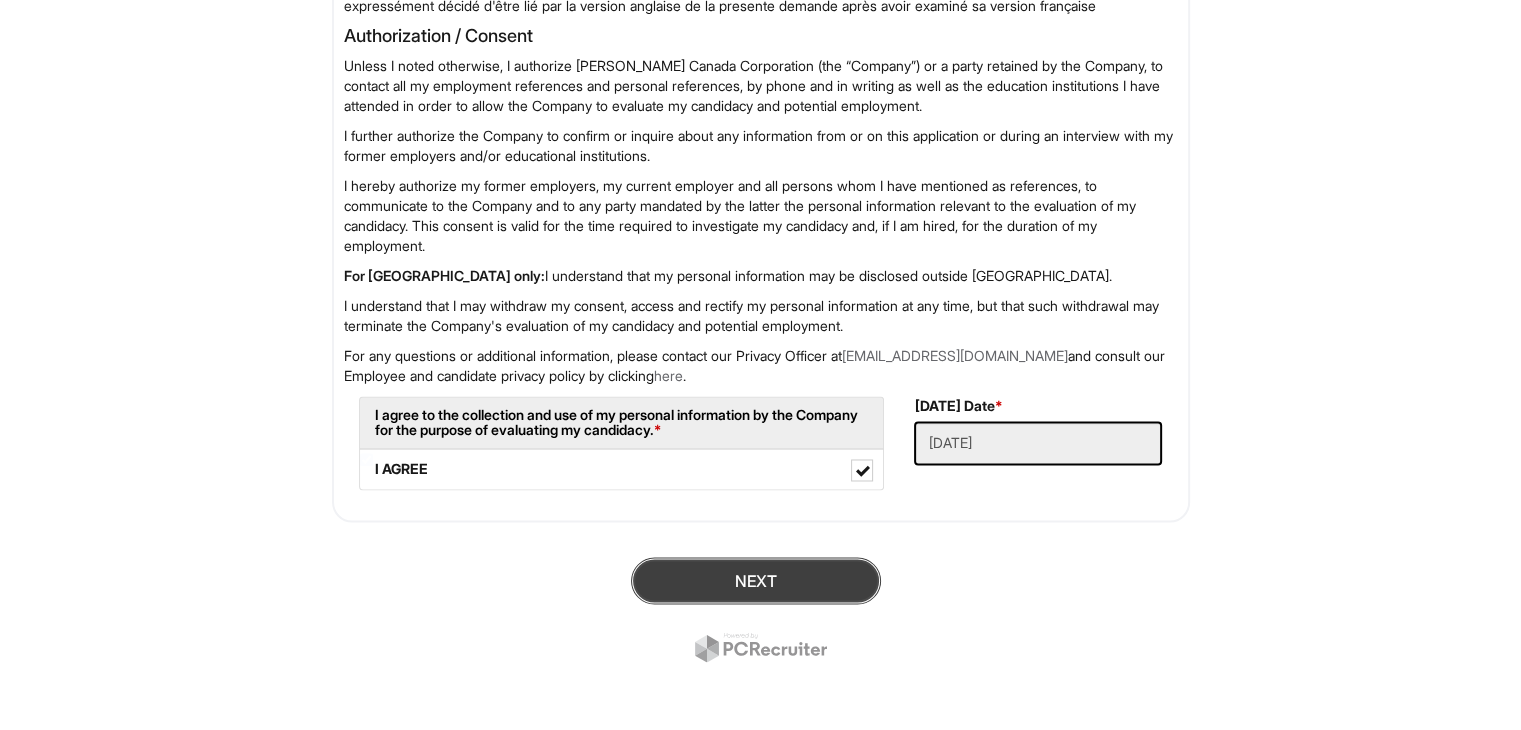 click on "Next" at bounding box center (756, 580) 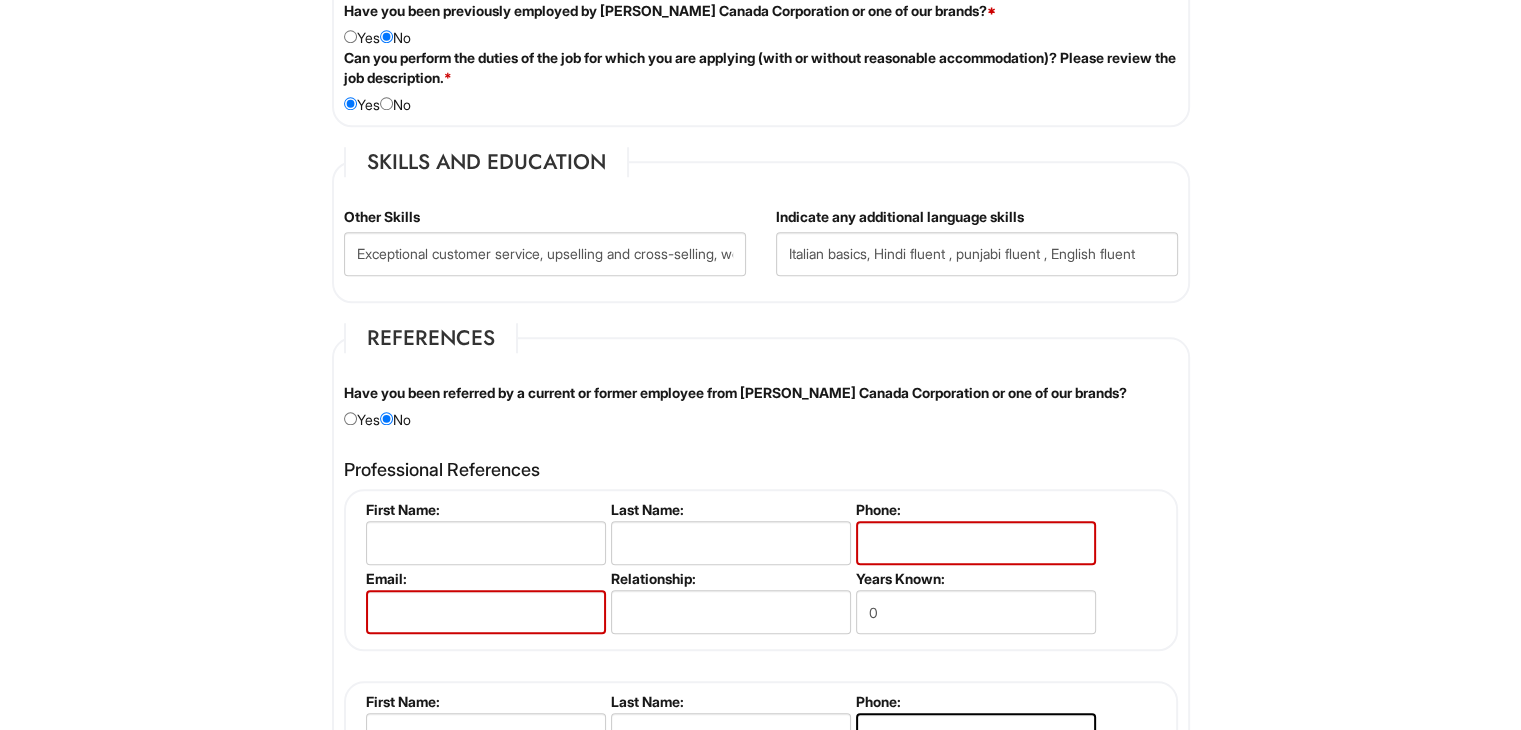 scroll, scrollTop: 1706, scrollLeft: 0, axis: vertical 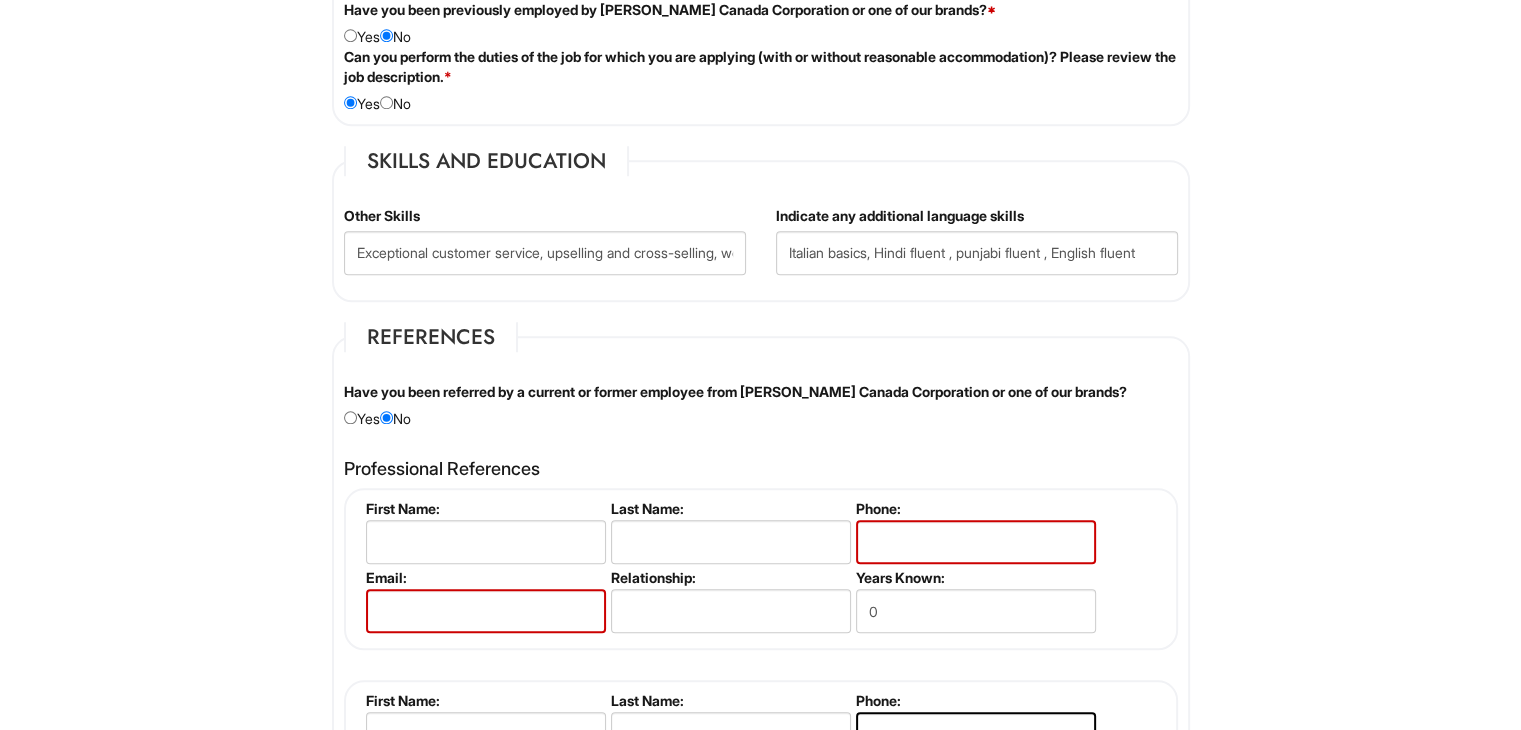 click on "Langue: FR
Please Complete This Form 1 2 Client Advisor (FT), Emporio Armani PLEASE COMPLETE ALL REQUIRED FIELDS
Personal Information
Last Name  *   kumari
First Name  *   Aparna
Middle Name
E-mail Address  *   kuaparna6060@gmail.com
Phone  *   4167176339
LinkedIn URL
Resume Upload *   Resume Upload My n resume.pdf
Street Address  *   22 forrester drive
Address Line 2
City  *   brampton
Province  *   Province ALBERTA BRITISH COLUMBIA MANITOBA NEW BRUNSWICK NEWFOUNDLAND NOVA SCOTIA NORTHWEST TERRITORIES NUNAVUT ONTARIO PRINCE EDWARD ISLAND QUEBEC SASKATCHEWAN YUKON TERRITORY ALABAMA ALASKA ARIZONA ARKANSAS CALIFORNIA COLORADO CONNECTICUT DELAWARE DISTRICT OF COLUMBIA FLORIDA GEORGIA HAWAII IDAHO ILLINOIS INDIANA IOWA KANSAS KENTUCKY LOUISIANA MAINE MARYLAND MASSACHUSETTS MICHIGAN MINNESOTA MISSISSIPPI MISSOURI MONTANA NEBRASKA NEVADA NEW HAMPSHIRE NEW JERSEY NEW MEXICO NEW YORK NORTH CAROLINA NORTH DAKOTA OHIO OKLAHOMA OREGON PENNSYLVANIA RHODE ISLAND" at bounding box center [760, 293] 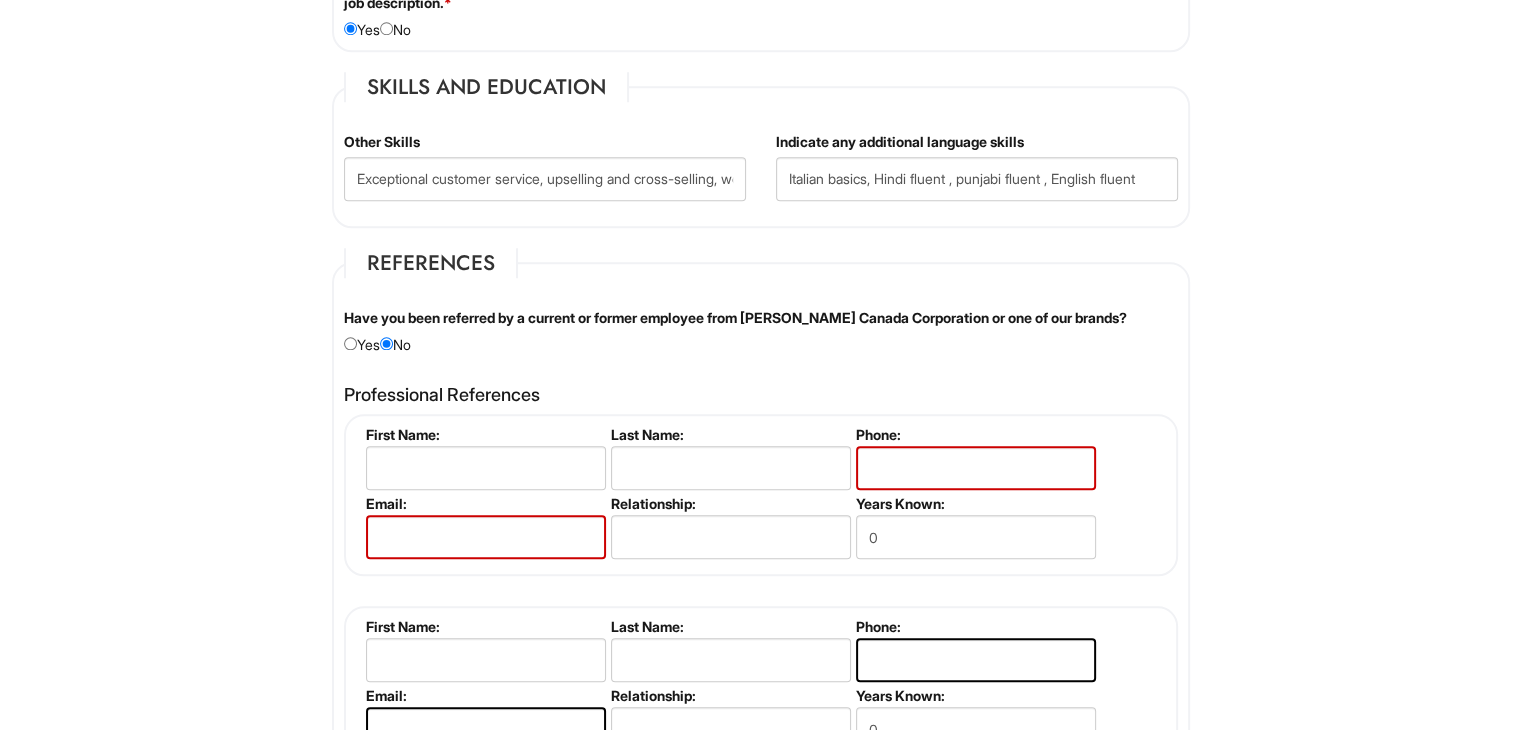 scroll, scrollTop: 1779, scrollLeft: 0, axis: vertical 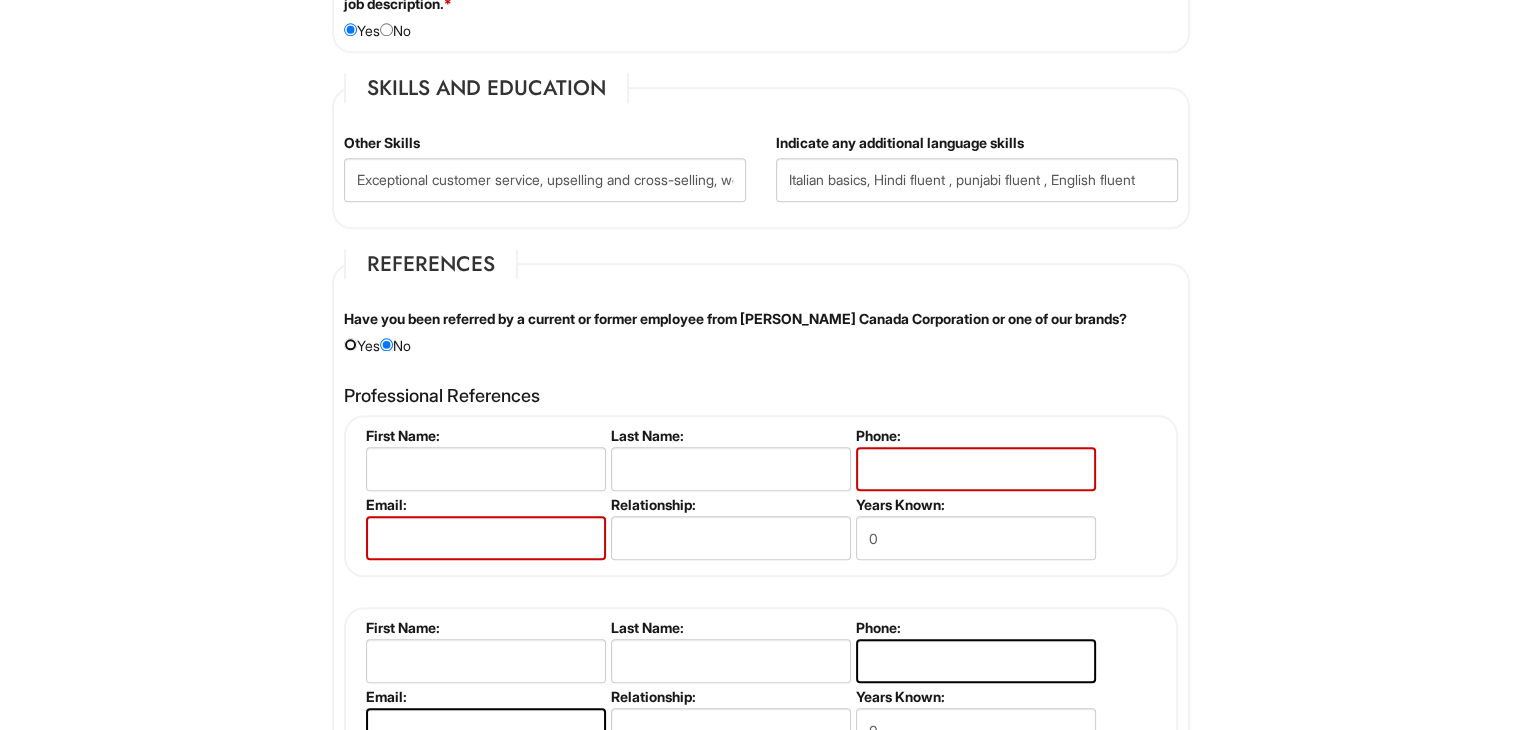 click at bounding box center [350, 344] 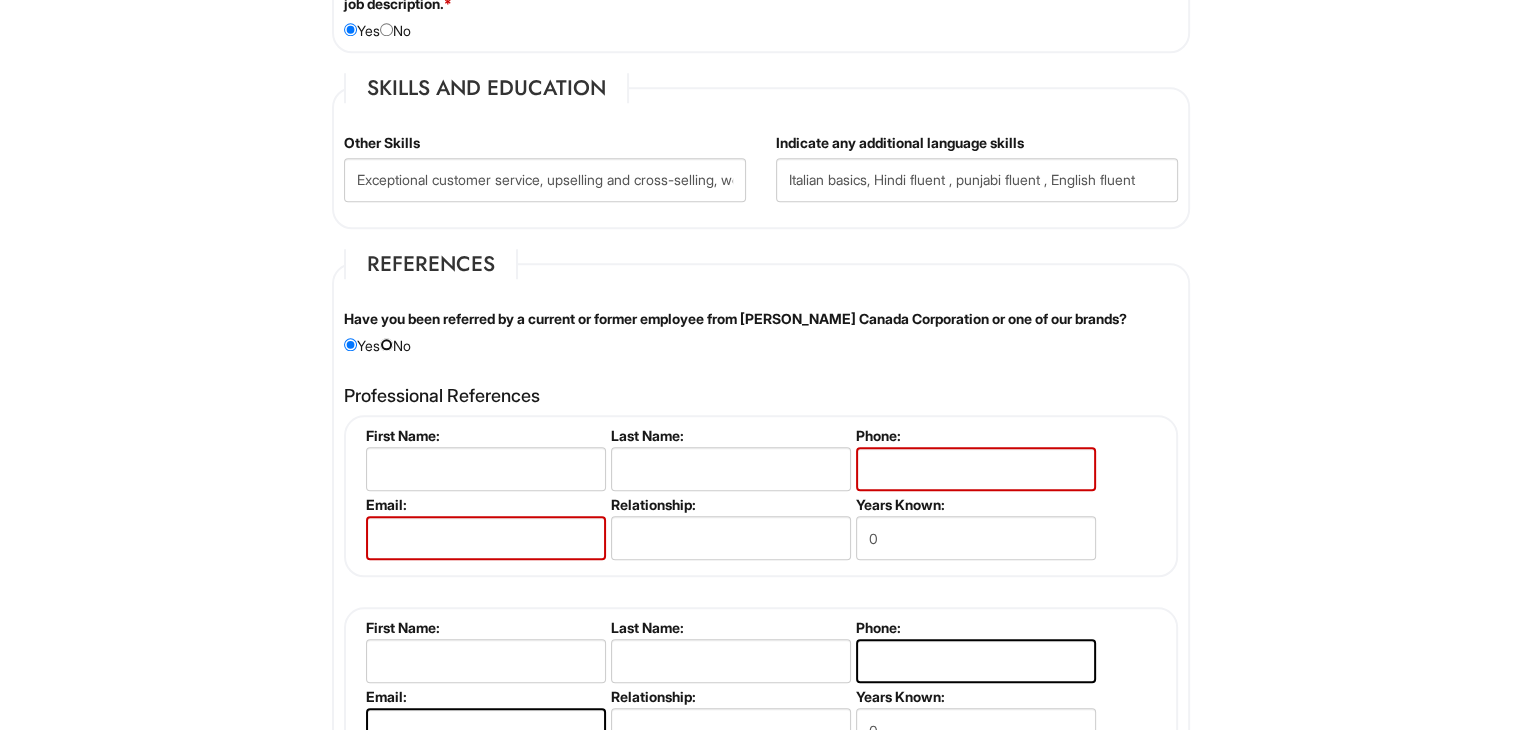 click at bounding box center [386, 344] 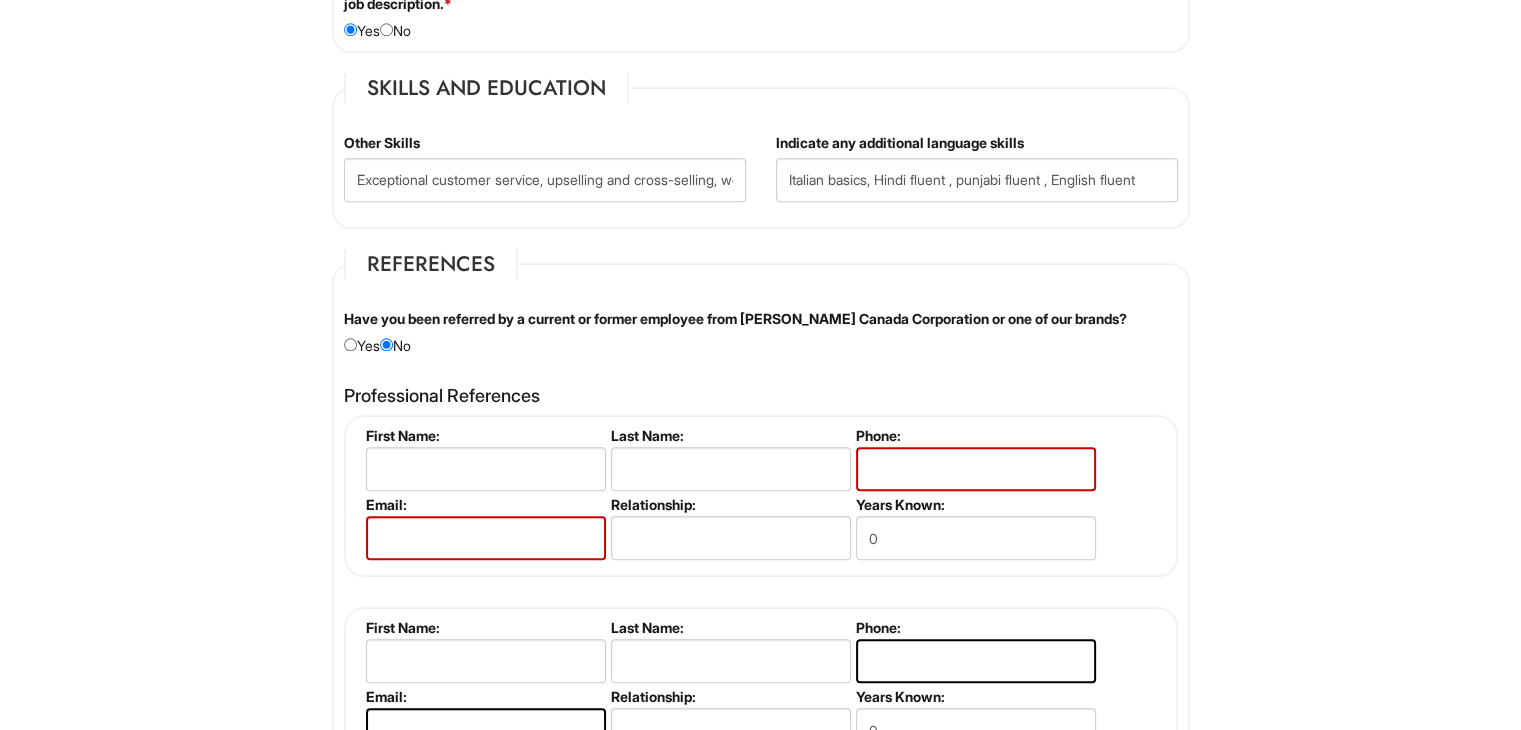 click on "Professional References" at bounding box center (761, 396) 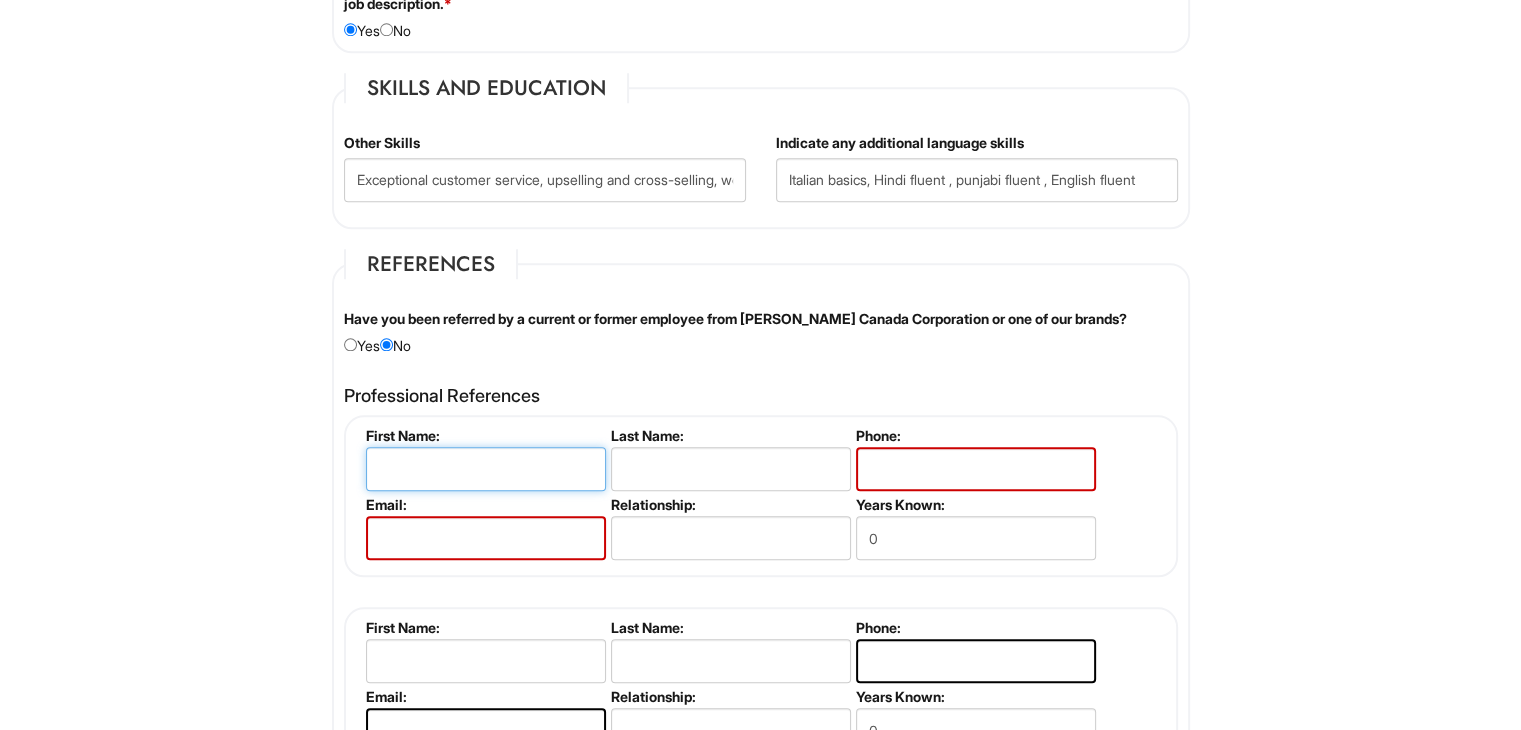 click at bounding box center [486, 469] 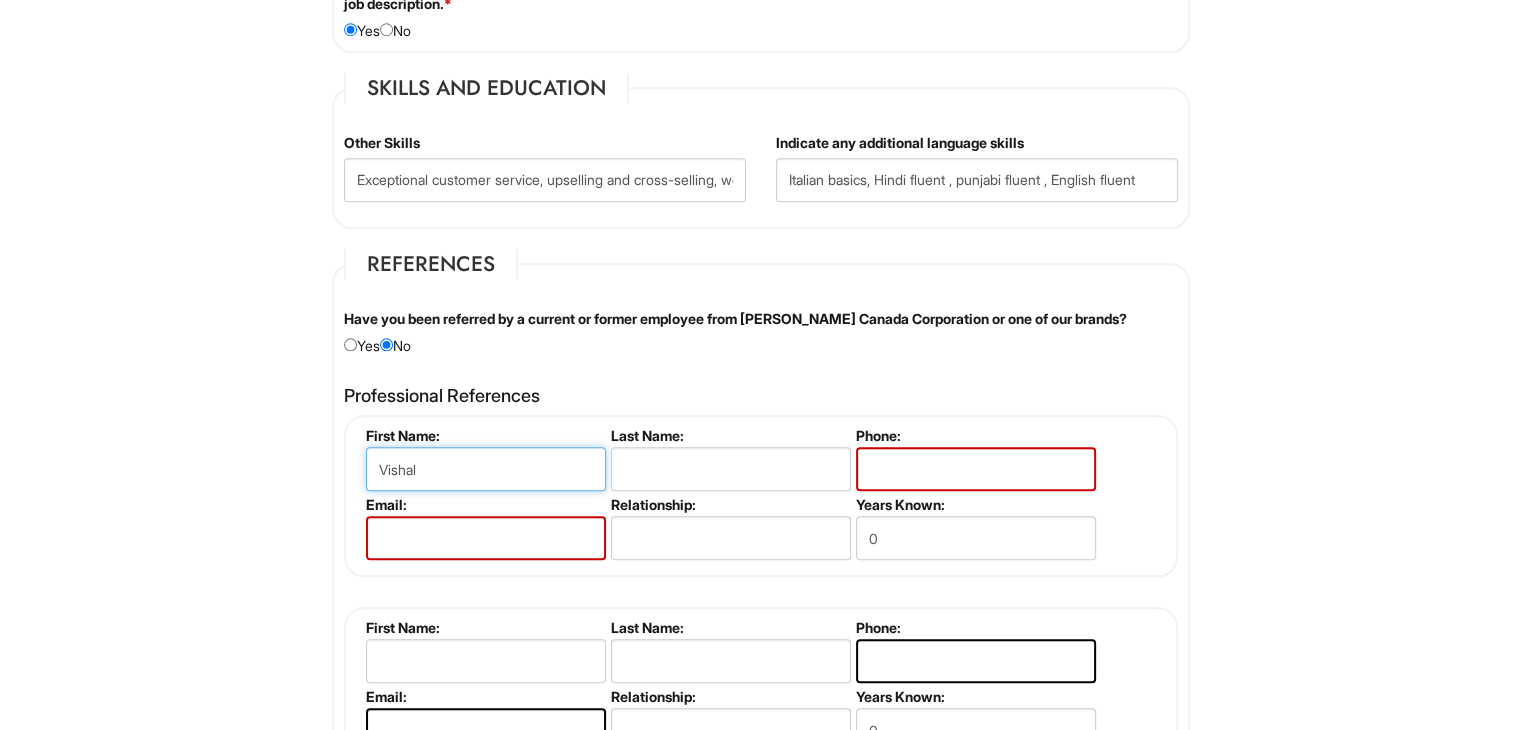 type on "Vishal" 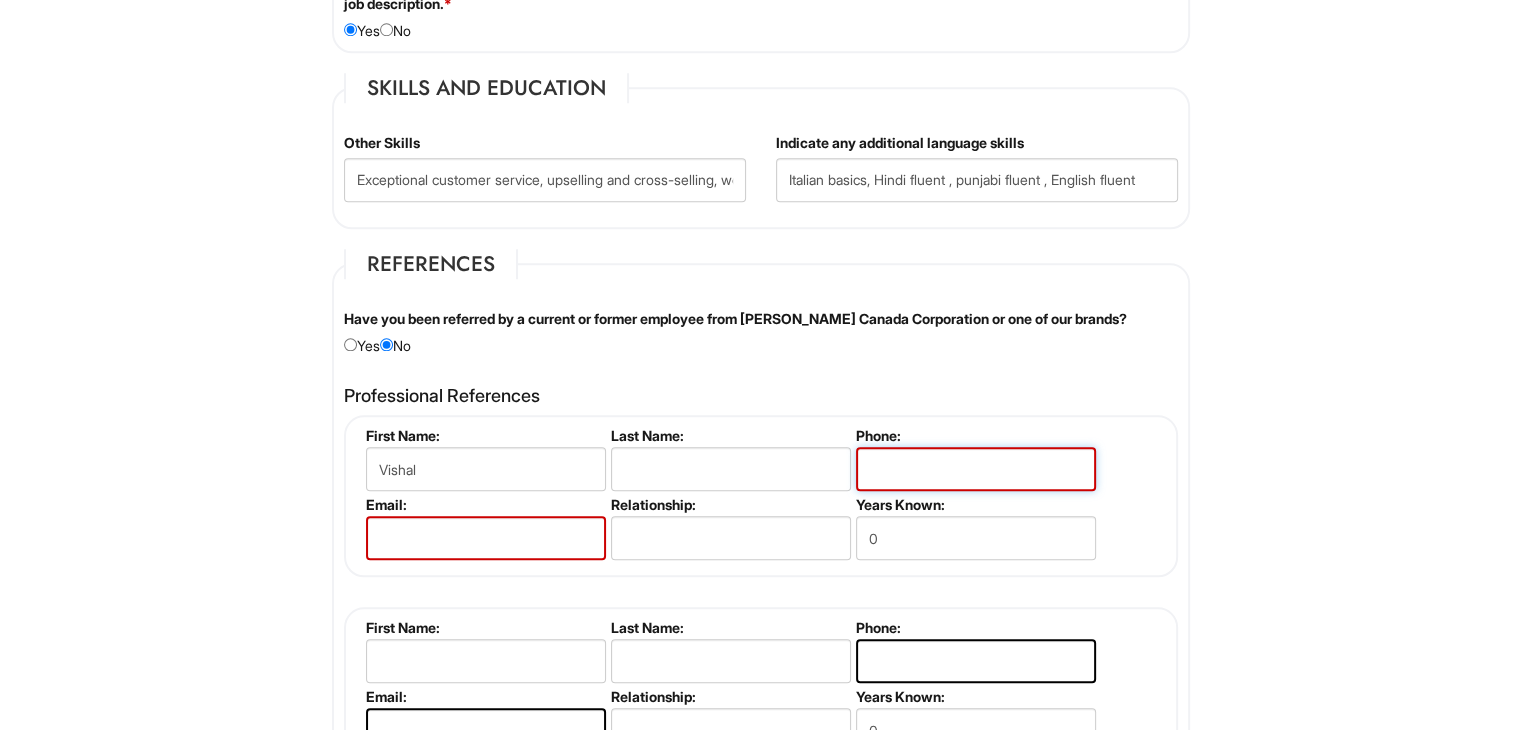 click at bounding box center [976, 469] 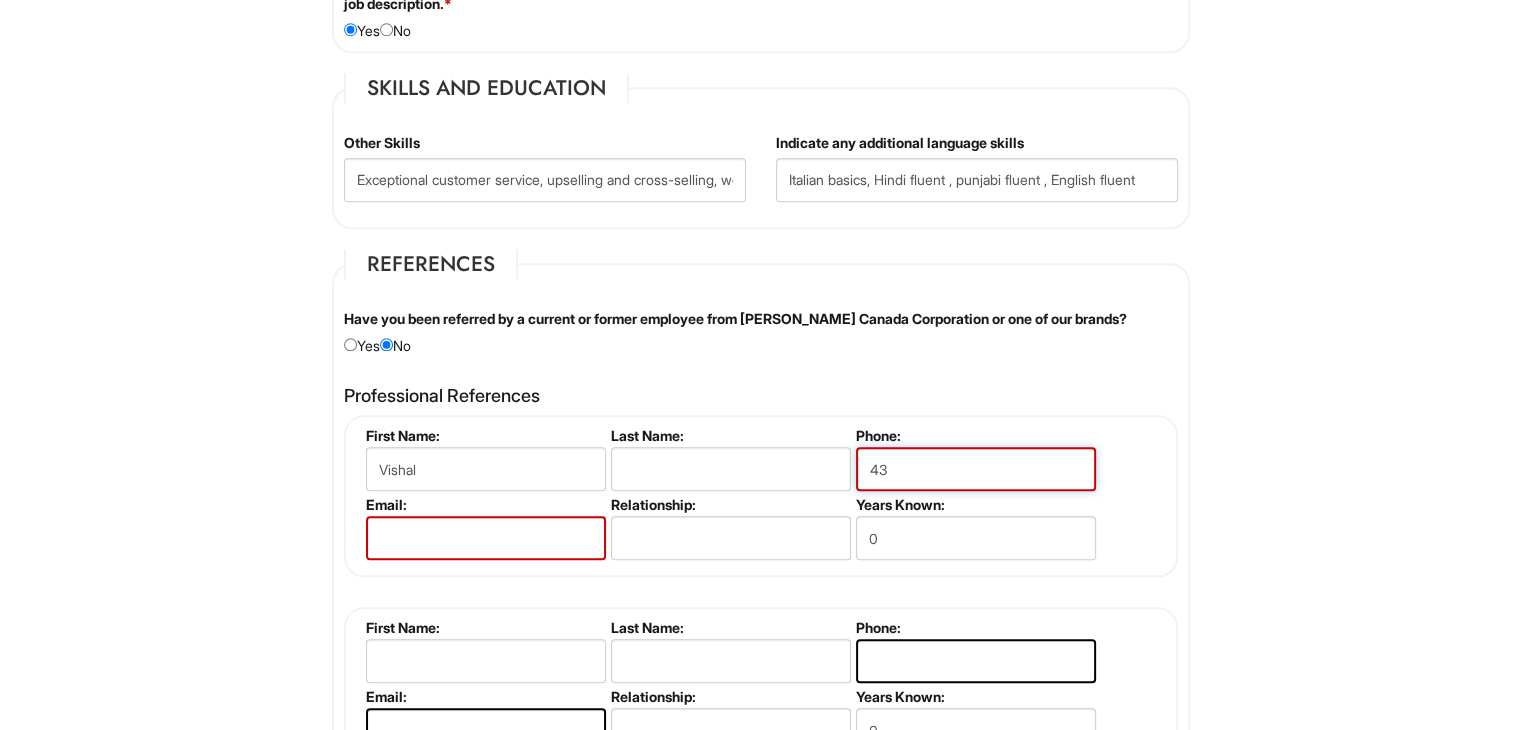 type on "4" 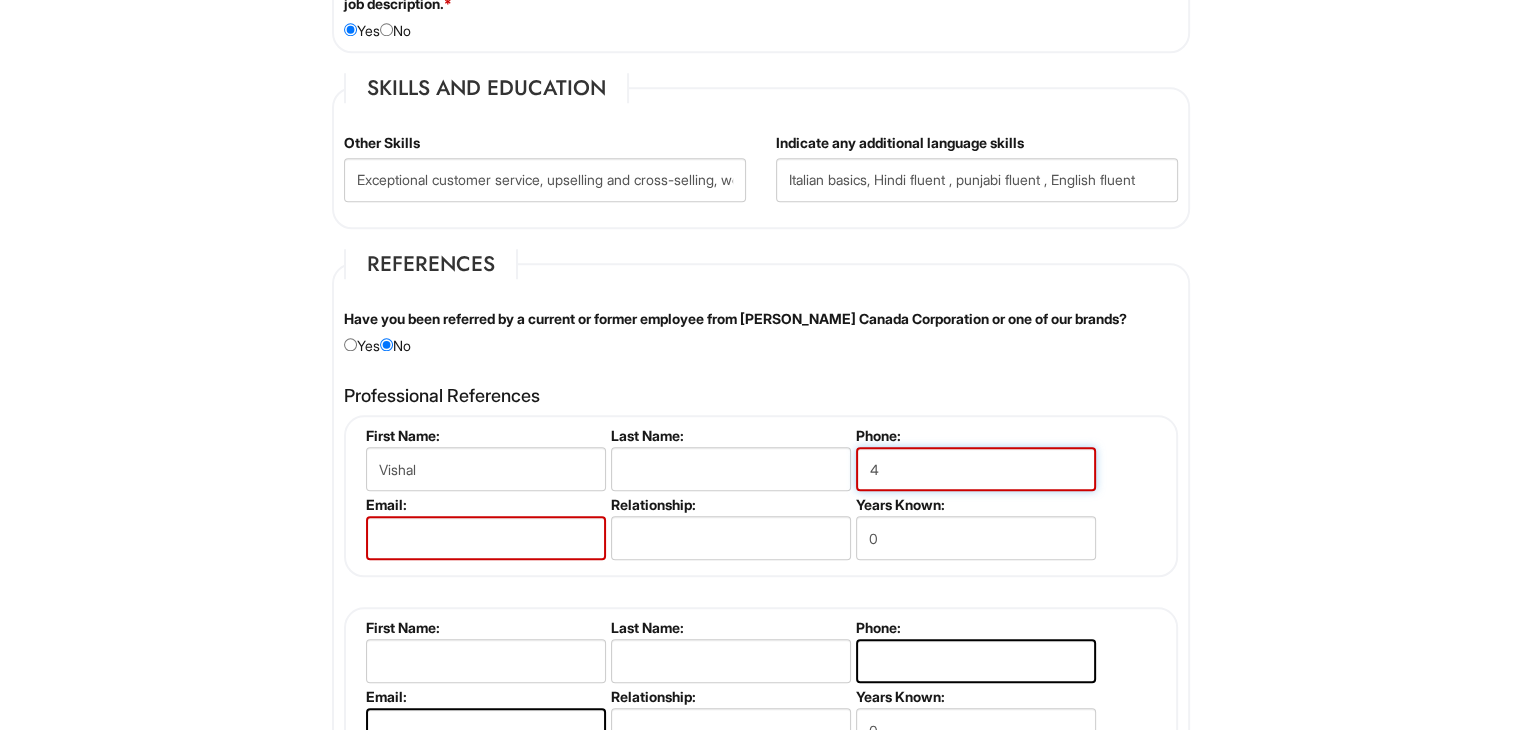 type 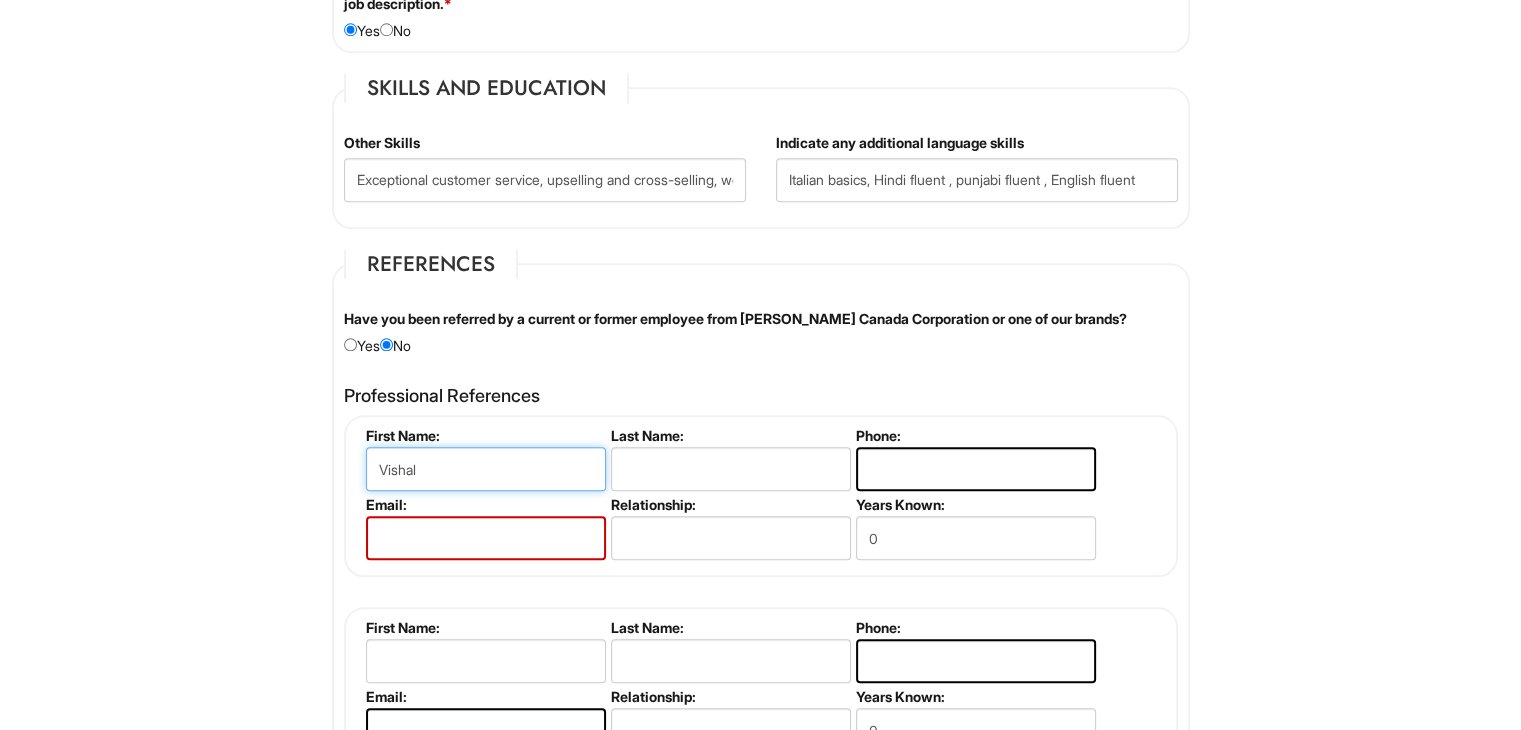 click on "Vishal" at bounding box center [486, 469] 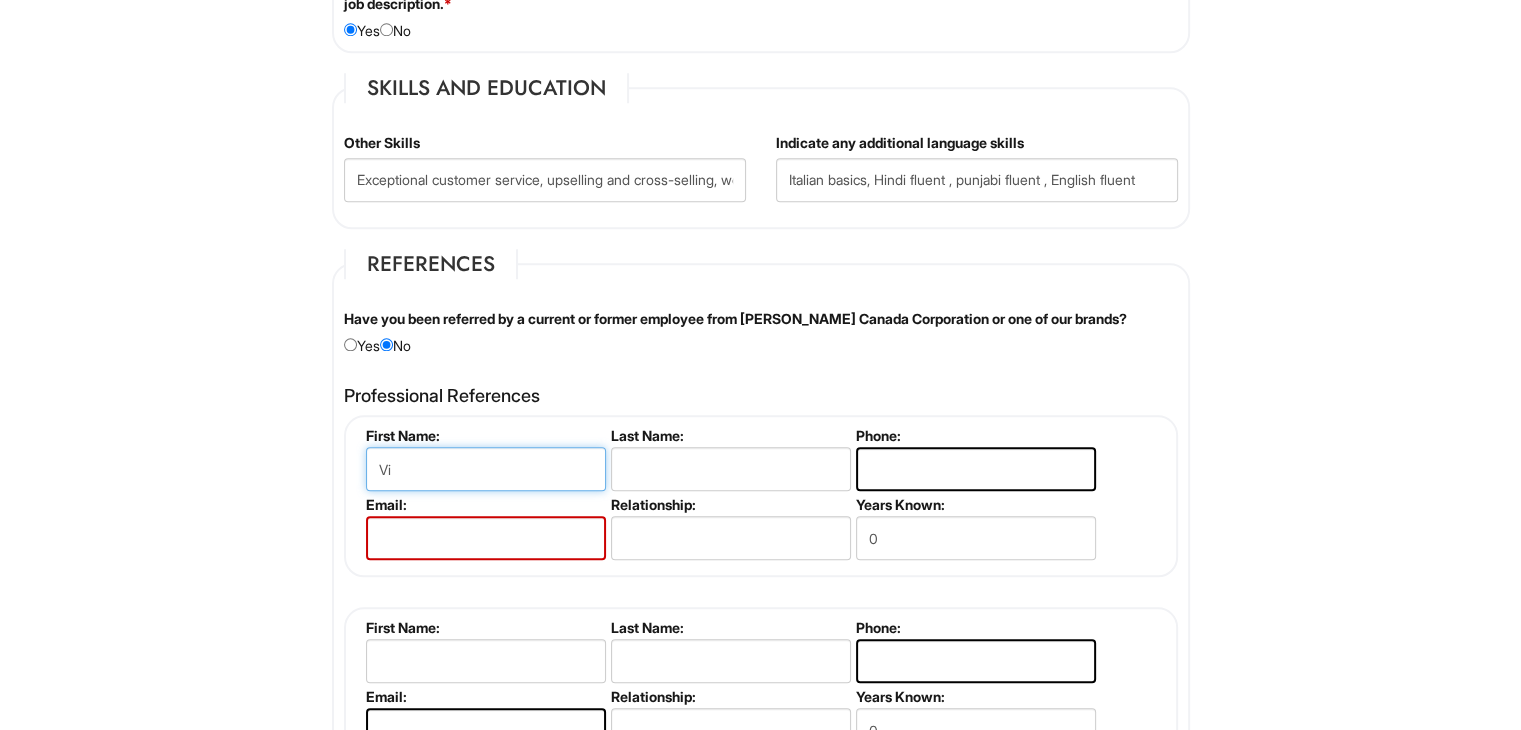 type on "V" 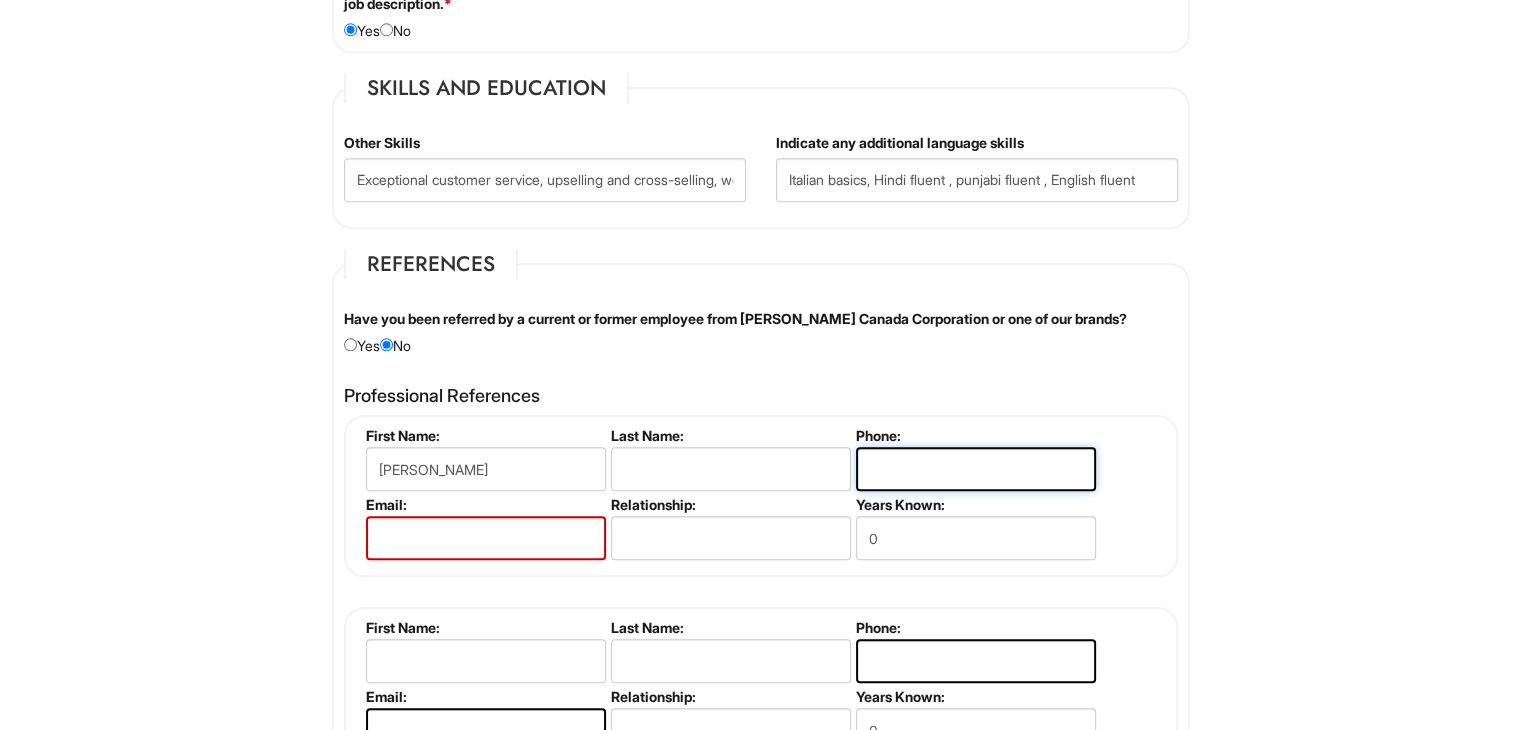 click at bounding box center (976, 469) 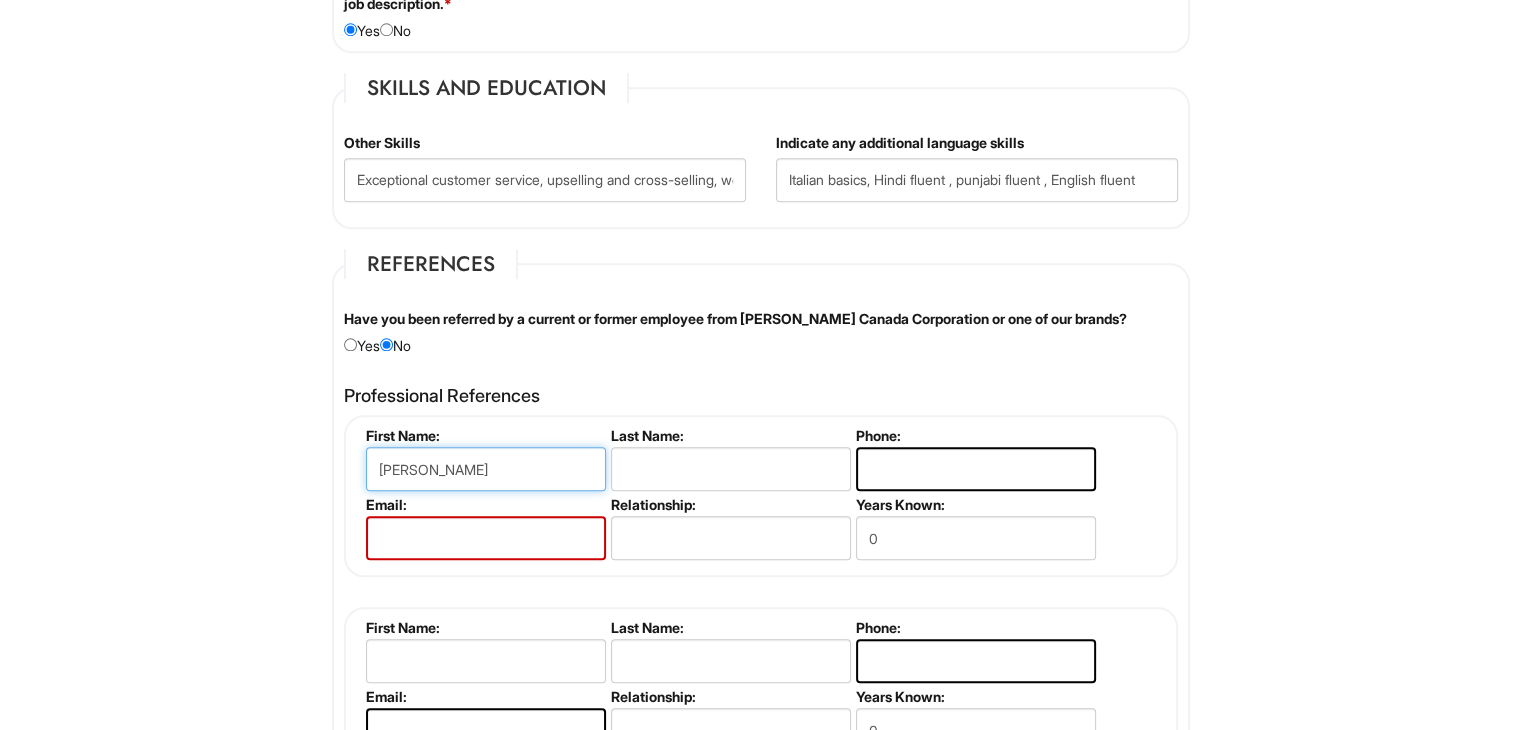 click on "Vanshika" at bounding box center (486, 469) 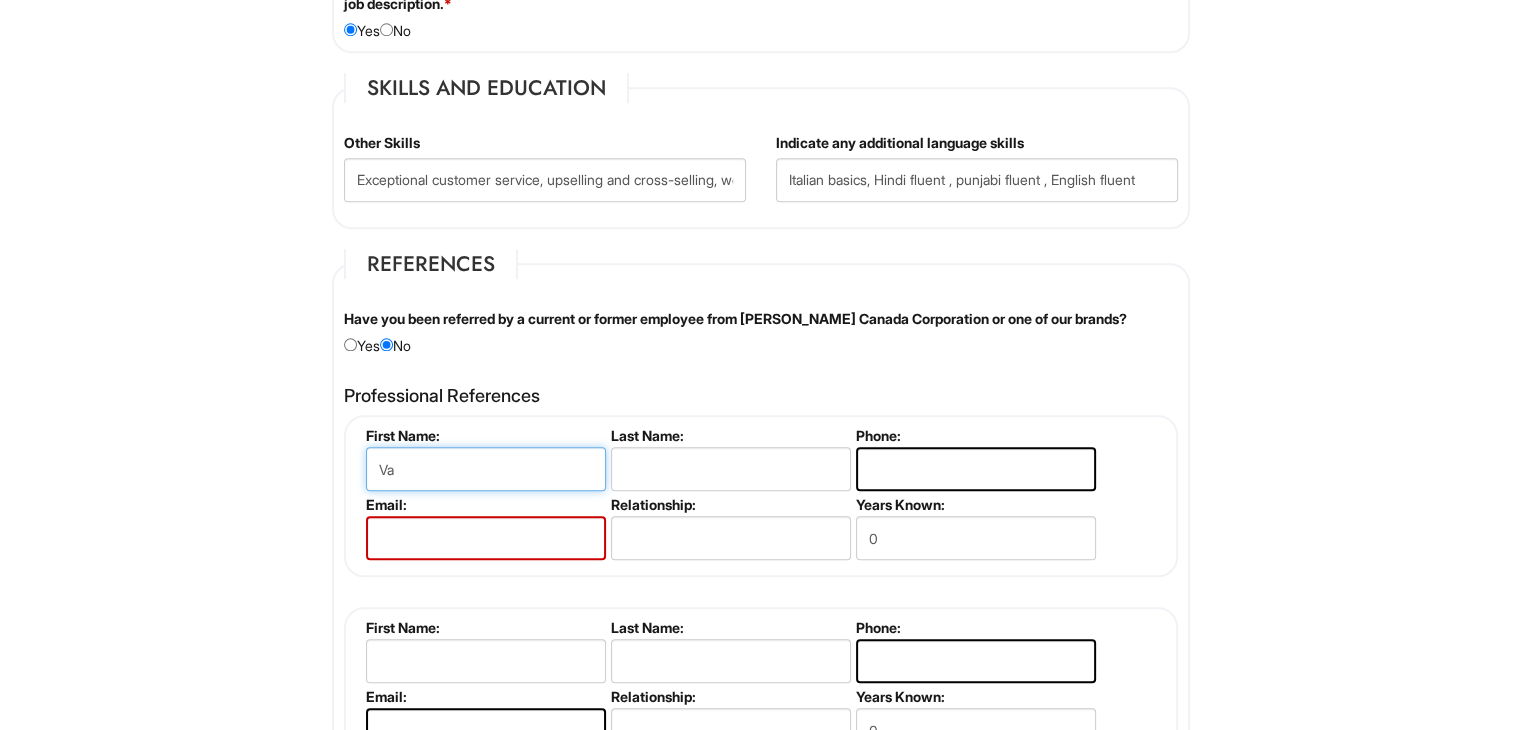 type on "V" 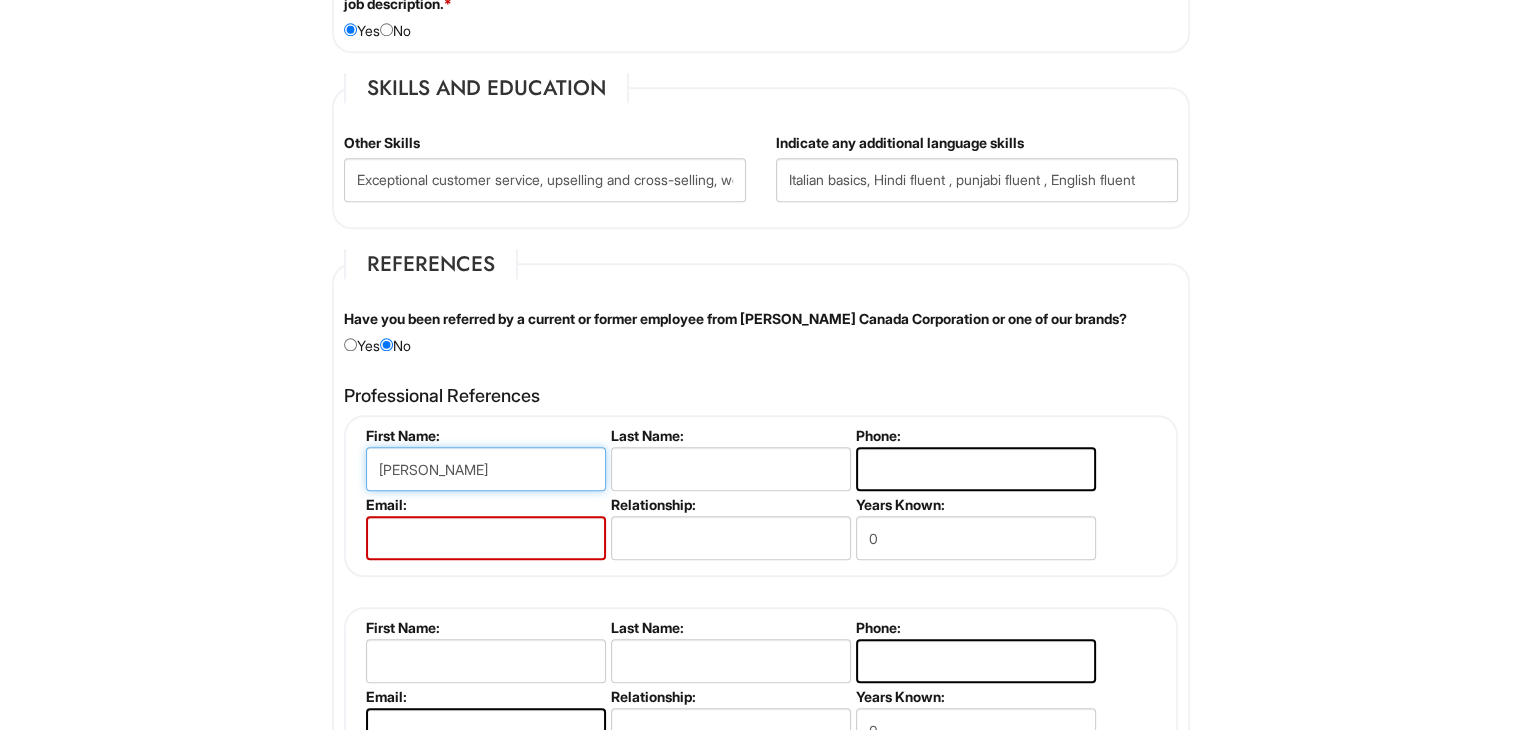 type on "[PERSON_NAME]" 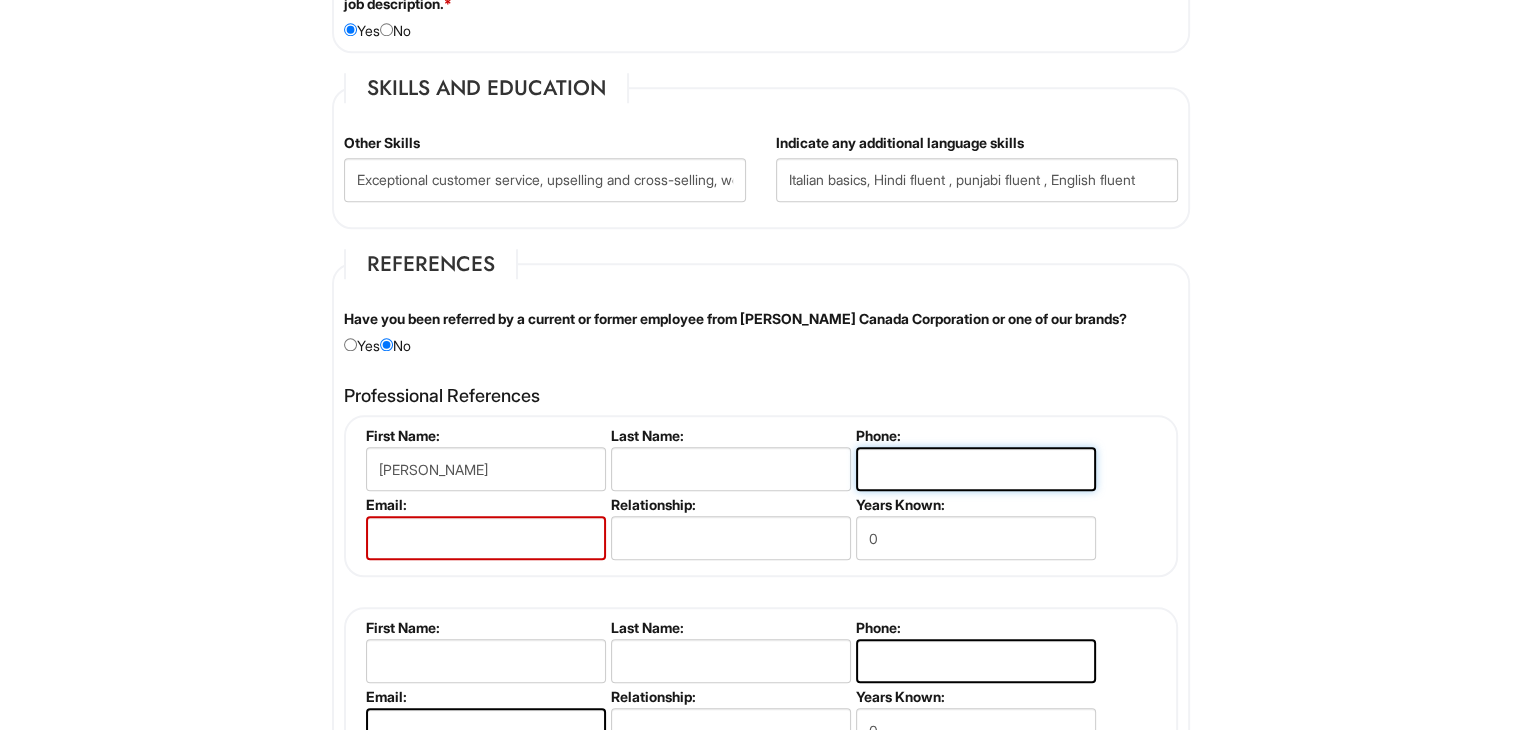 click at bounding box center (976, 469) 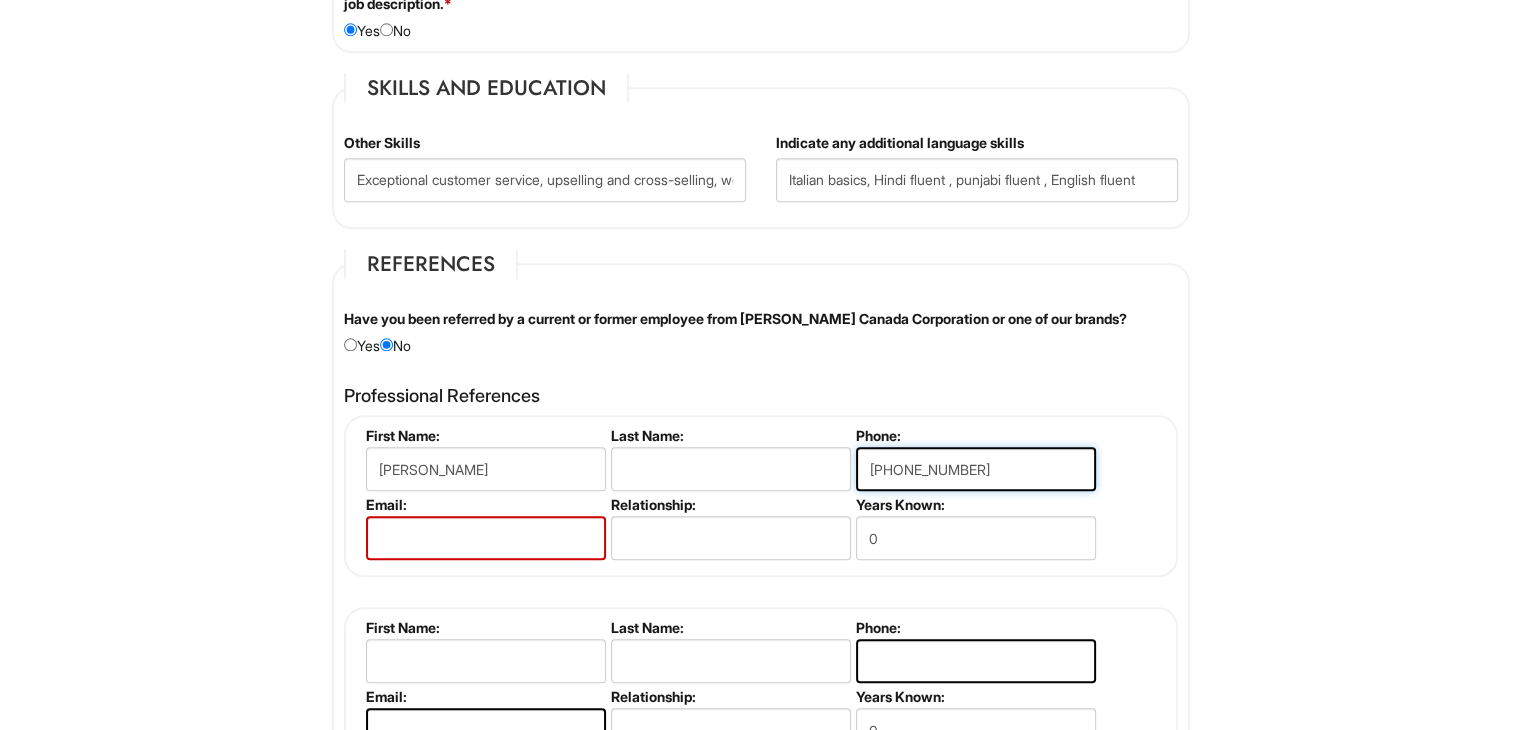 type on "647-649-2983" 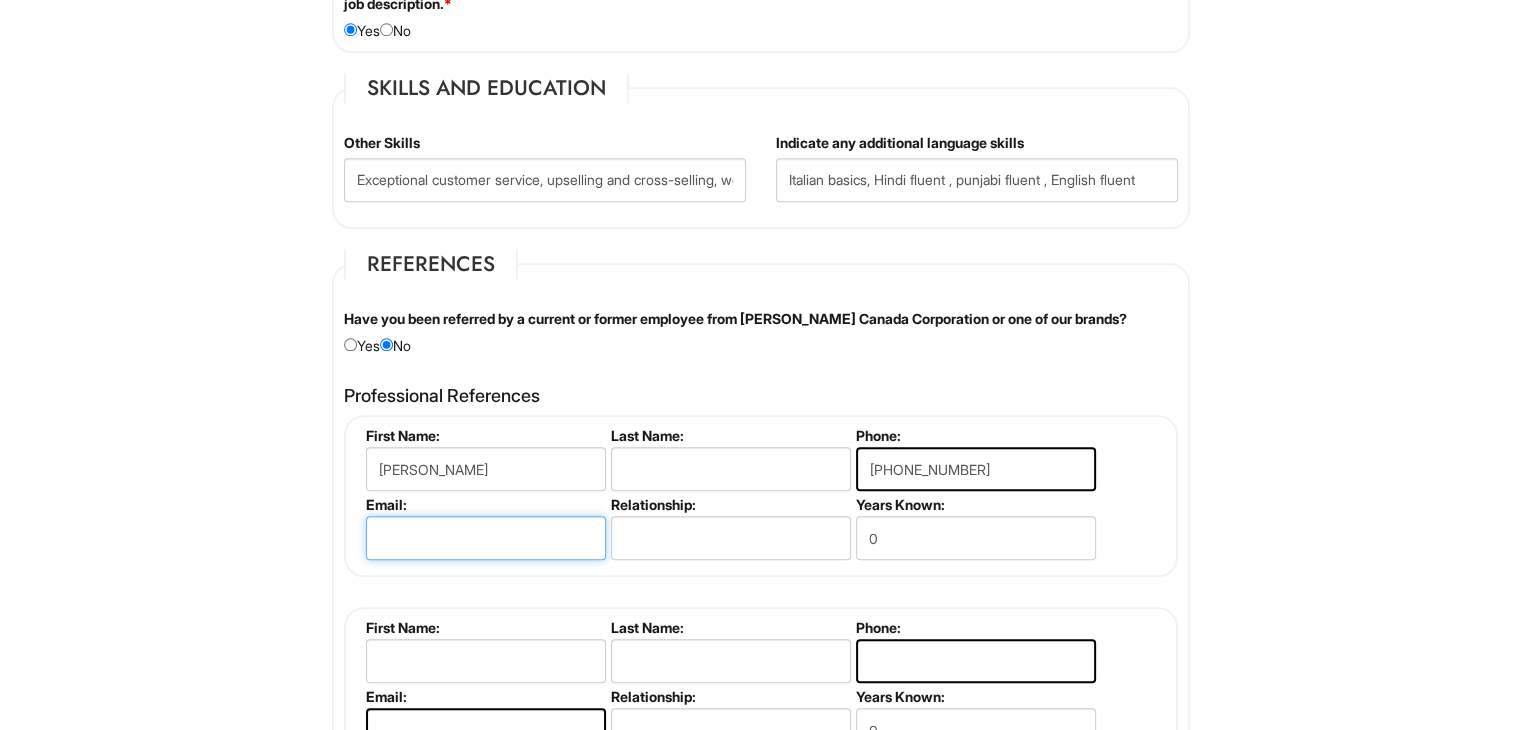 click at bounding box center (486, 538) 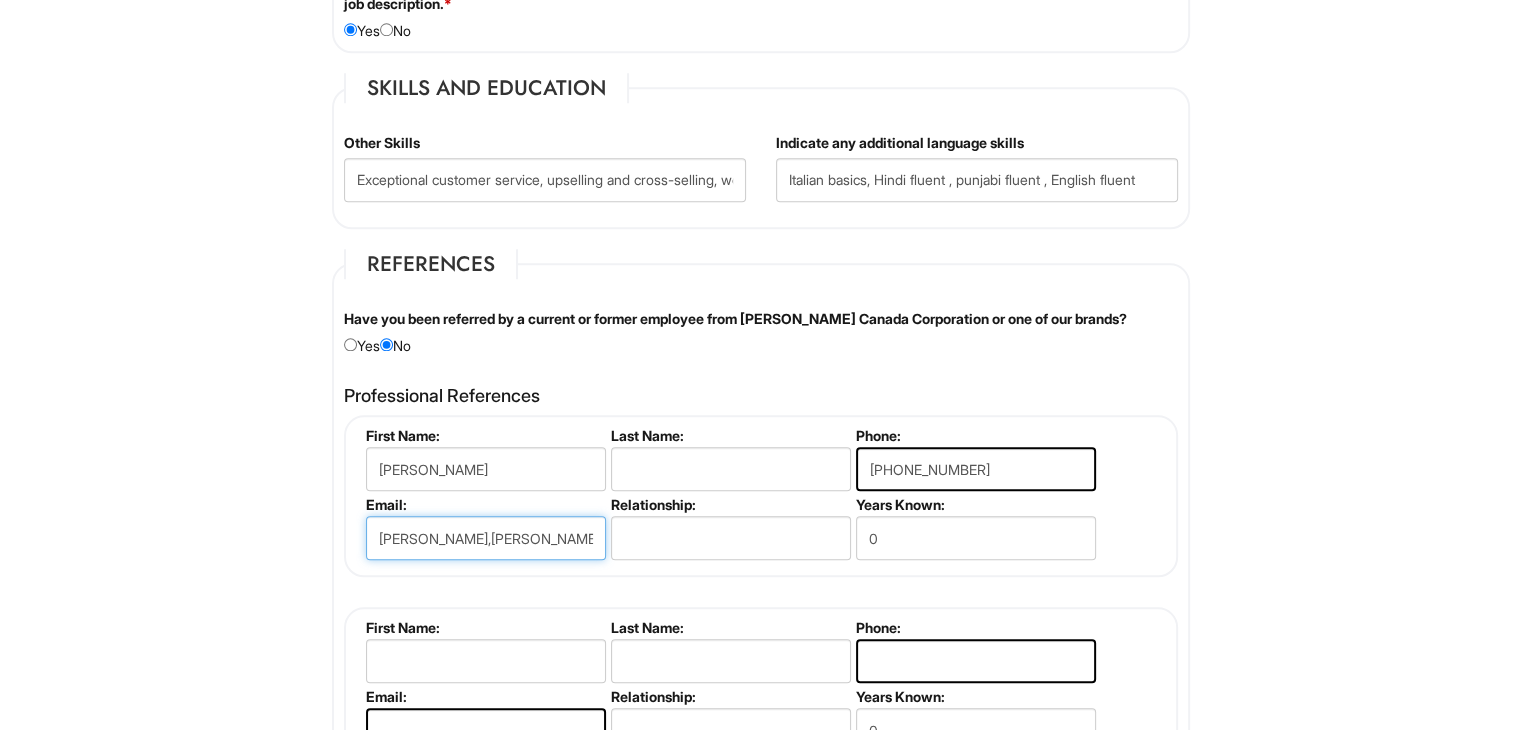 click on "antony,tsyaska" at bounding box center (486, 538) 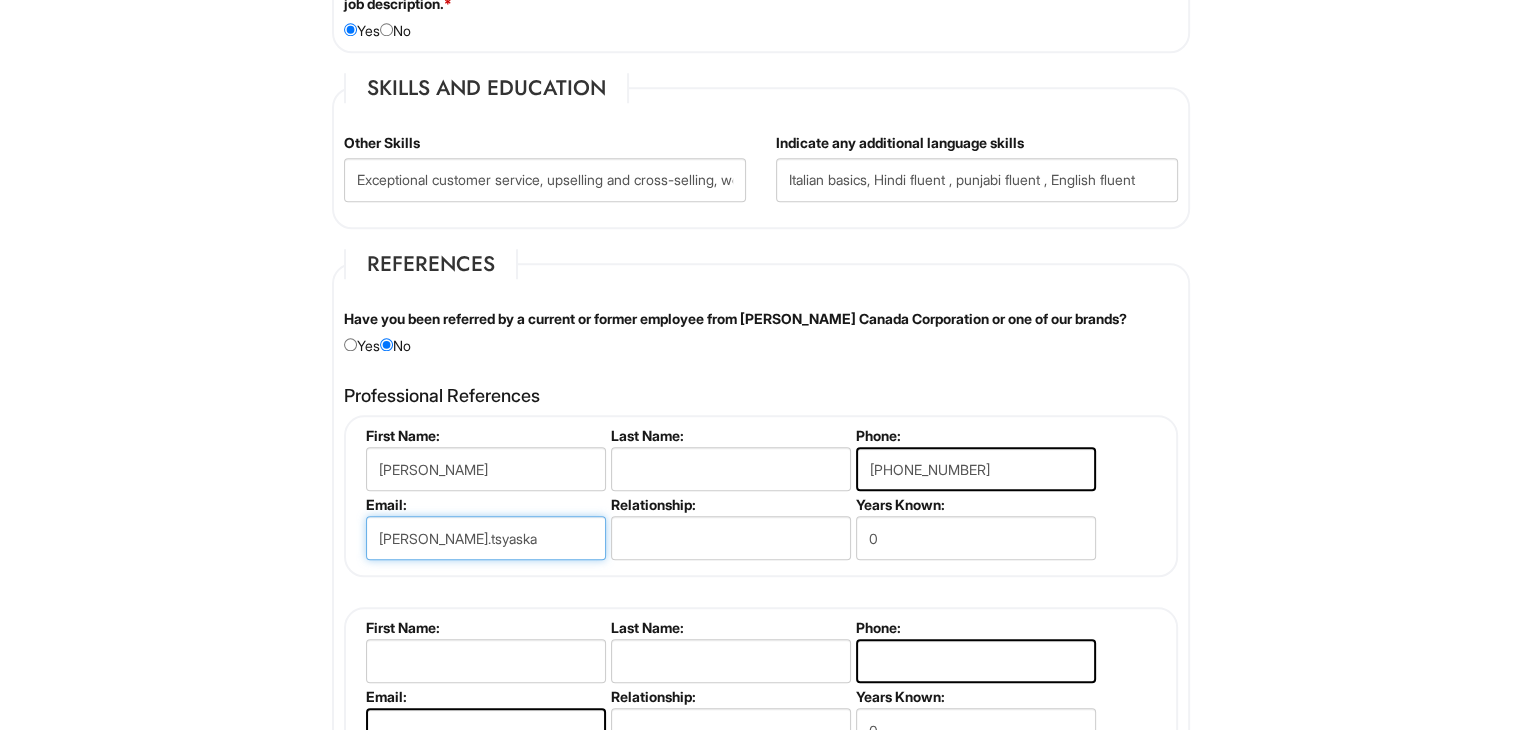 click on "antony.tsyaska" at bounding box center [486, 538] 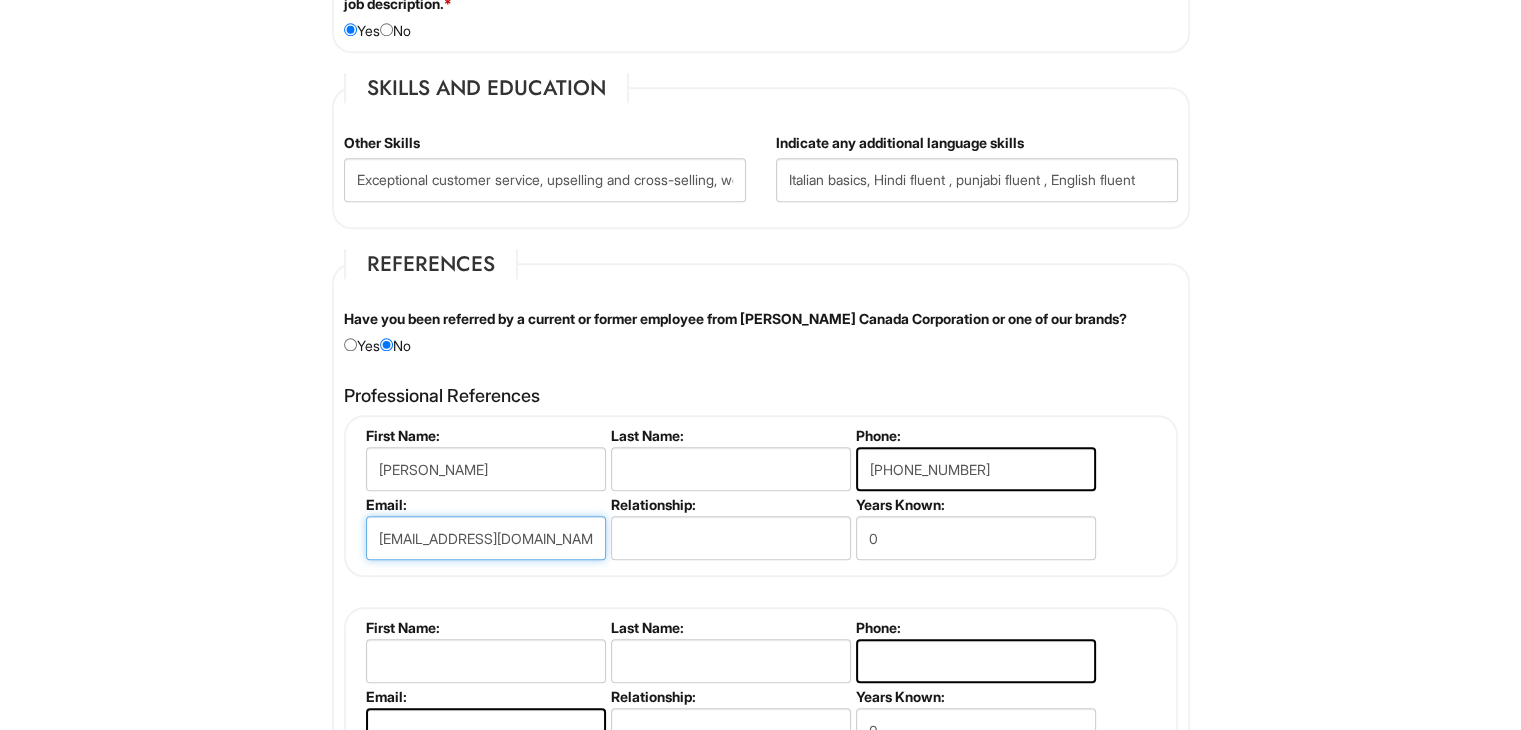 type on "[EMAIL_ADDRESS][DOMAIN_NAME]" 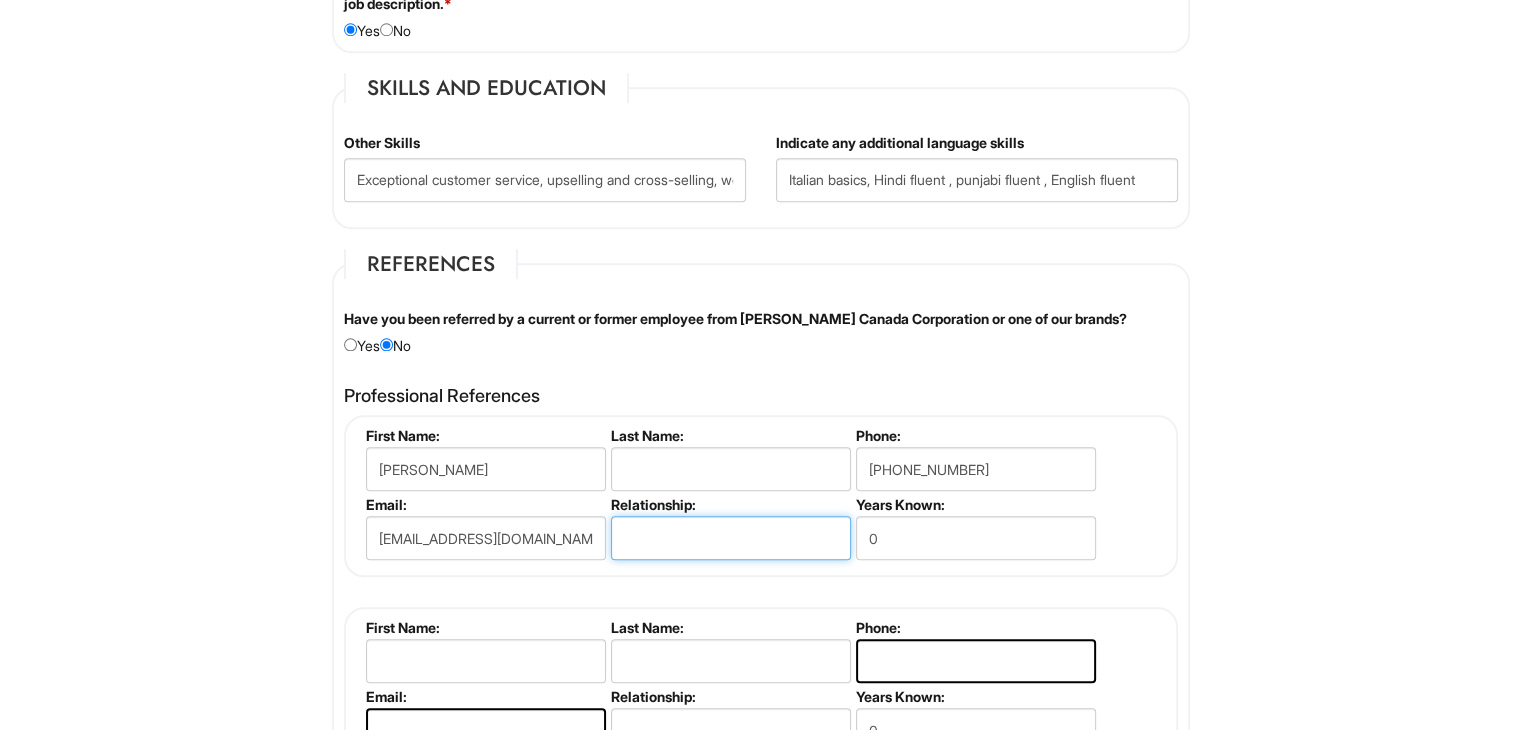 click at bounding box center (731, 538) 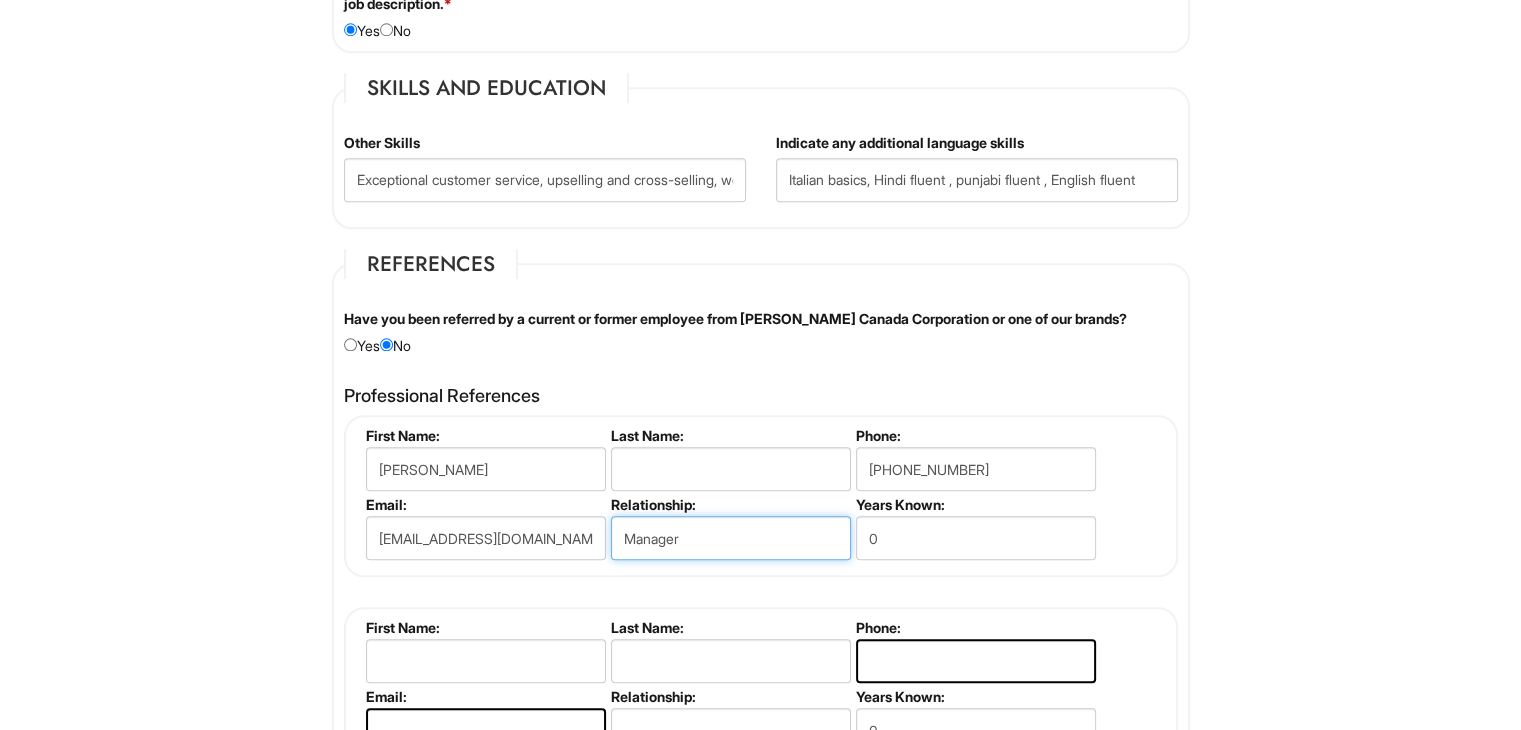 type on "Manager" 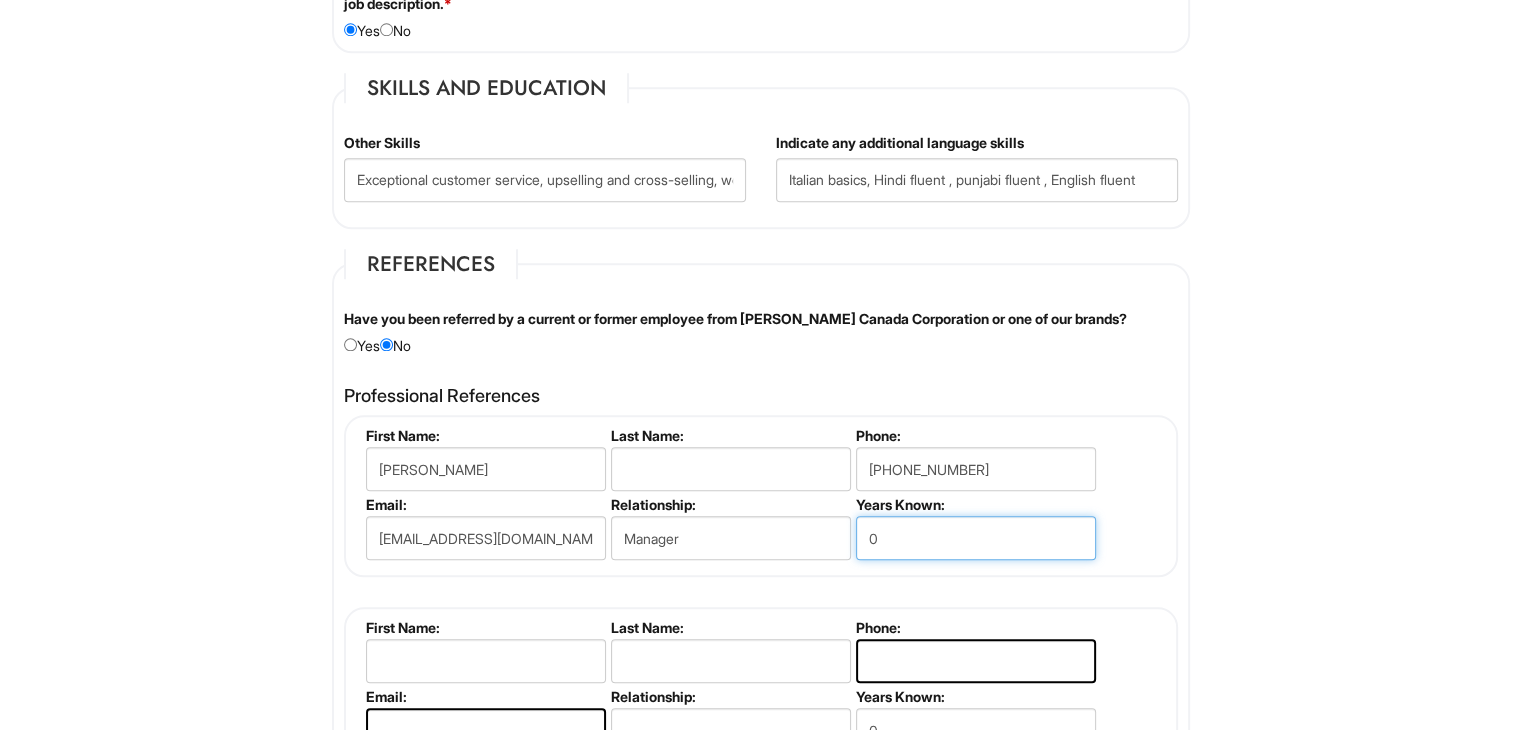 click on "0" at bounding box center [976, 538] 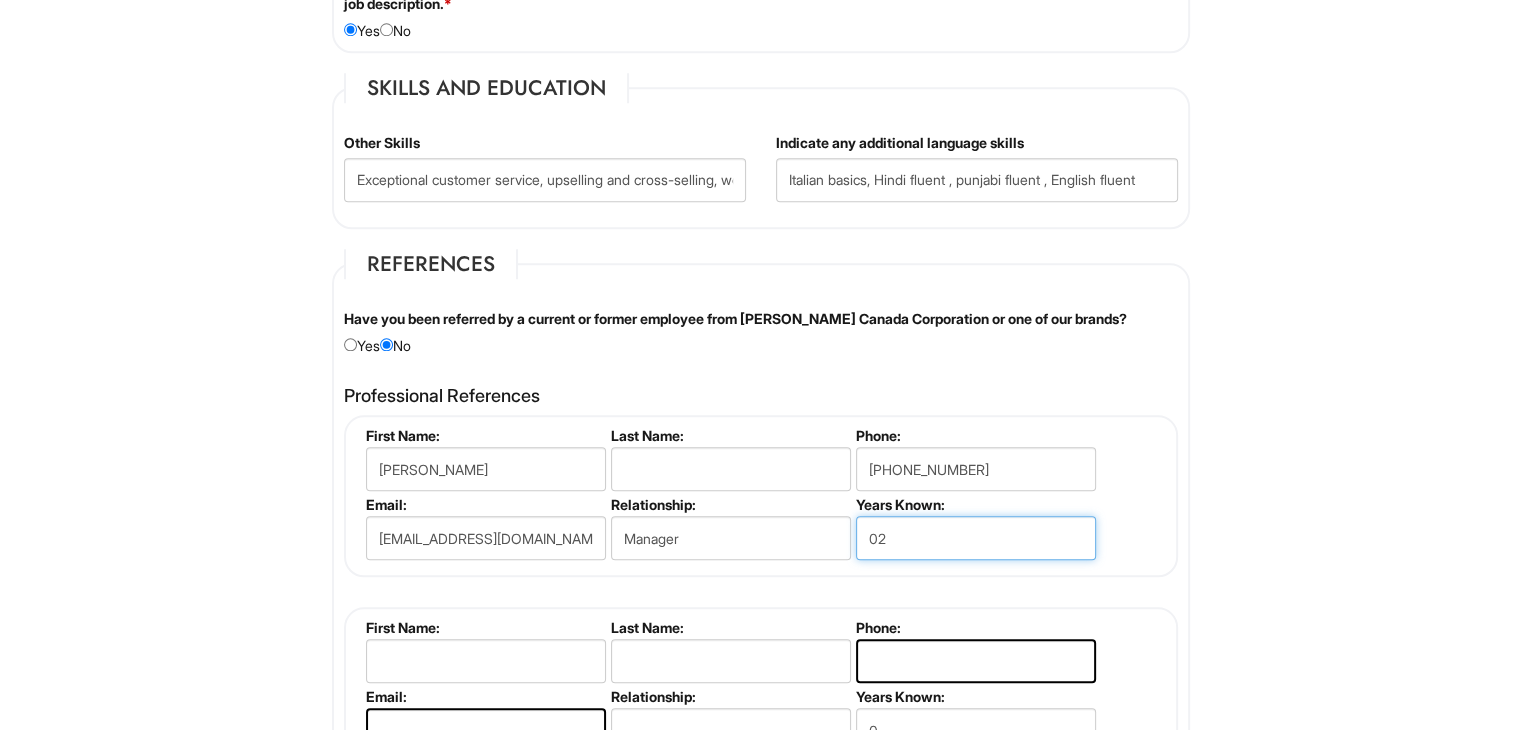 type on "0" 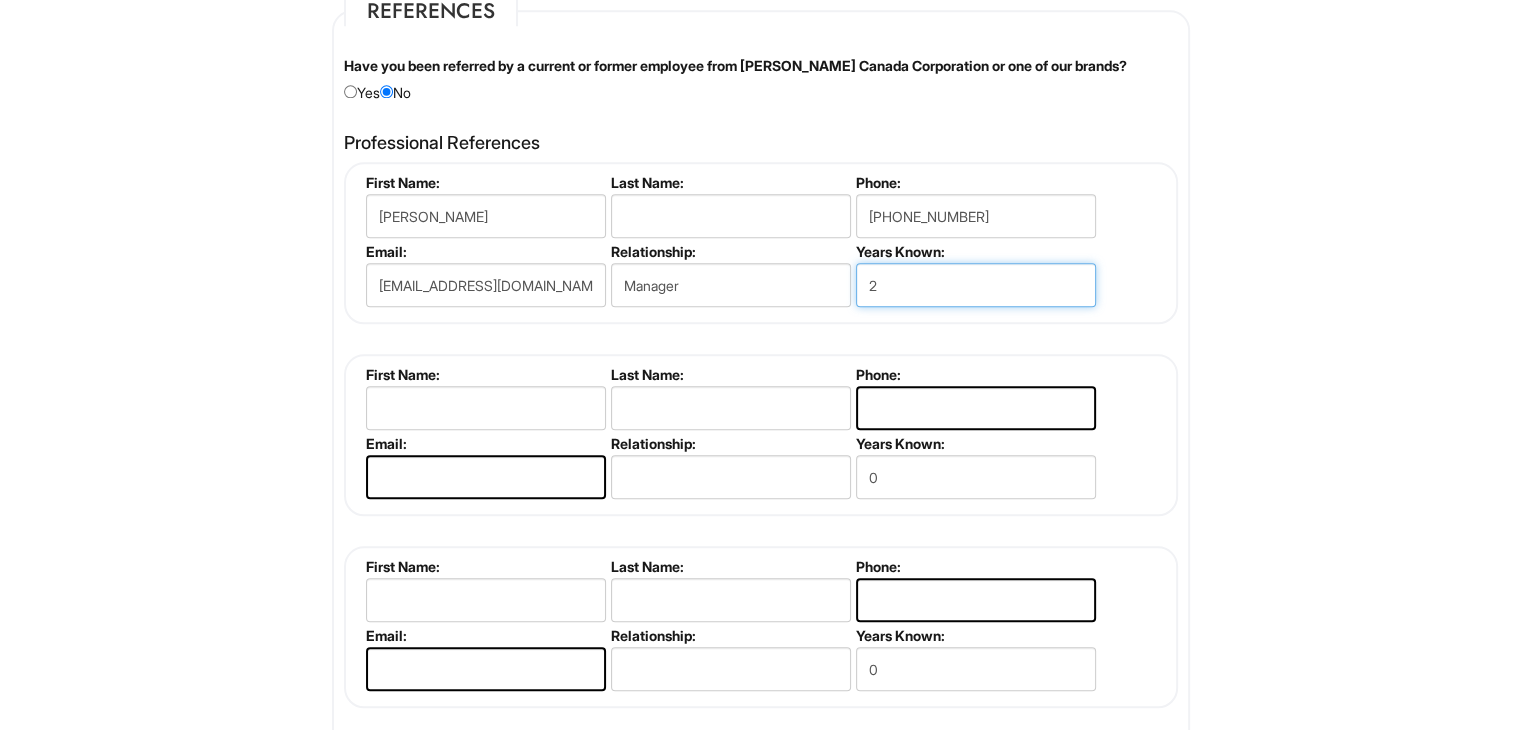 scroll, scrollTop: 2034, scrollLeft: 0, axis: vertical 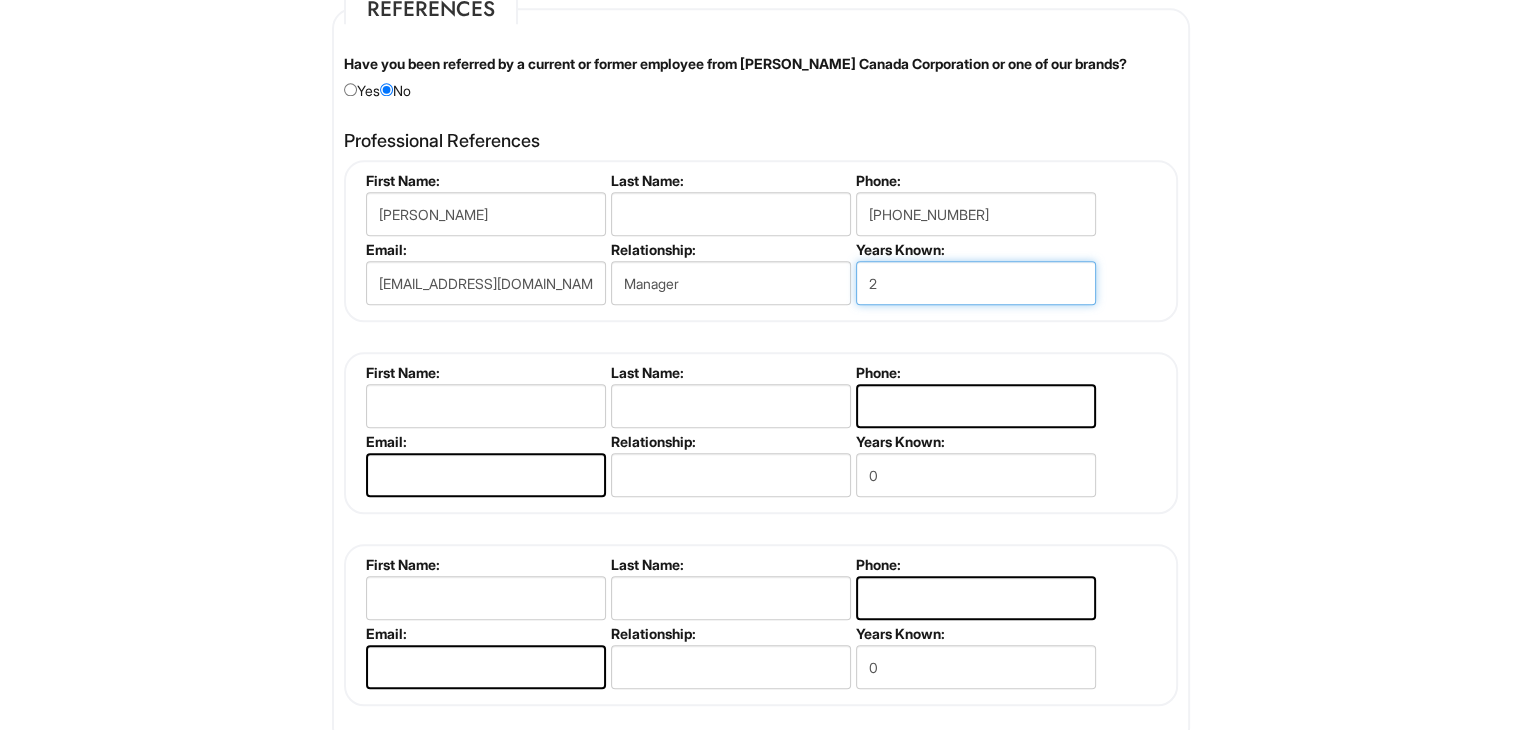 type on "2" 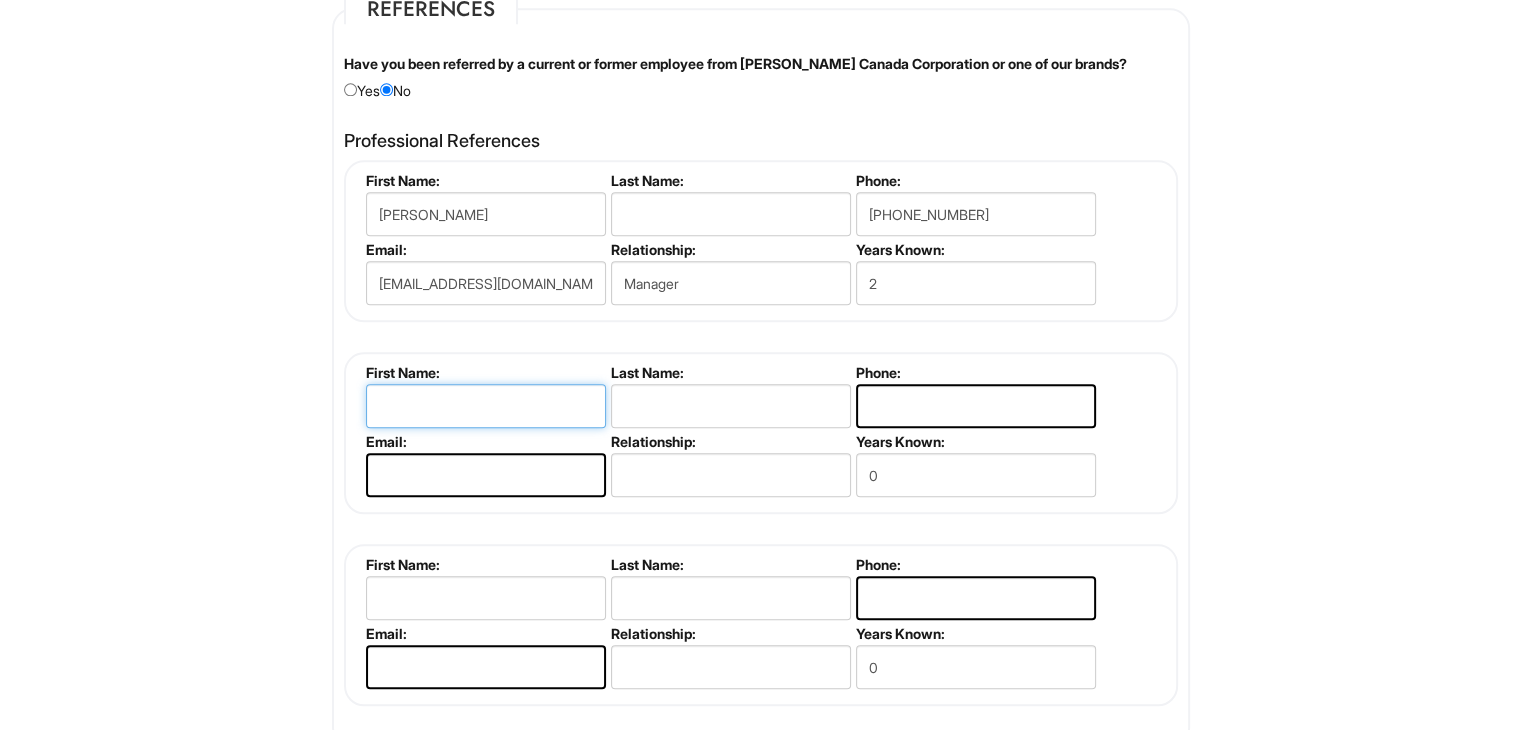 click at bounding box center [486, 406] 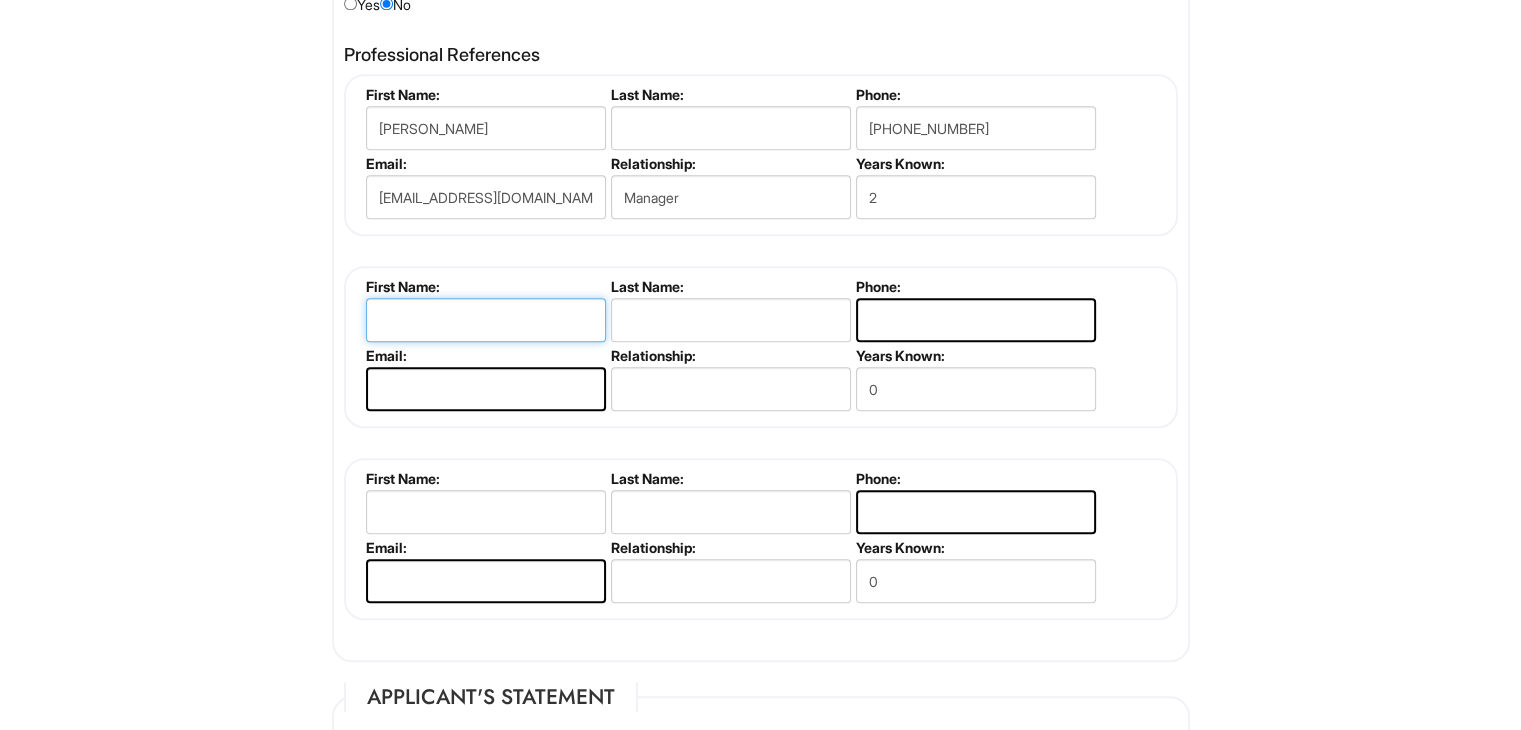 scroll, scrollTop: 2120, scrollLeft: 0, axis: vertical 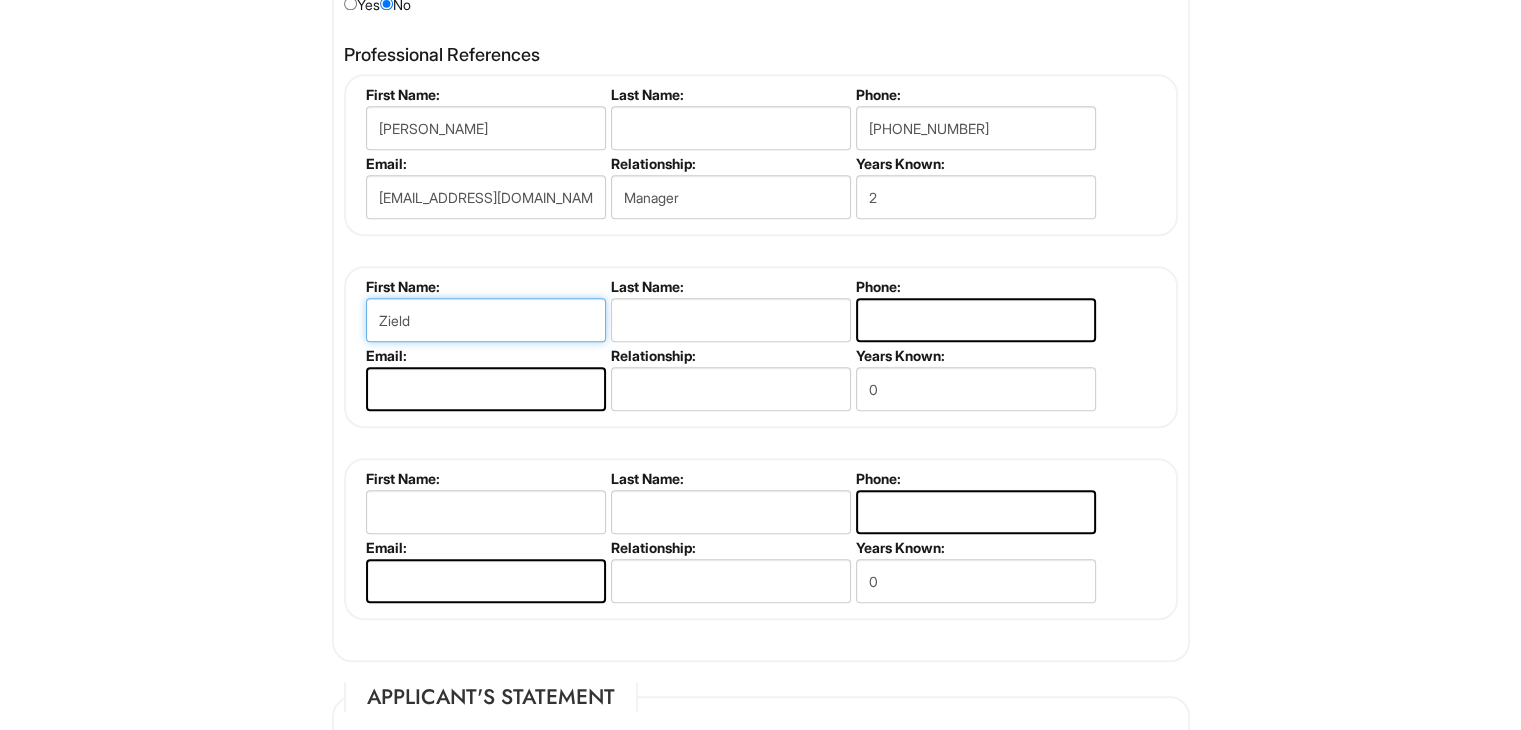 type on "Zield" 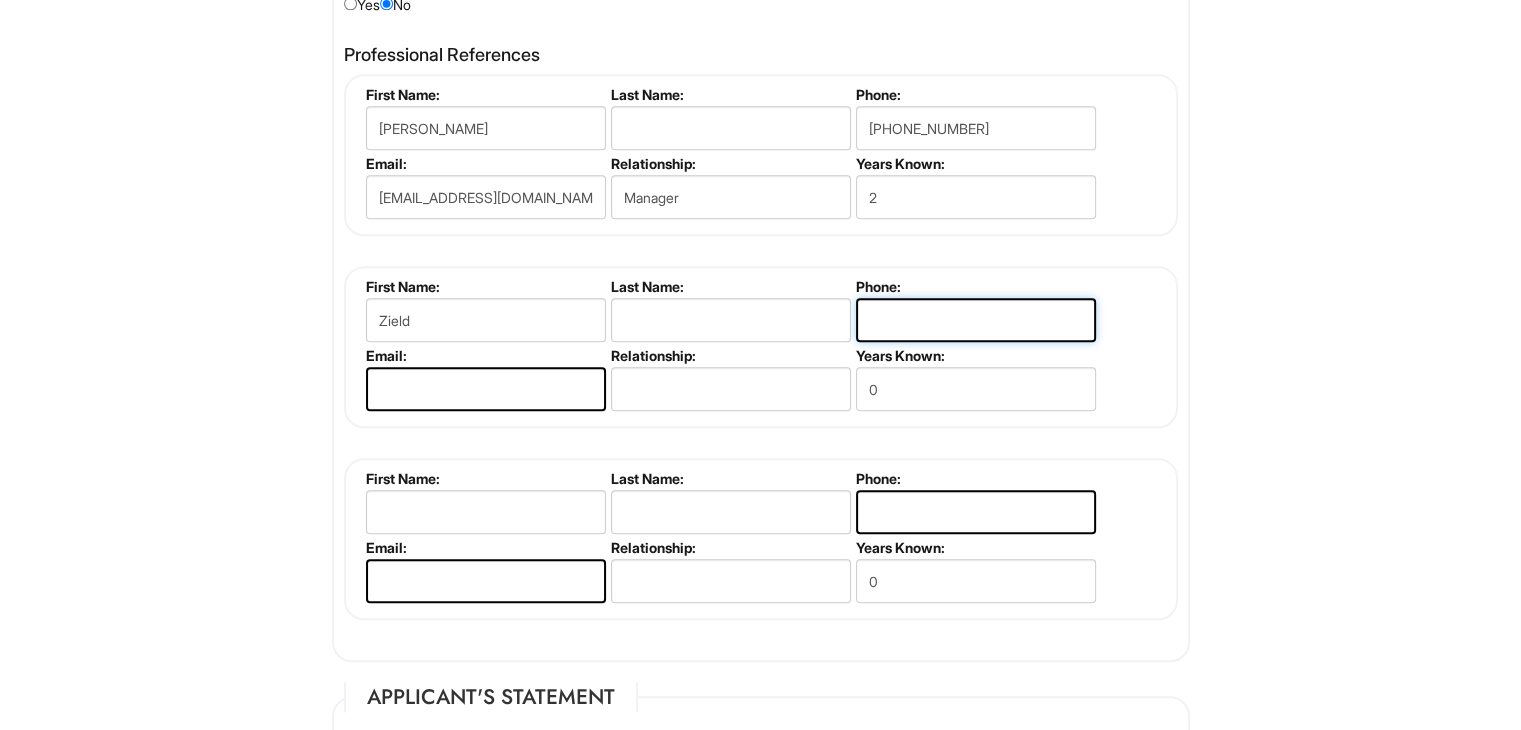 click at bounding box center (976, 320) 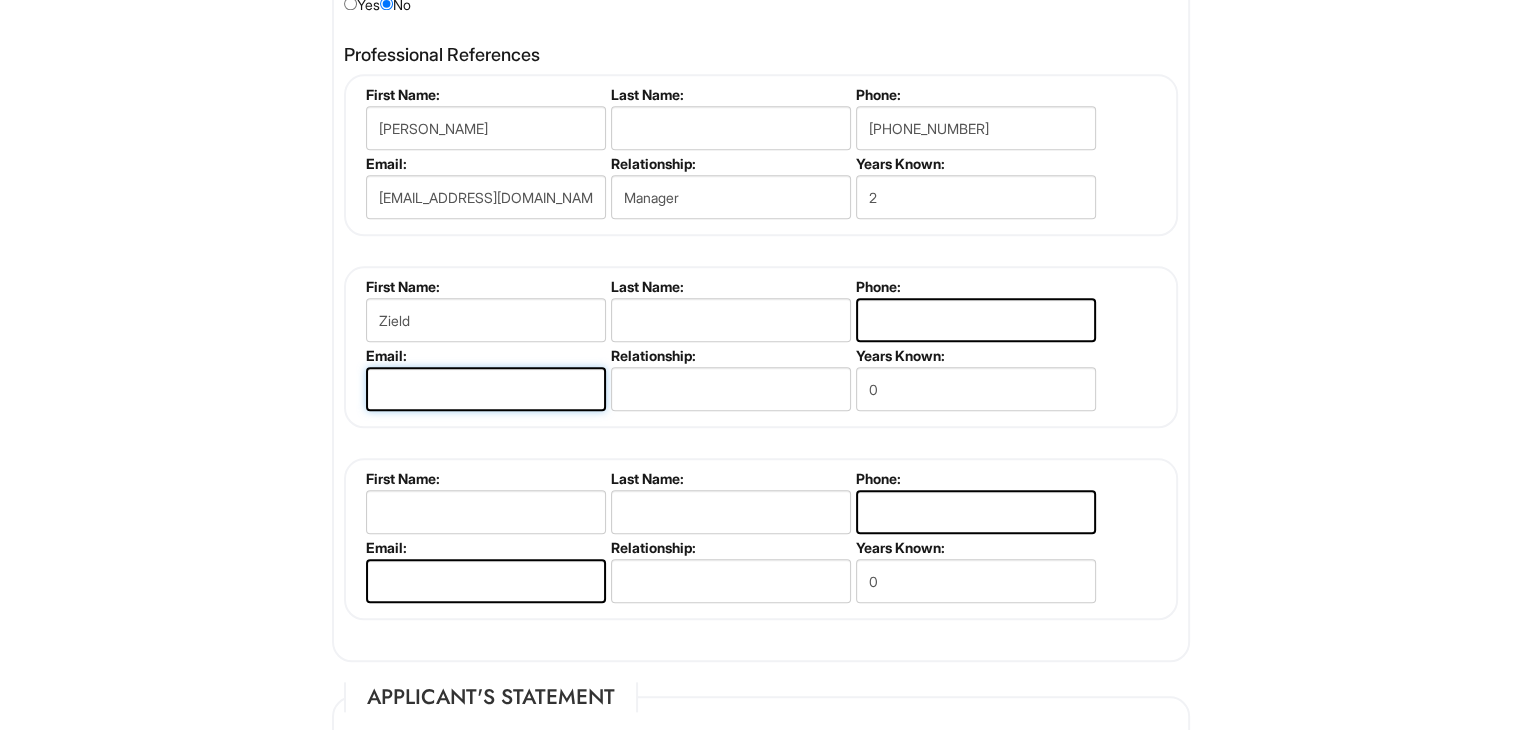 click at bounding box center [486, 389] 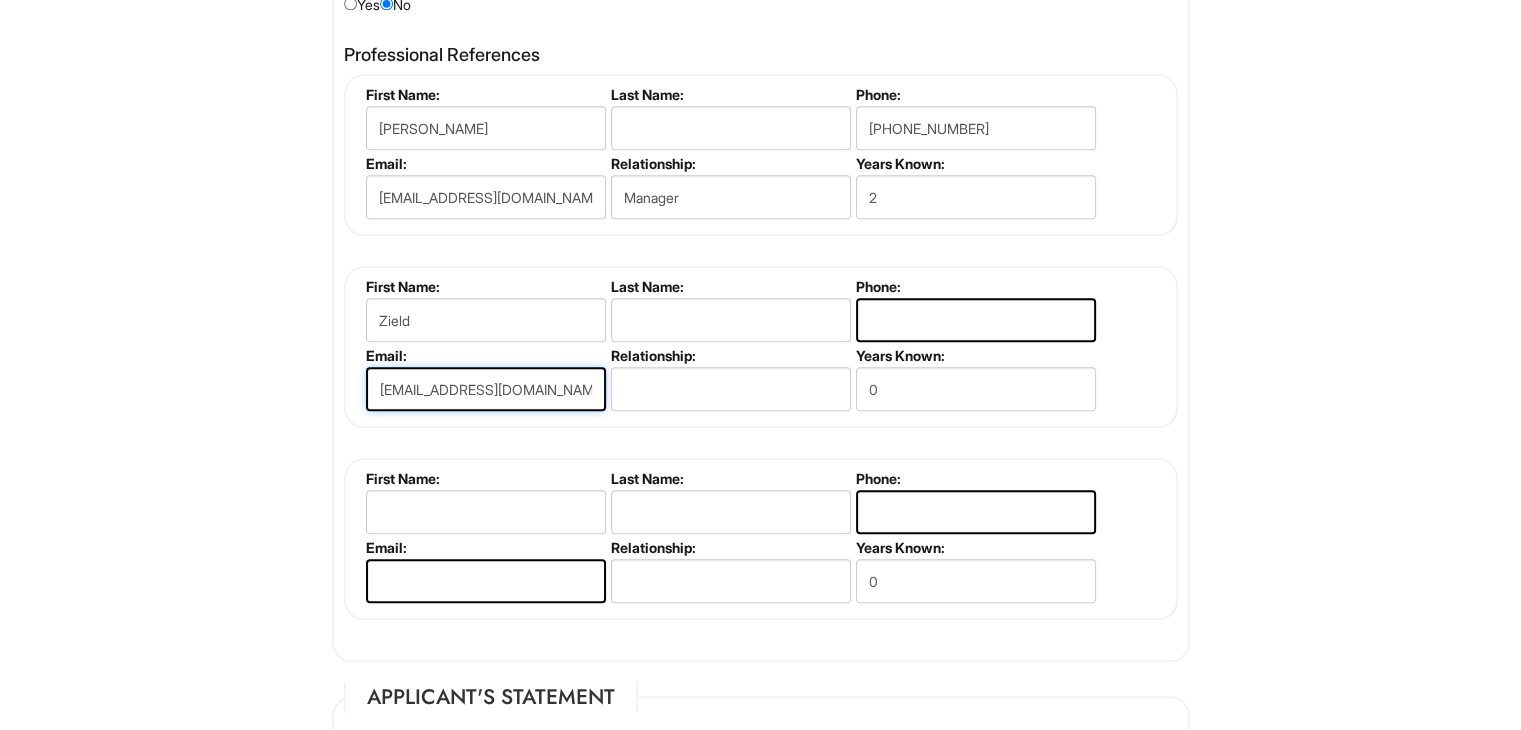 type on "[EMAIL_ADDRESS][DOMAIN_NAME]" 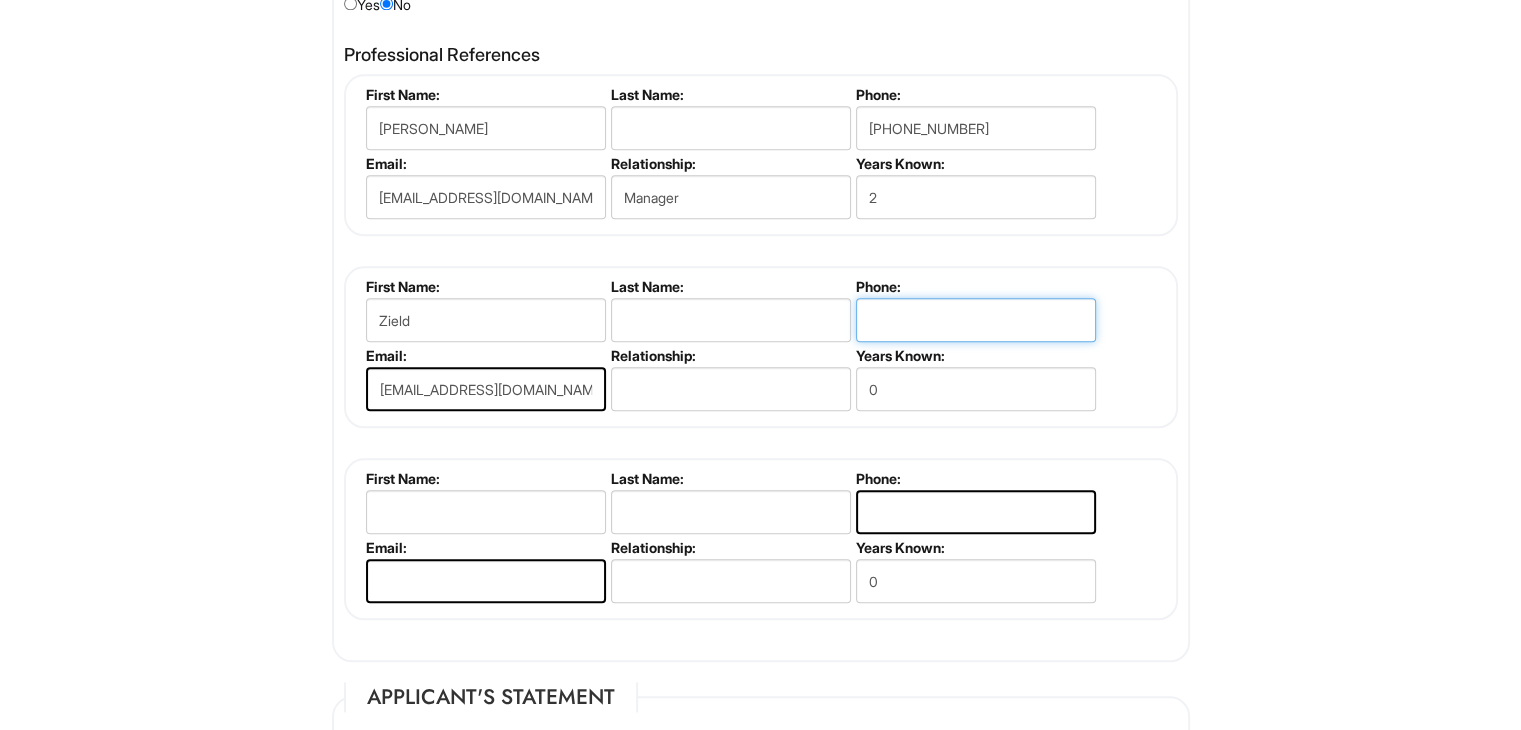 click at bounding box center (976, 320) 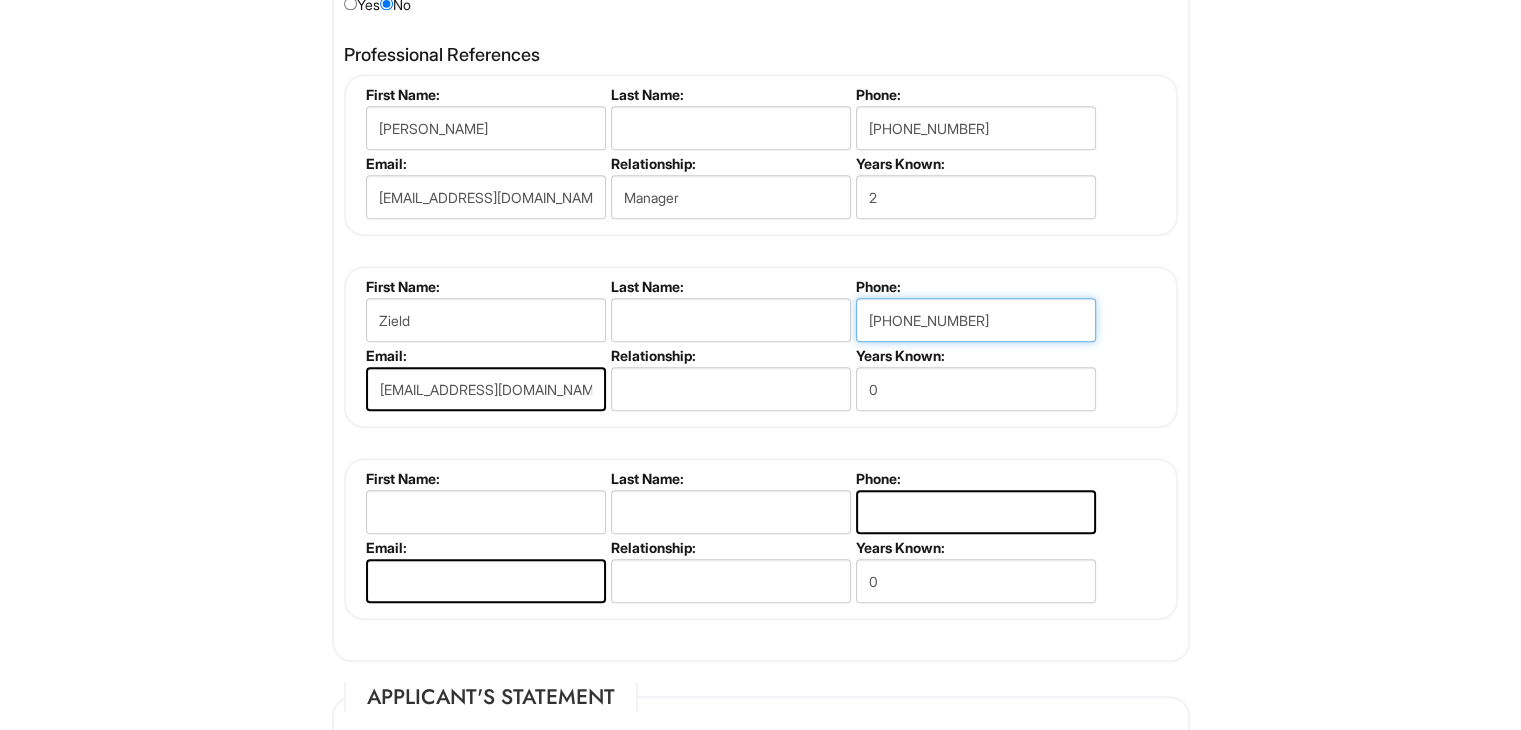 type on "289-772-5389" 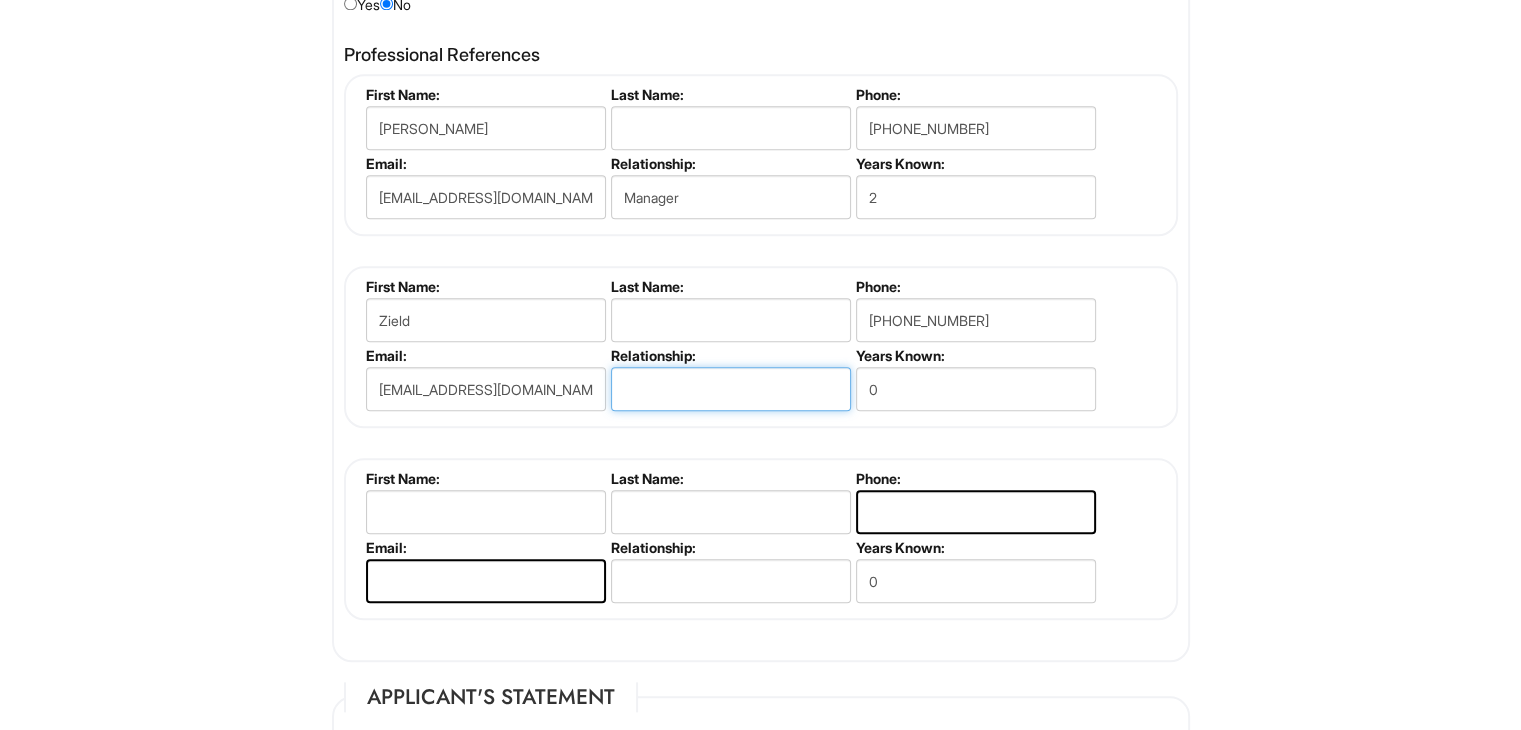 click at bounding box center [731, 389] 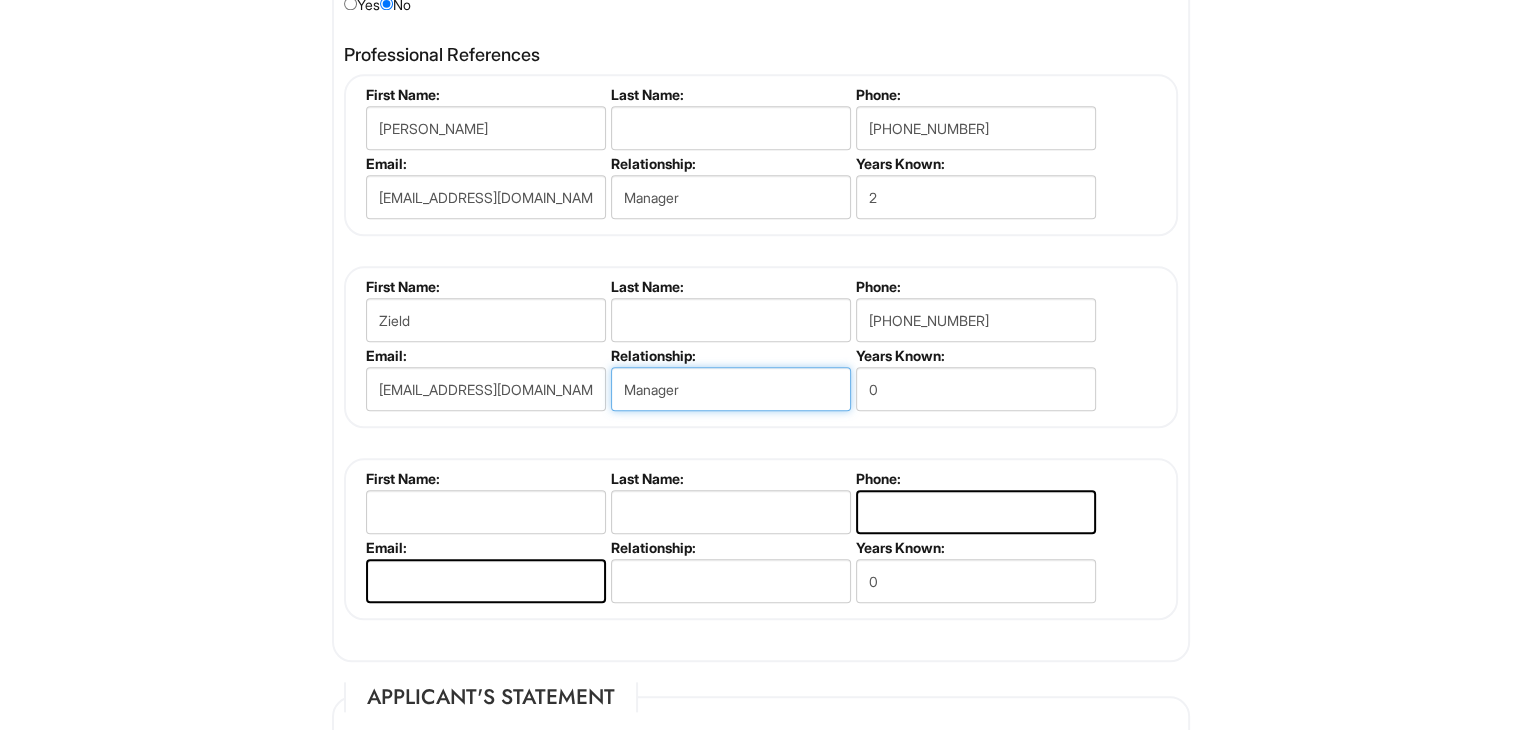 type on "Manager" 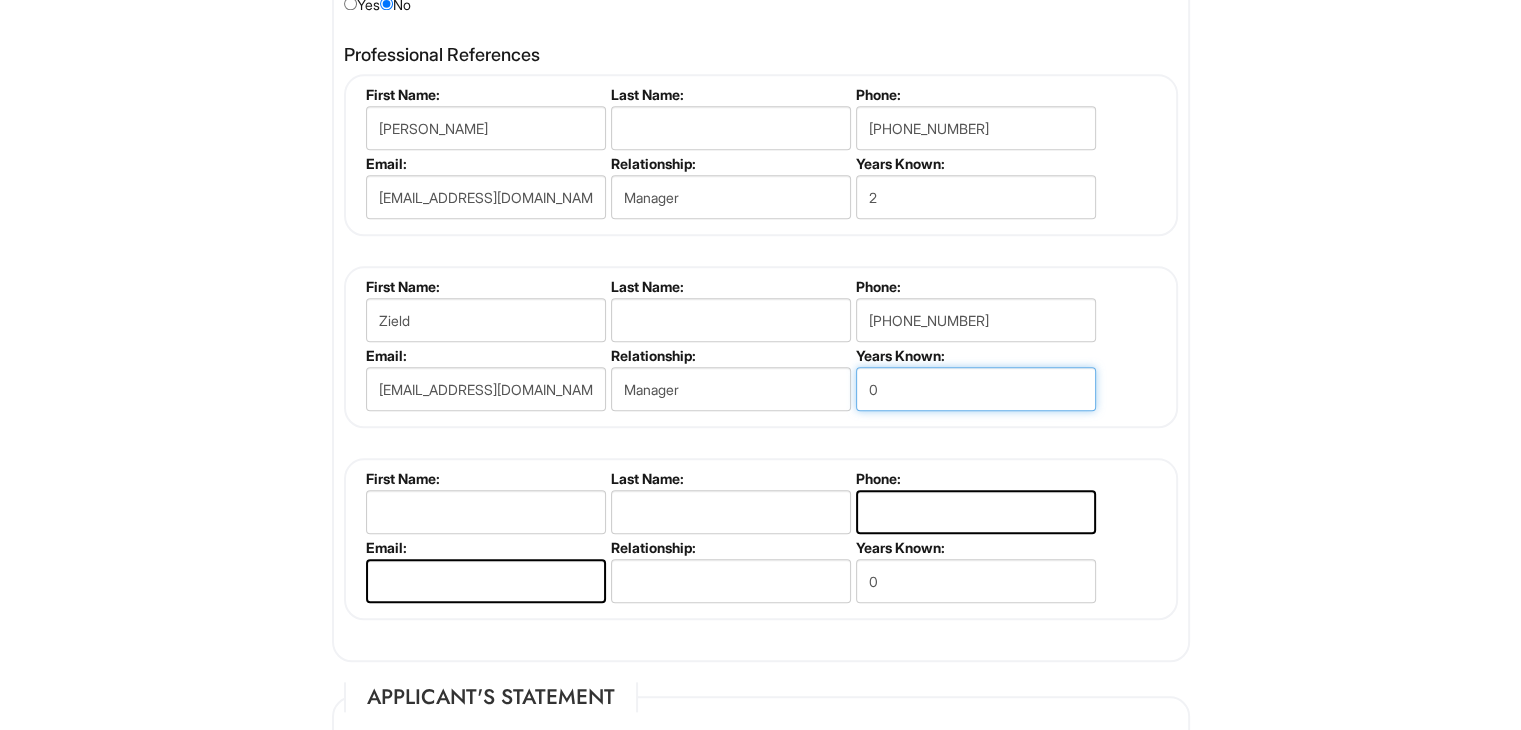 click on "0" at bounding box center [976, 389] 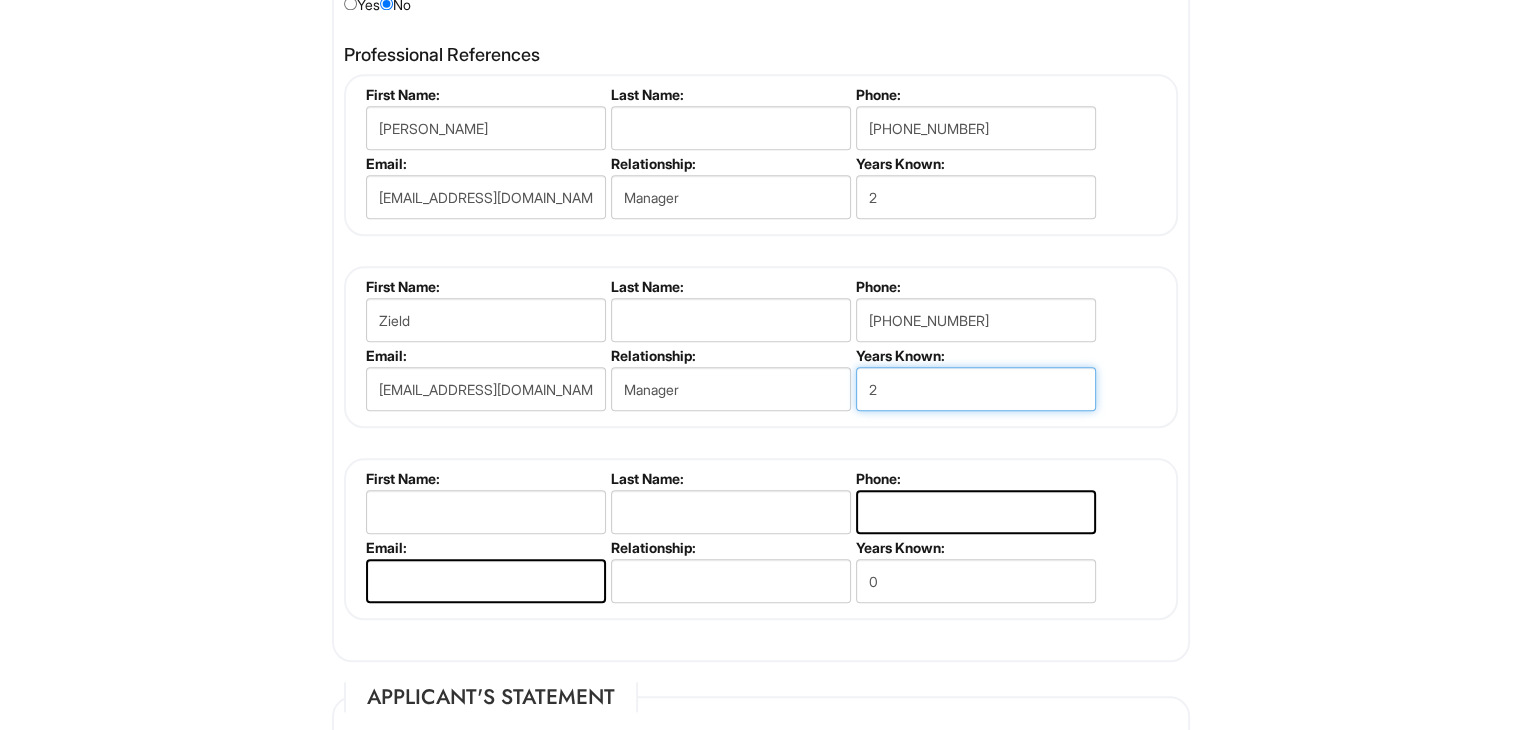 type on "2" 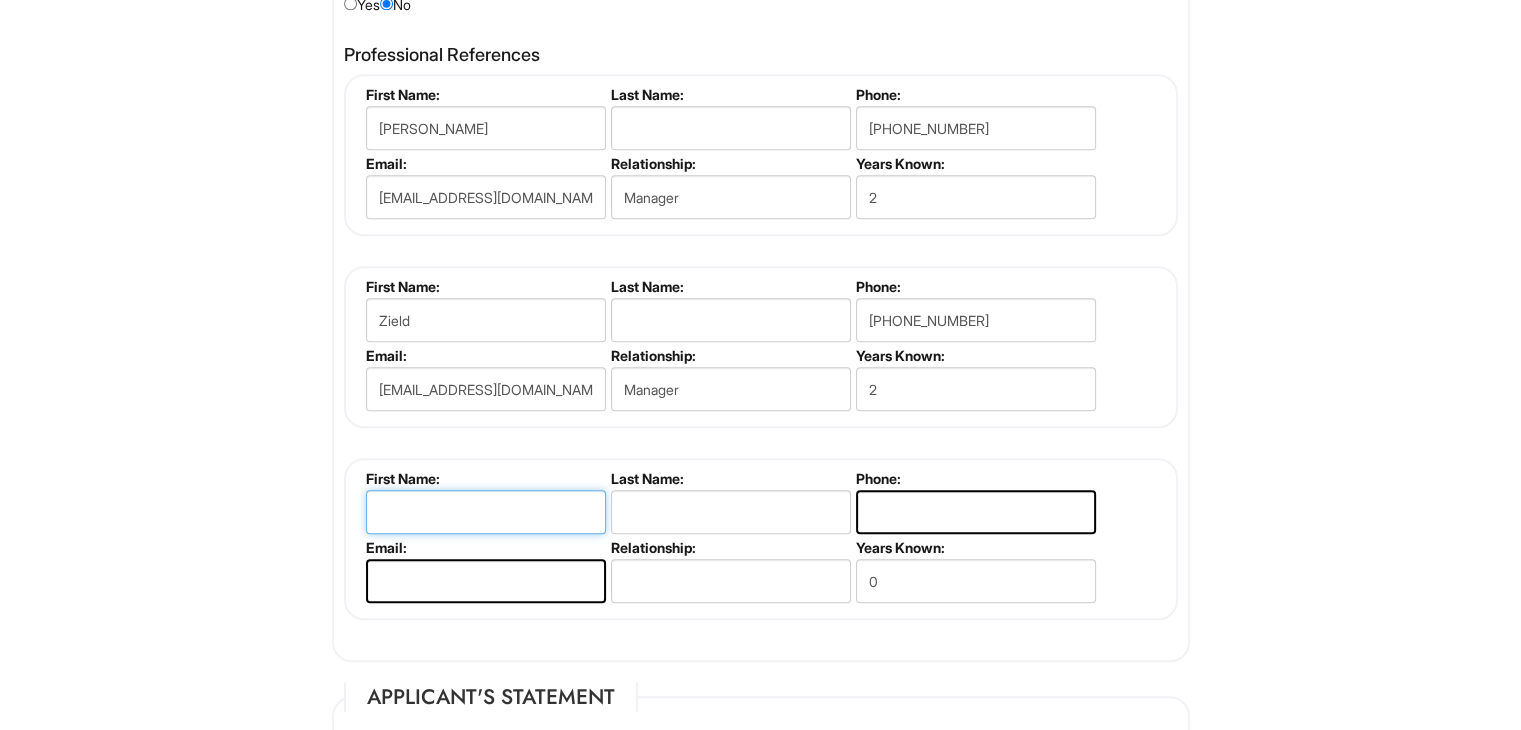 click at bounding box center [486, 512] 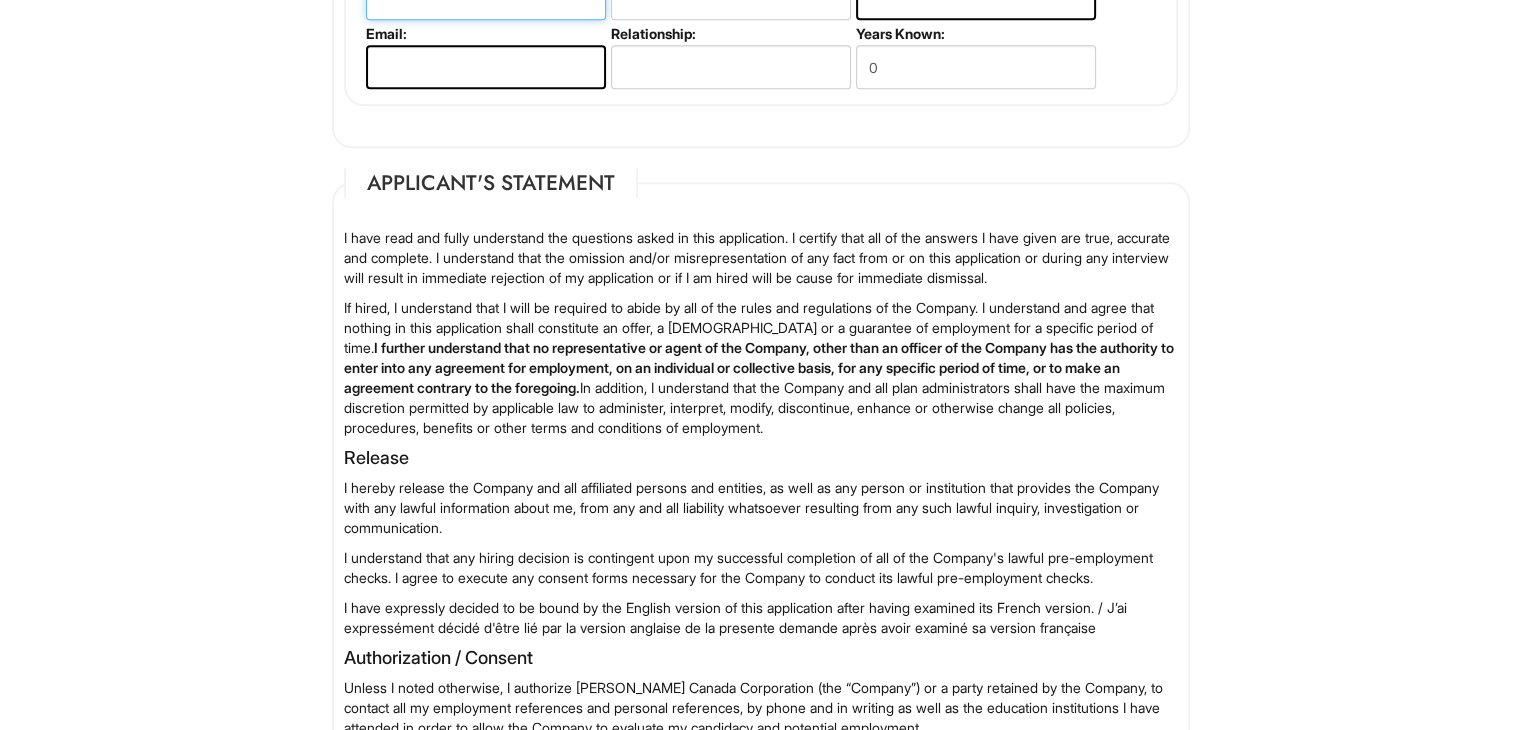 scroll, scrollTop: 3256, scrollLeft: 0, axis: vertical 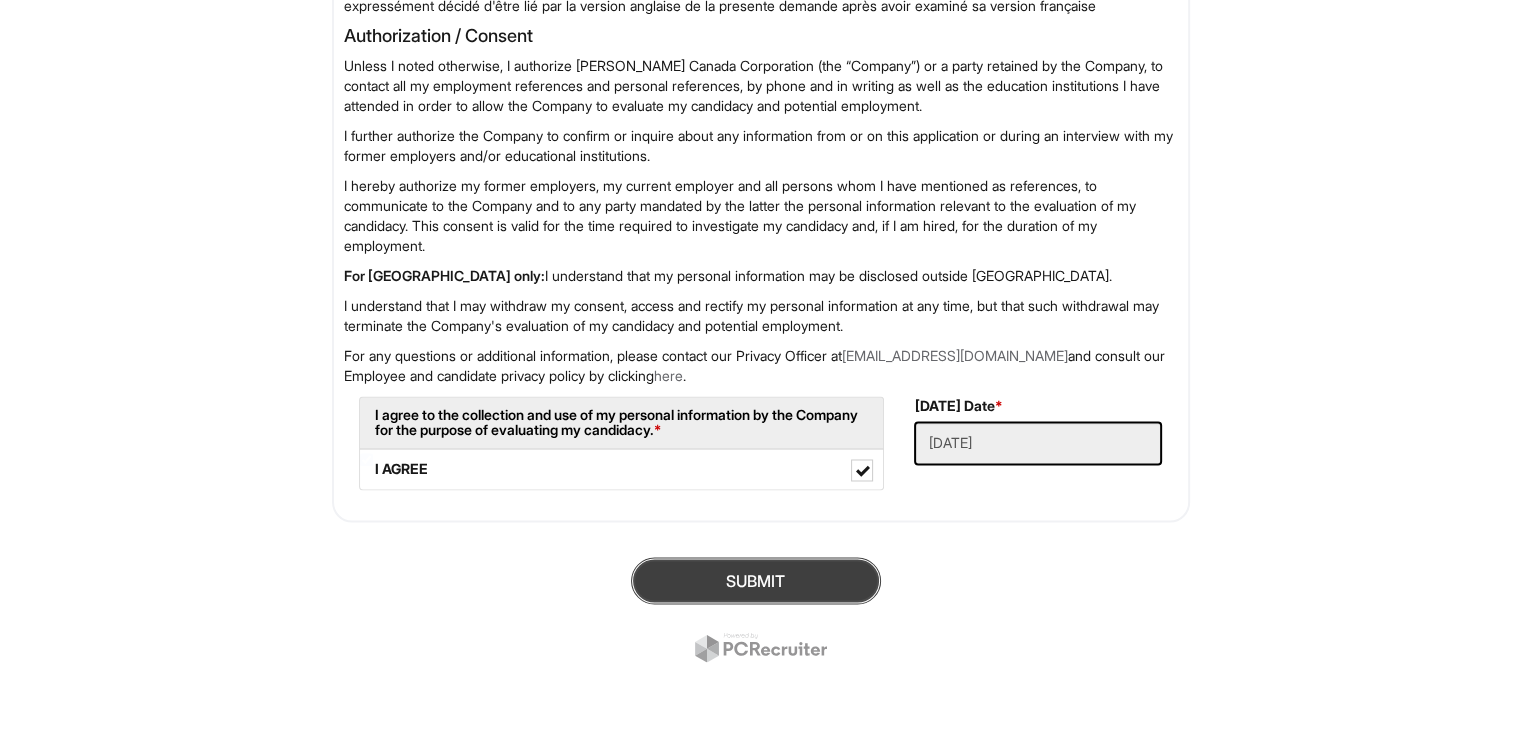 click on "SUBMIT" at bounding box center (756, 580) 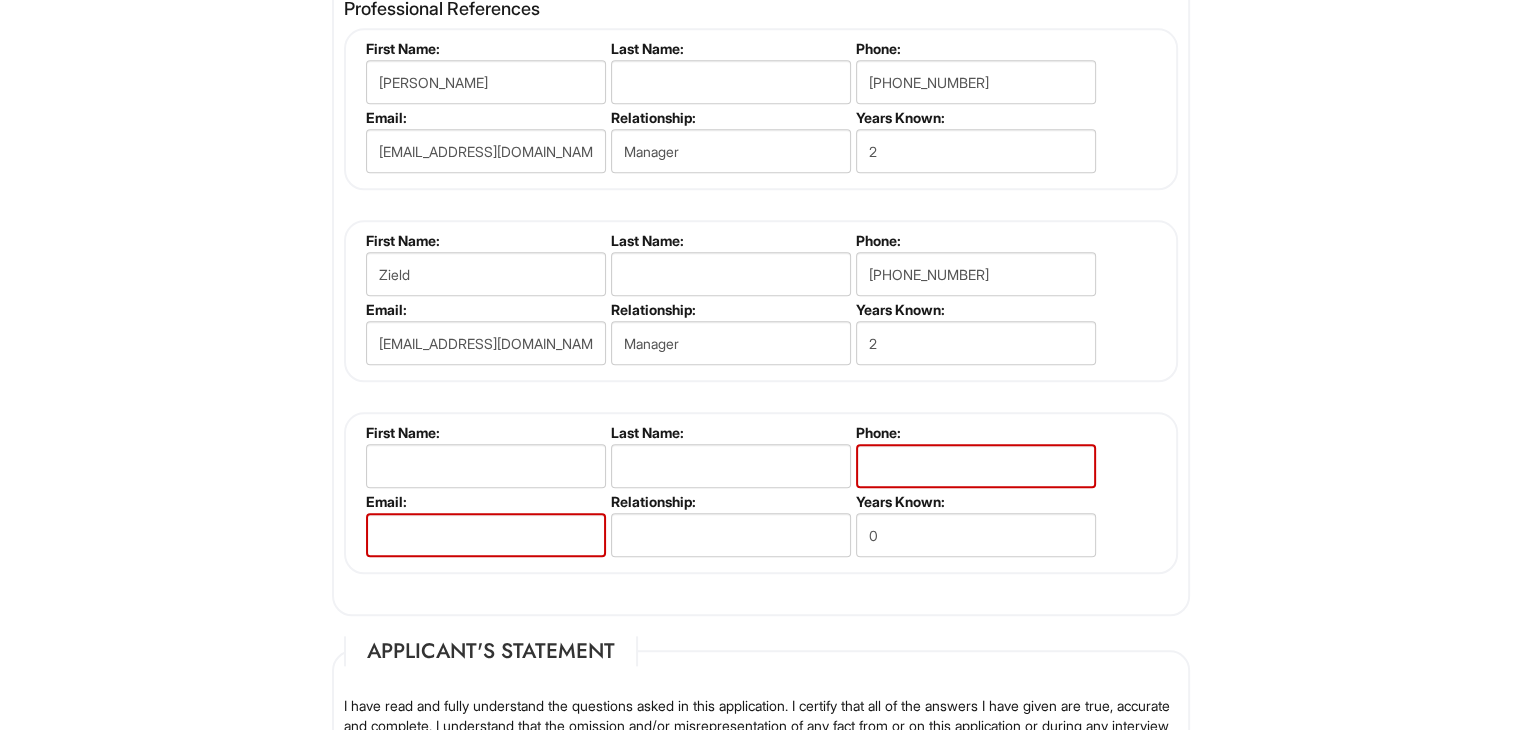 scroll, scrollTop: 2204, scrollLeft: 0, axis: vertical 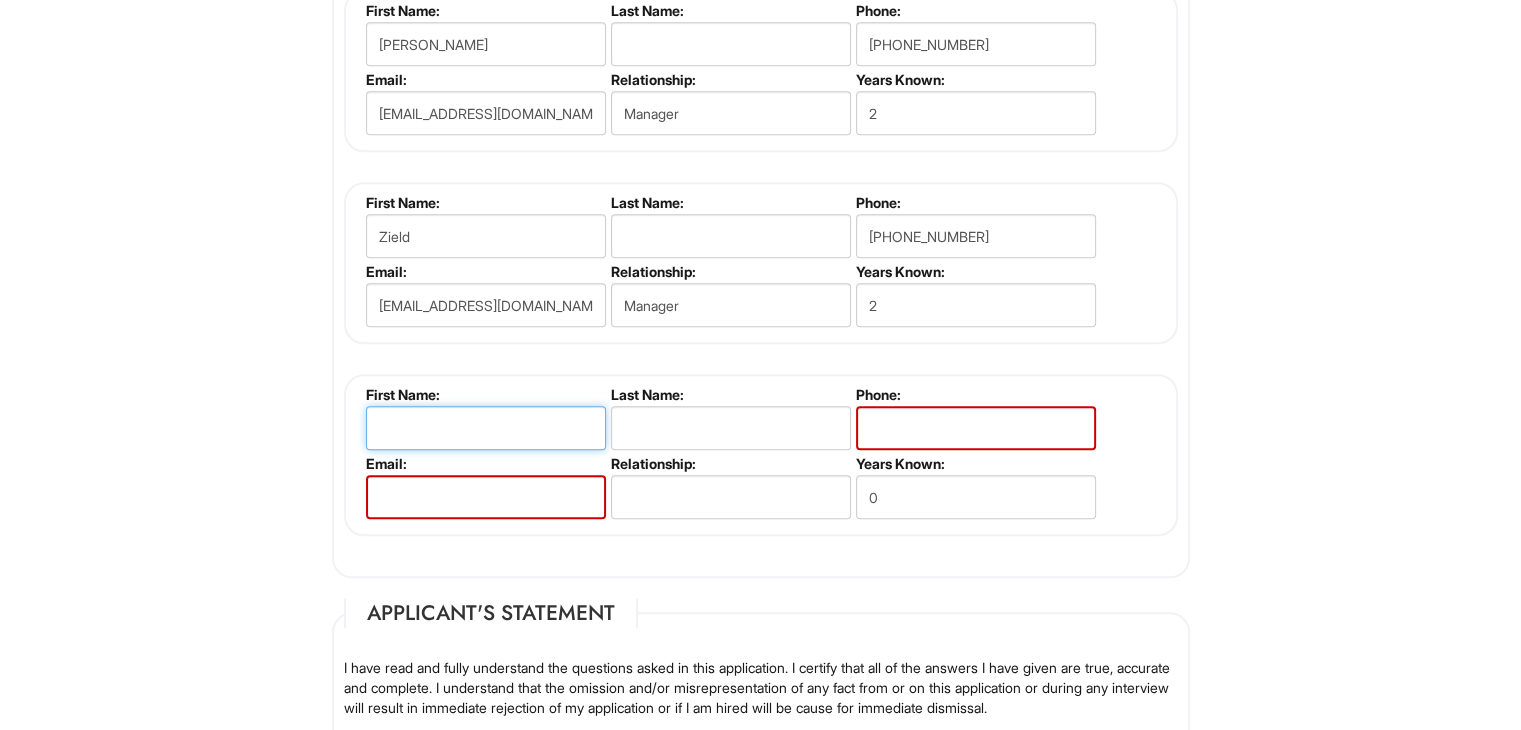 click at bounding box center [486, 428] 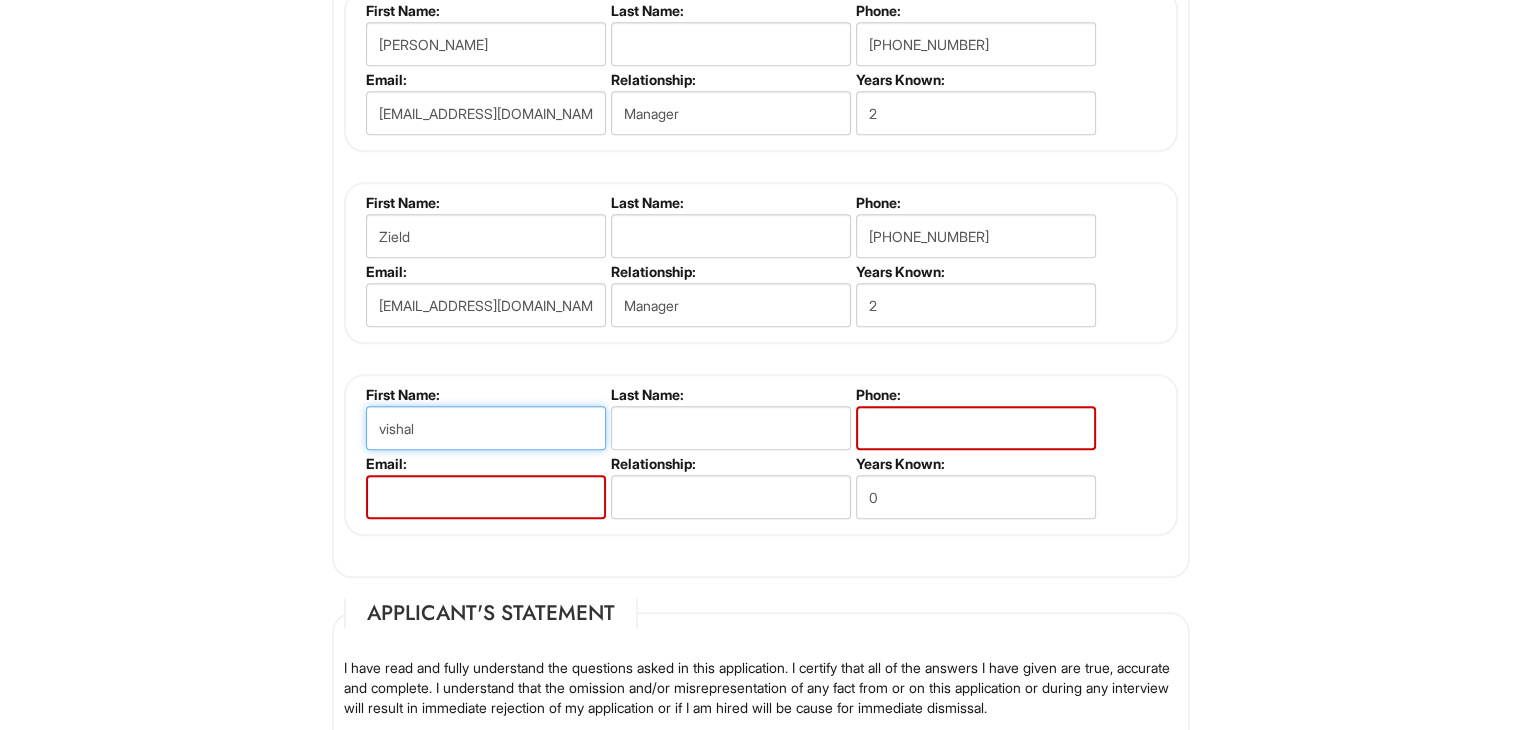 type on "vishal" 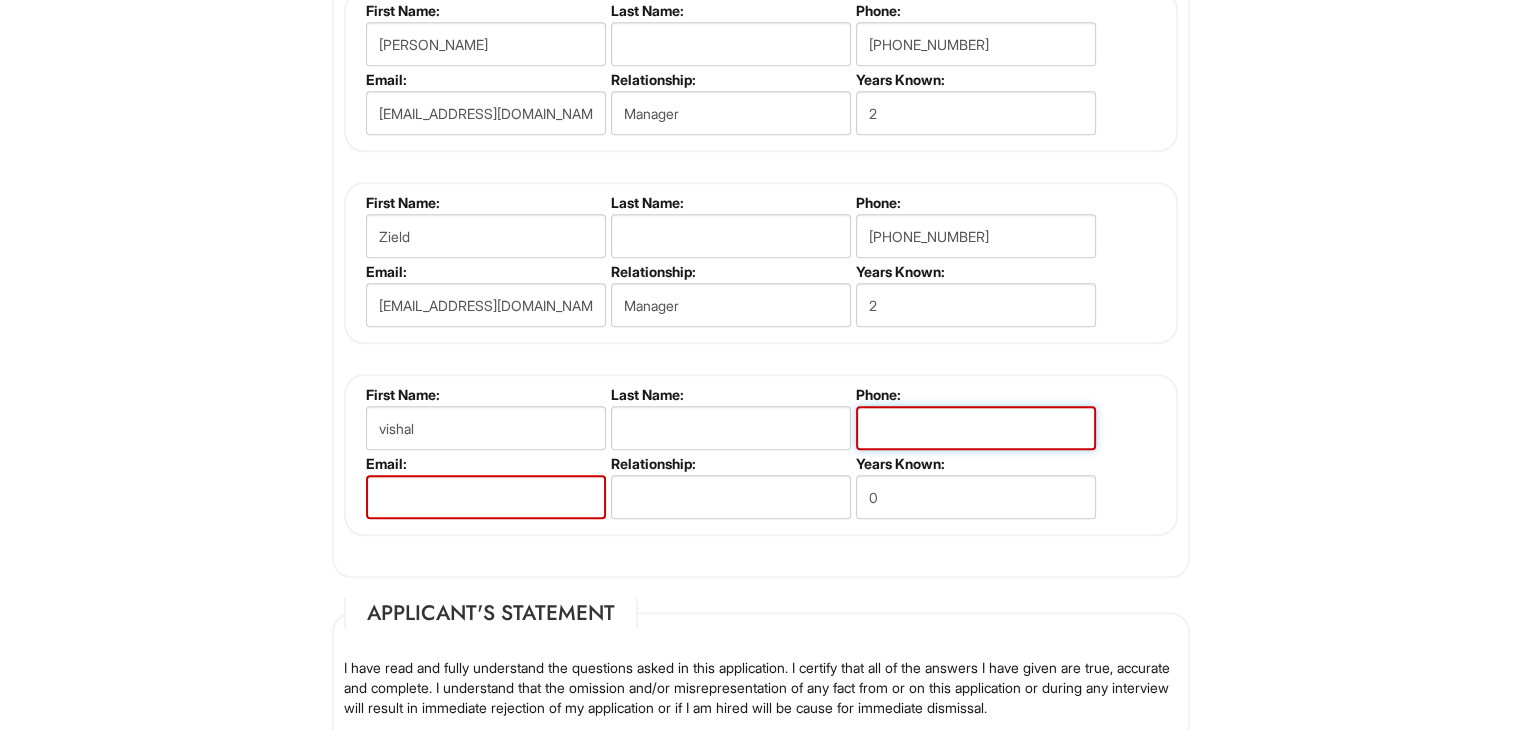 click at bounding box center (976, 428) 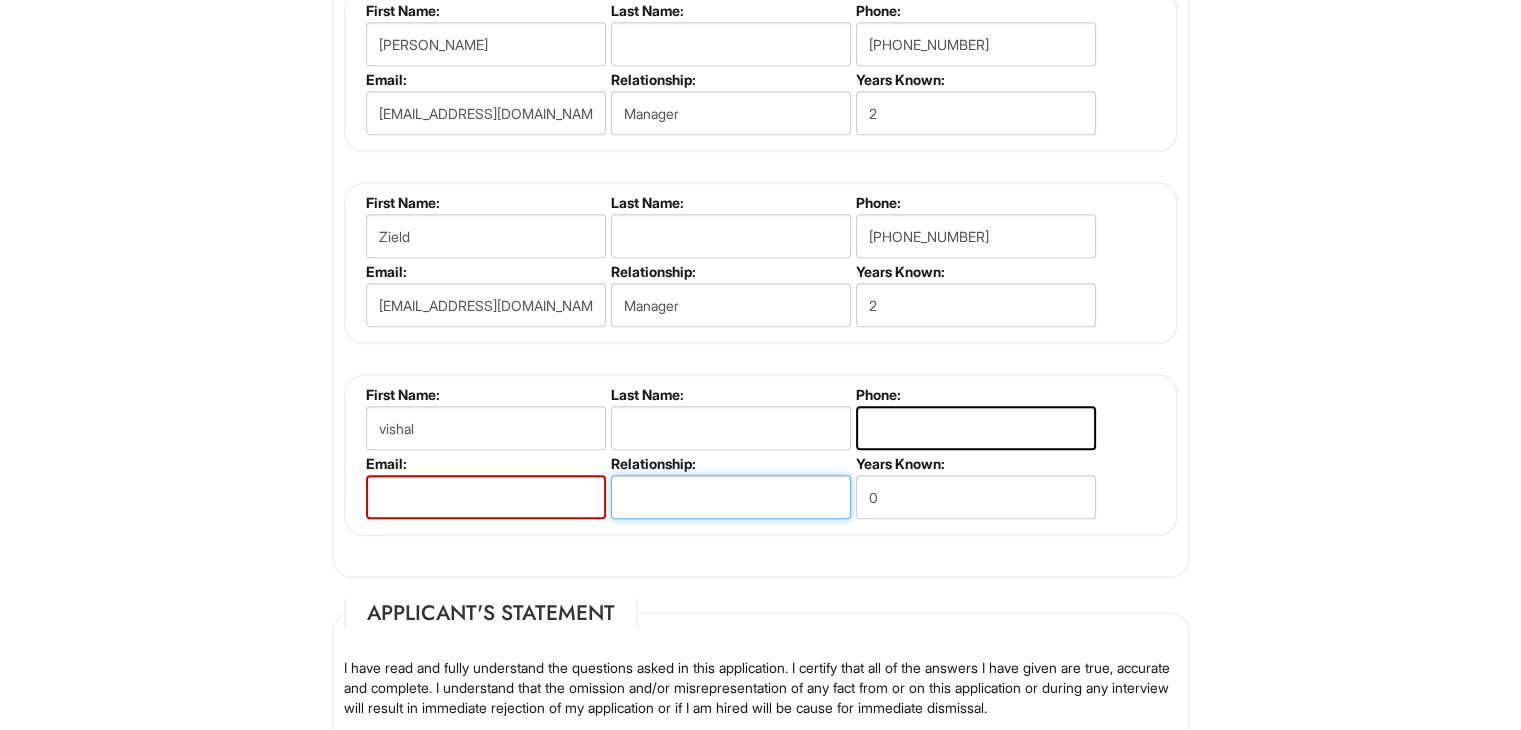 click at bounding box center [731, 497] 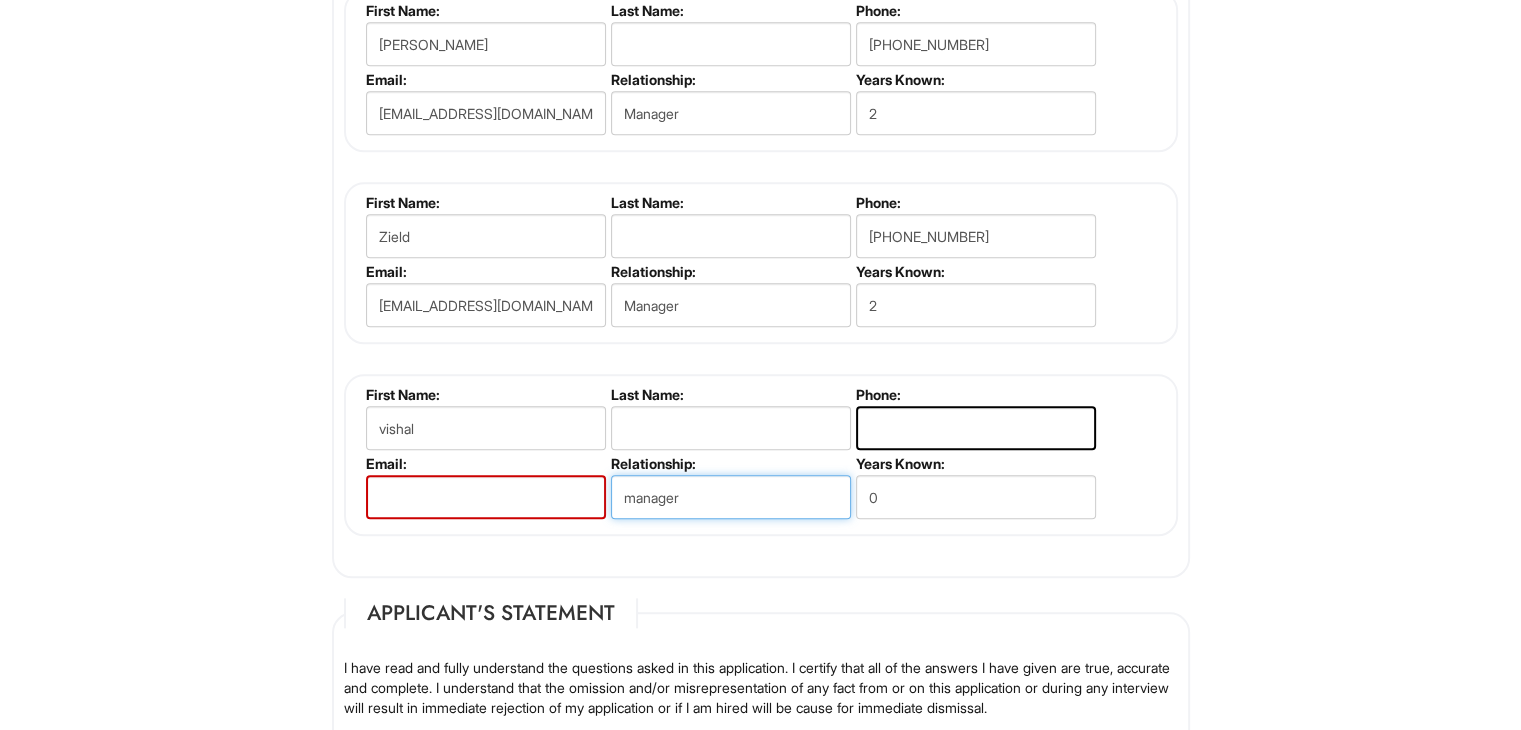 type on "manager" 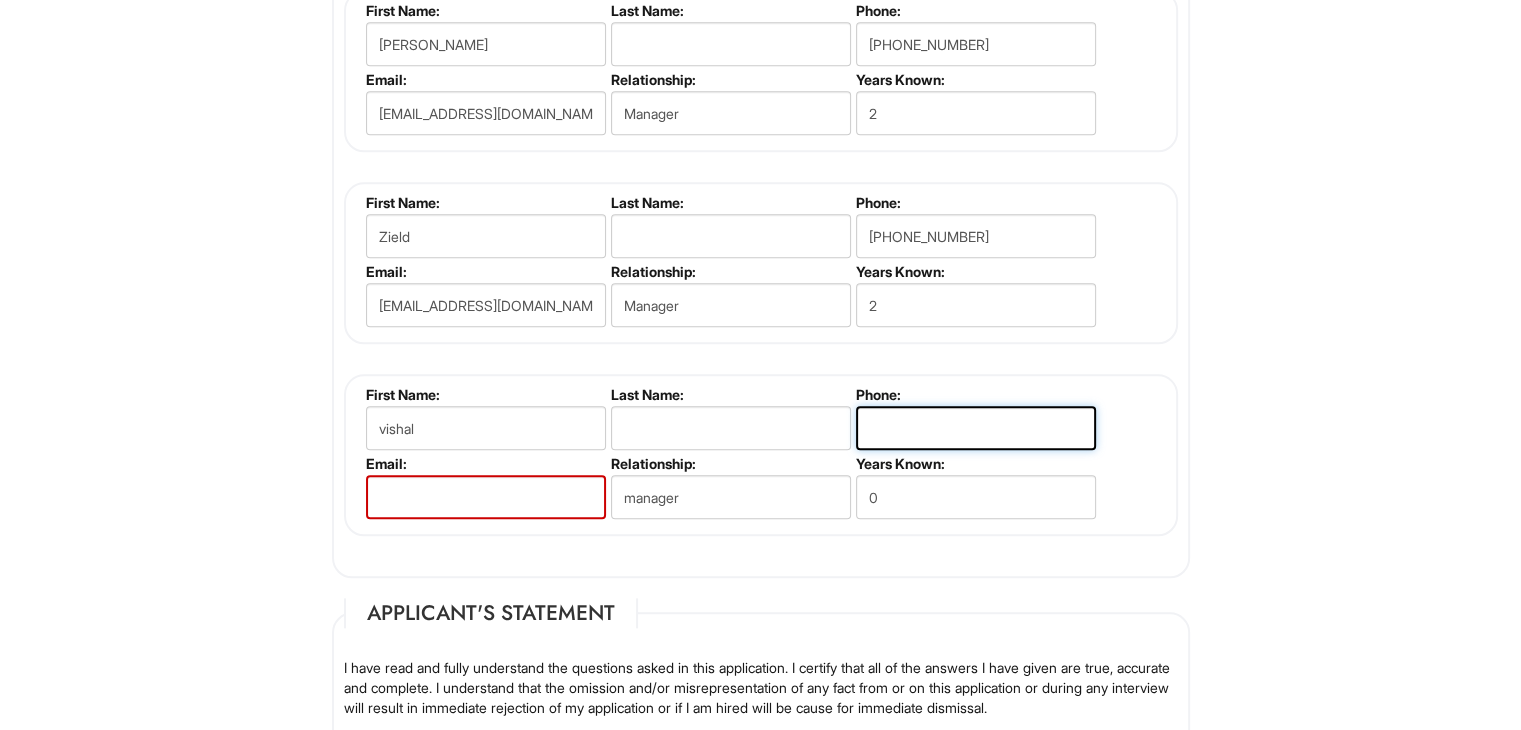 click at bounding box center [976, 428] 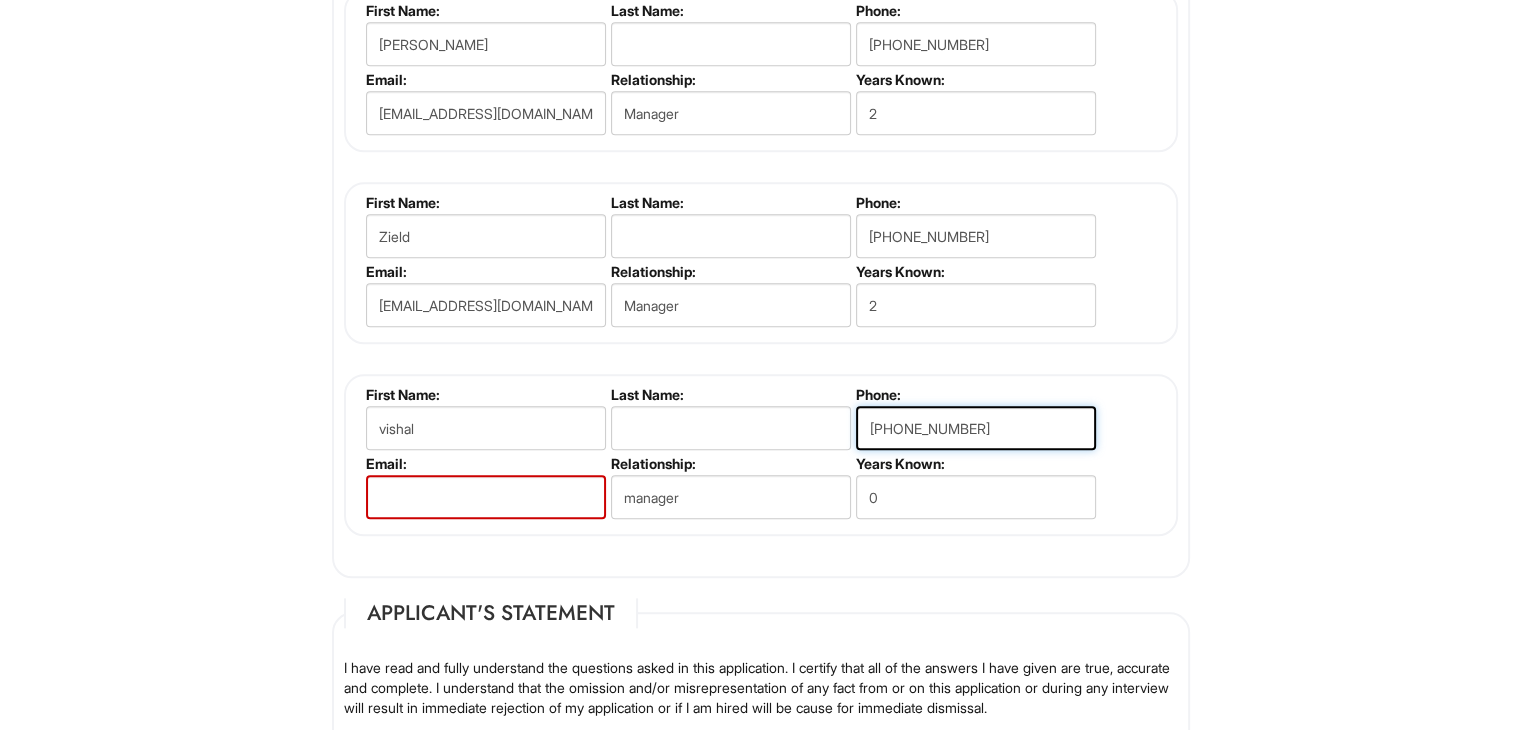 type on "437-970-3831" 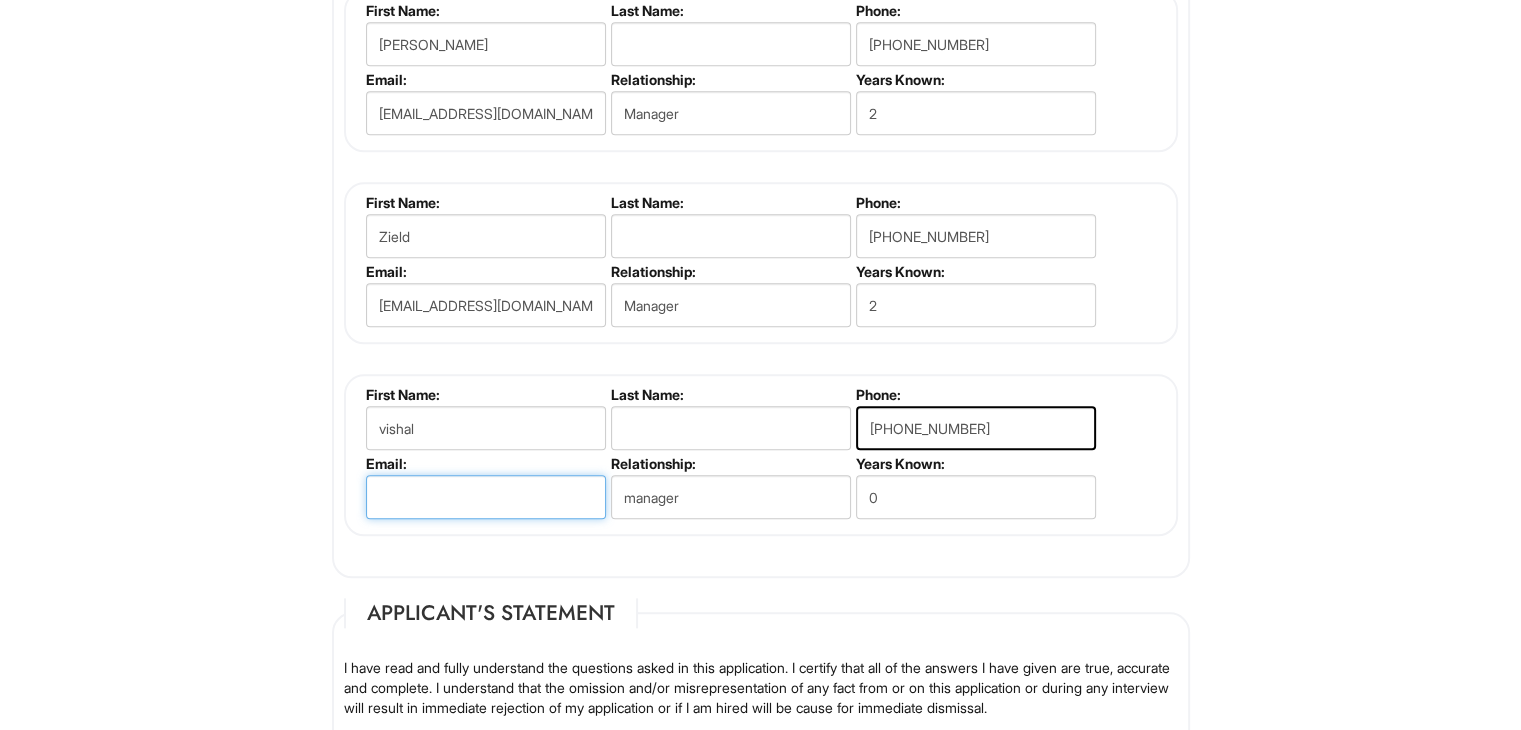 click at bounding box center [486, 497] 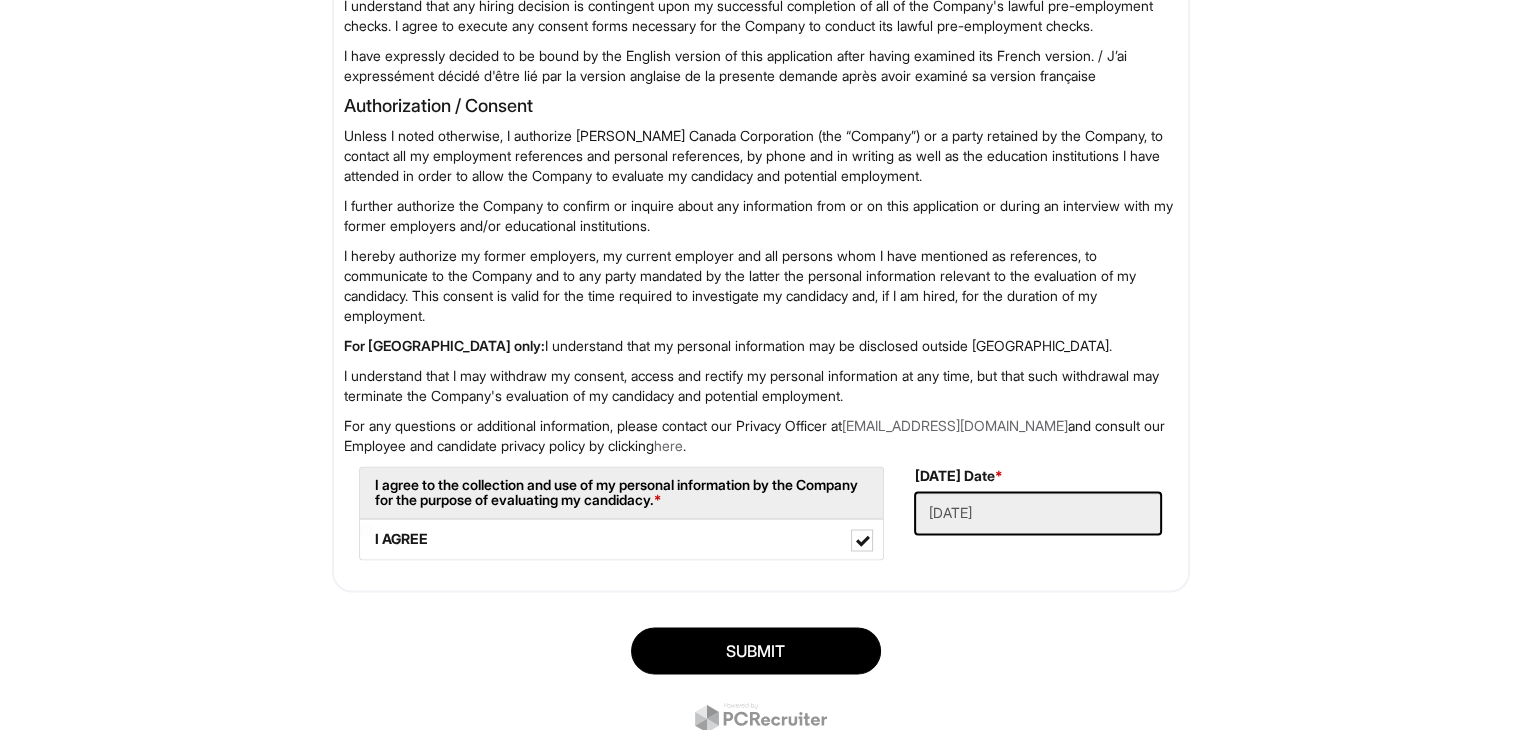 scroll, scrollTop: 3256, scrollLeft: 0, axis: vertical 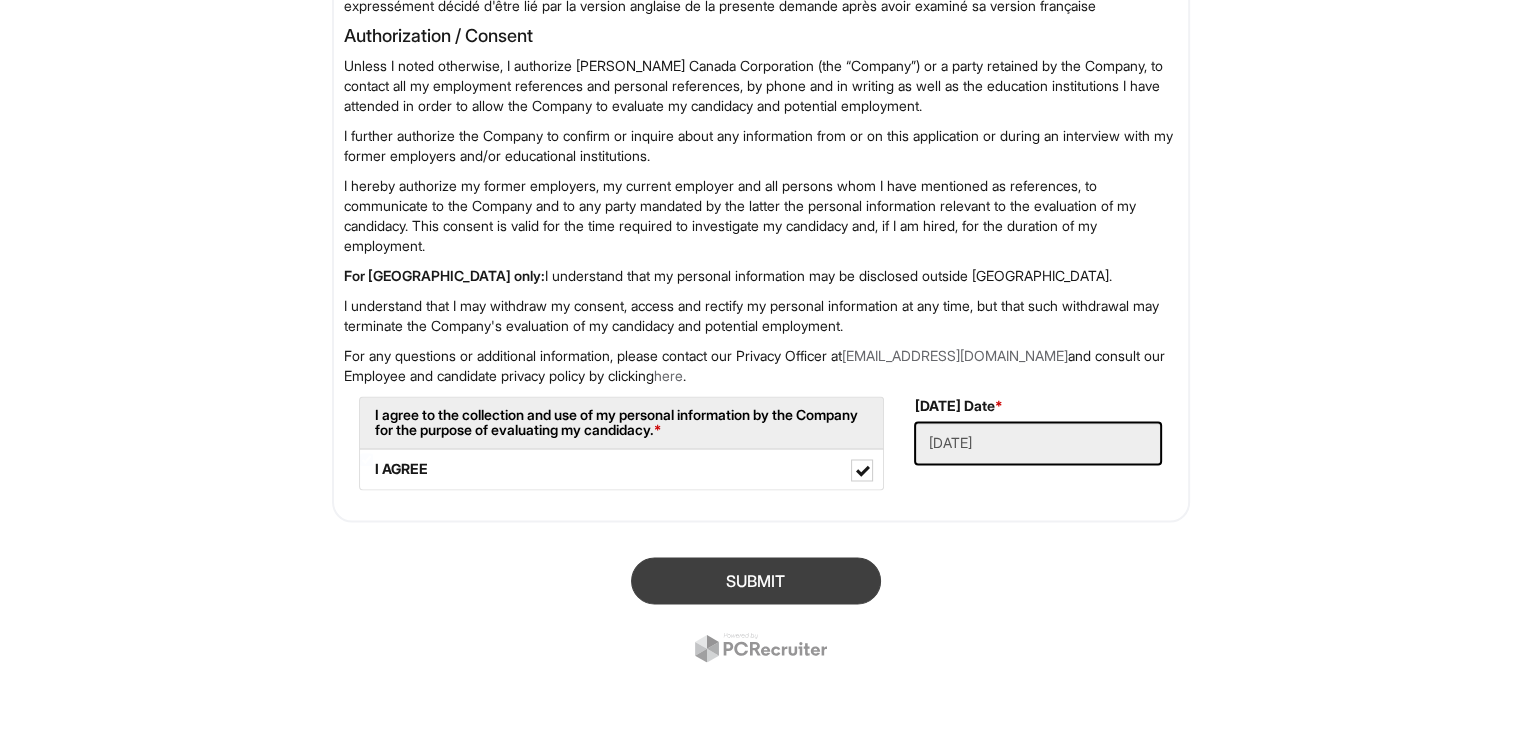 type on "[EMAIL_ADDRESS][DOMAIN_NAME]" 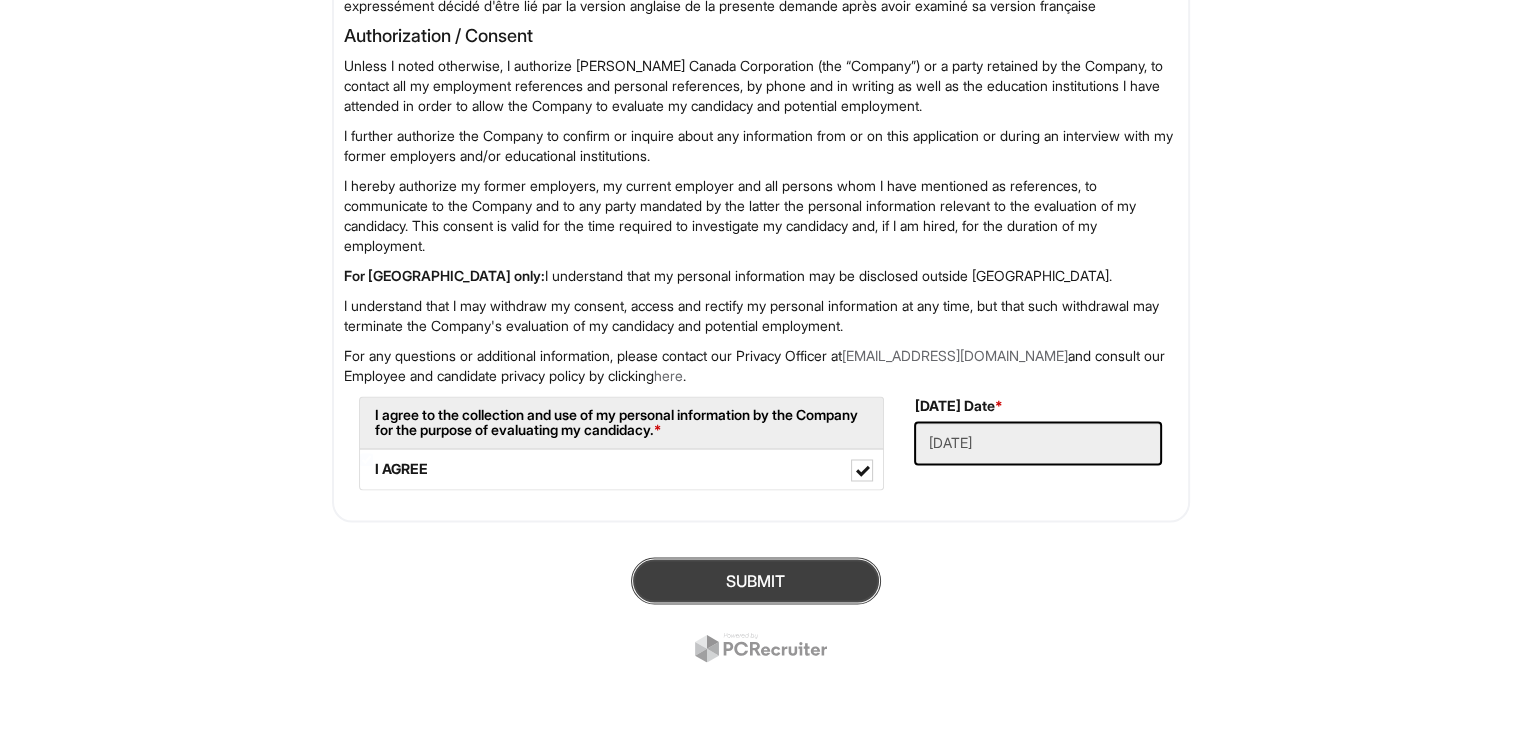 click on "SUBMIT" at bounding box center (756, 580) 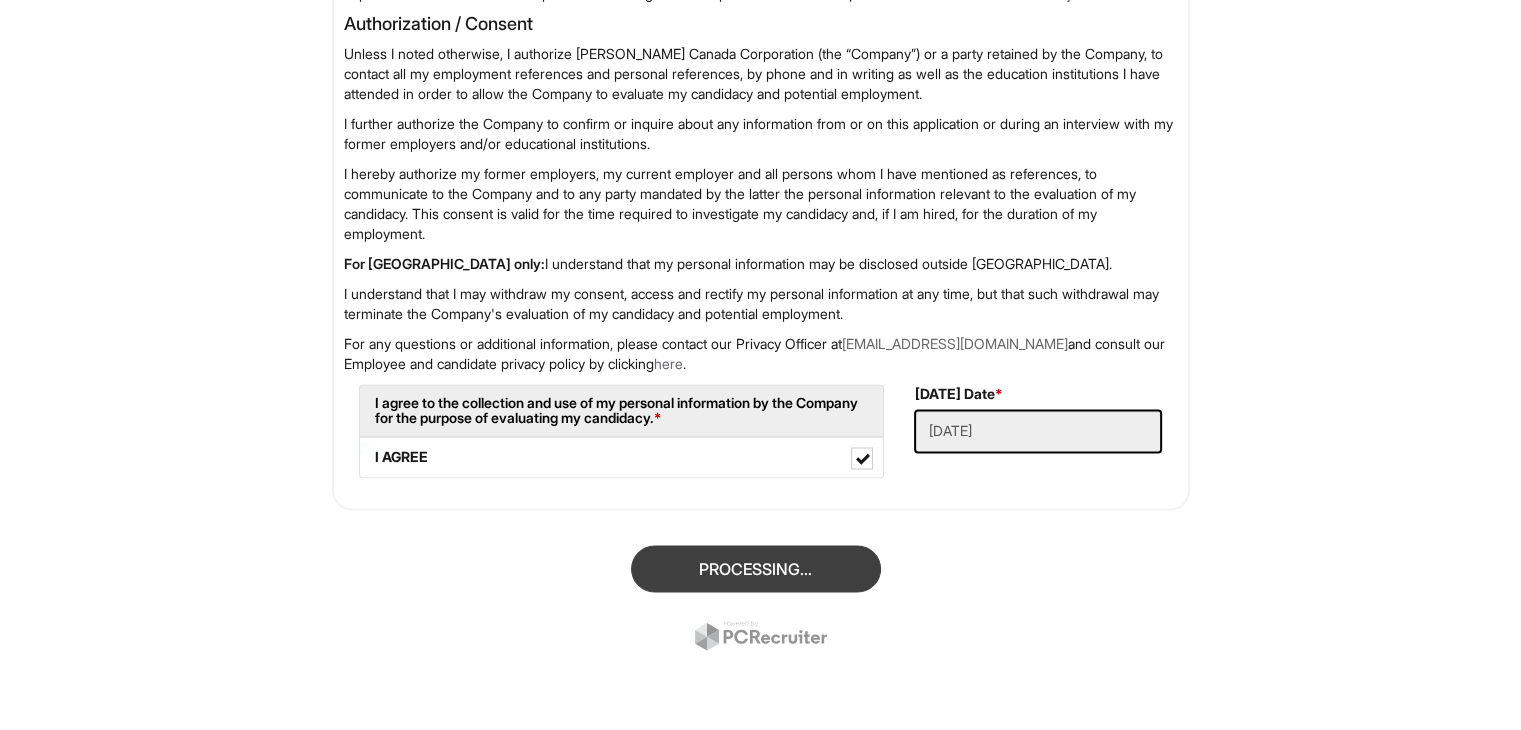 scroll, scrollTop: 3216, scrollLeft: 0, axis: vertical 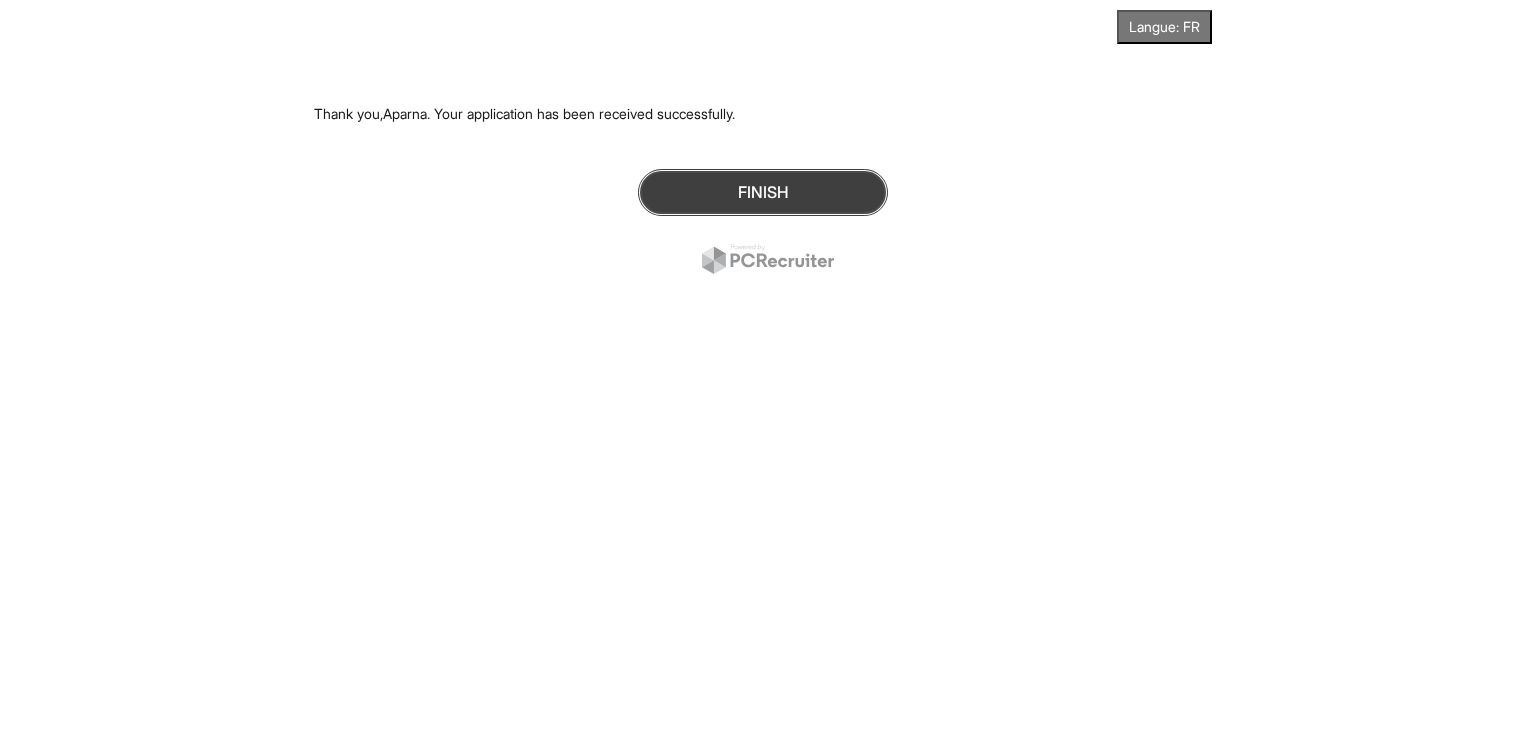 click on "Finish" at bounding box center [763, 192] 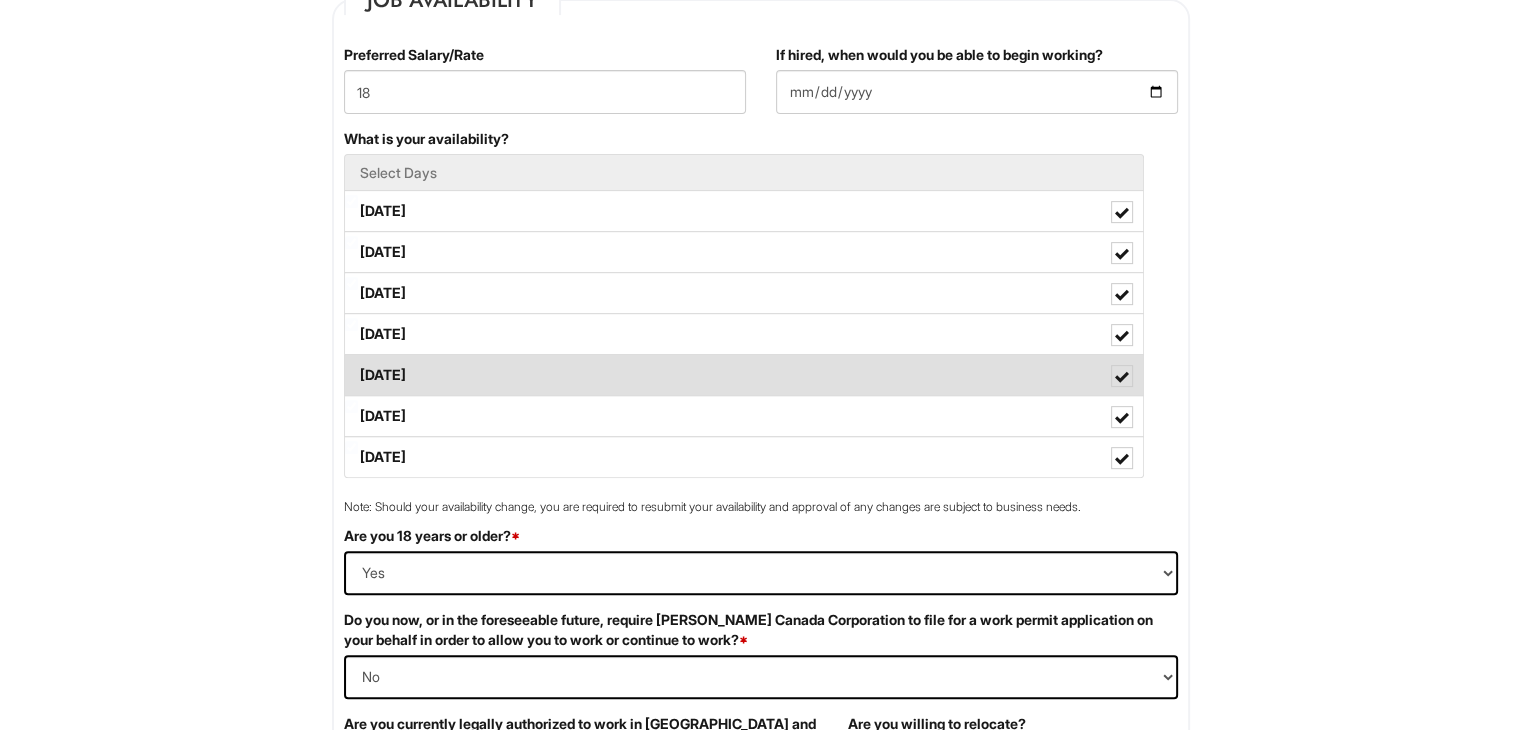 scroll, scrollTop: 734, scrollLeft: 0, axis: vertical 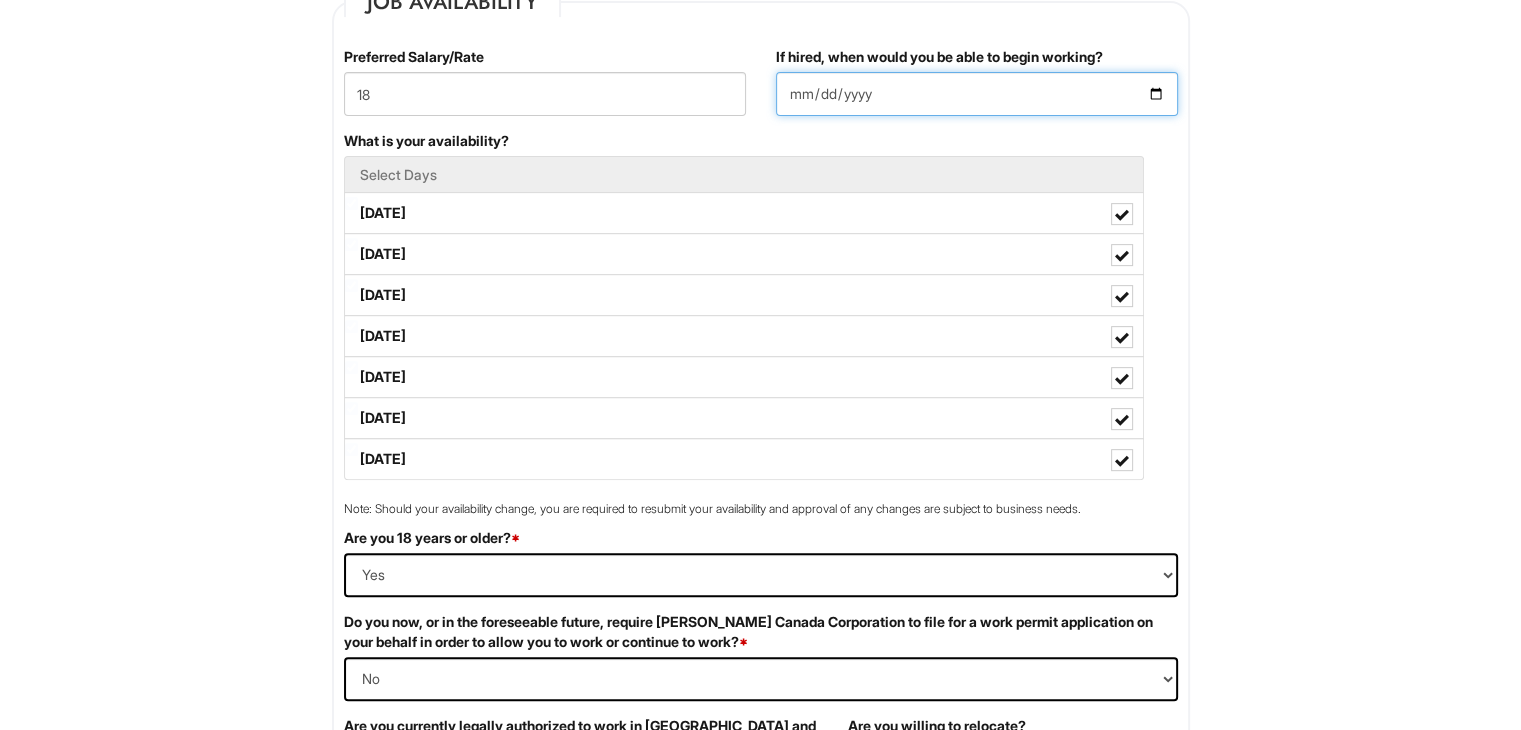 click on "[DATE]" at bounding box center [977, 94] 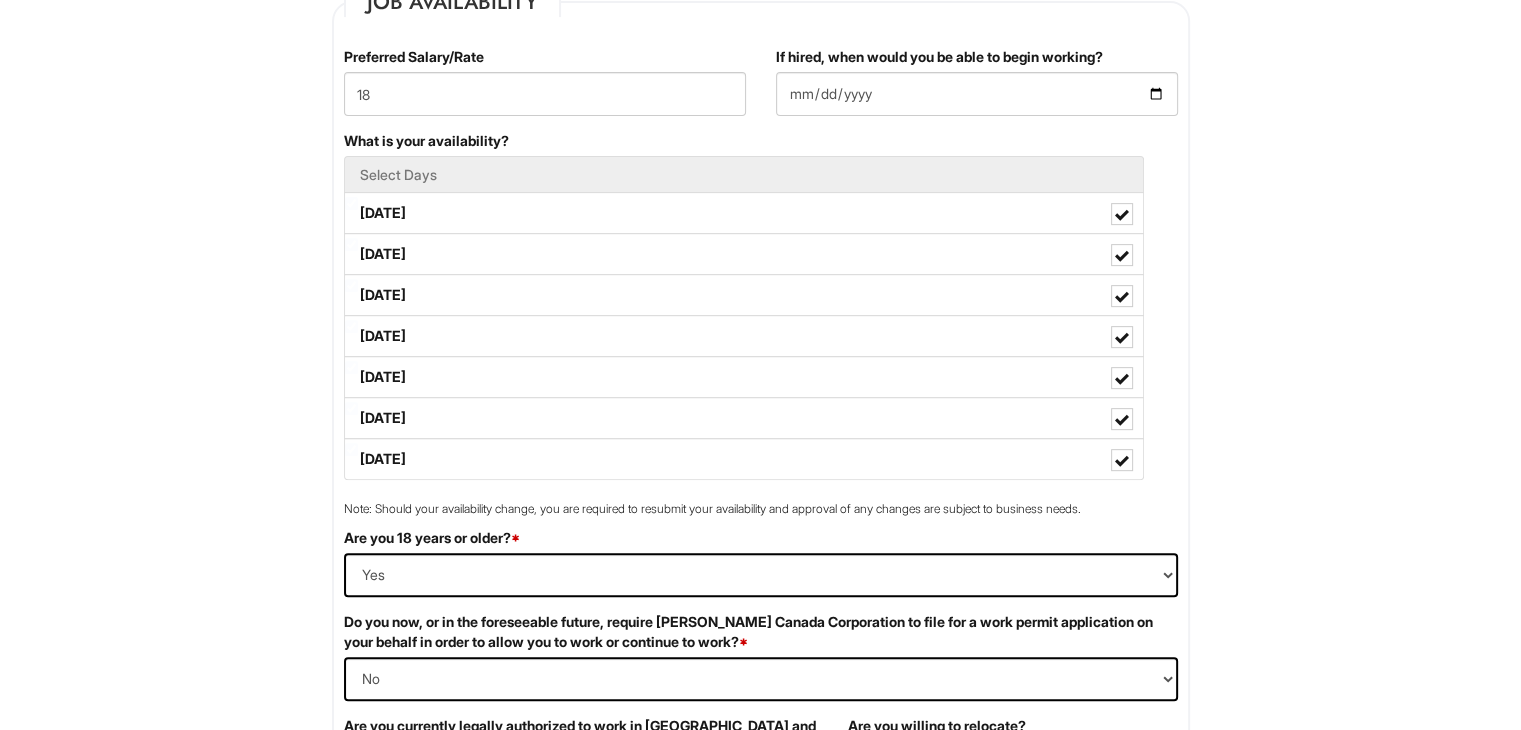 click on "Langue: FR
Please Complete This Form 1 2 General Manager, [PERSON_NAME], [GEOGRAPHIC_DATA] PLEASE COMPLETE ALL REQUIRED FIELDS
Personal Information
Last Name  *   kumari
First Name  *   [PERSON_NAME]
Middle Name
E-mail Address  *   [EMAIL_ADDRESS][DOMAIN_NAME]
Phone  *   [PHONE_NUMBER]
LinkedIn URL
Resume Upload *   Resume Upload My n resume.pdf
Street Address  *   [STREET_ADDRESS][PERSON_NAME]
City  *   [GEOGRAPHIC_DATA]  *   Province [GEOGRAPHIC_DATA] [GEOGRAPHIC_DATA] [GEOGRAPHIC_DATA] [GEOGRAPHIC_DATA] [GEOGRAPHIC_DATA] [GEOGRAPHIC_DATA] NORTHWEST TERRITORIES [GEOGRAPHIC_DATA] [GEOGRAPHIC_DATA] [PERSON_NAME][GEOGRAPHIC_DATA] [GEOGRAPHIC_DATA] [GEOGRAPHIC_DATA] [GEOGRAPHIC_DATA] TERRITORY [US_STATE] [US_STATE] [US_STATE] [US_STATE] [US_STATE] [US_STATE] [US_STATE] [US_STATE] [US_STATE][GEOGRAPHIC_DATA] [US_STATE] [US_STATE] [US_STATE] [US_STATE] [US_STATE] [US_STATE] [US_STATE] [US_STATE] [US_STATE] [US_STATE] [US_STATE] [US_STATE] [US_STATE] [US_STATE] [US_STATE] [US_STATE] [US_STATE] [US_STATE] [US_STATE] [US_STATE] [US_STATE] [US_STATE] [US_STATE] [US_STATE] [US_STATE] [US_STATE] [US_STATE] [US_STATE] [US_STATE] [US_STATE] [US_STATE]" at bounding box center [760, 1138] 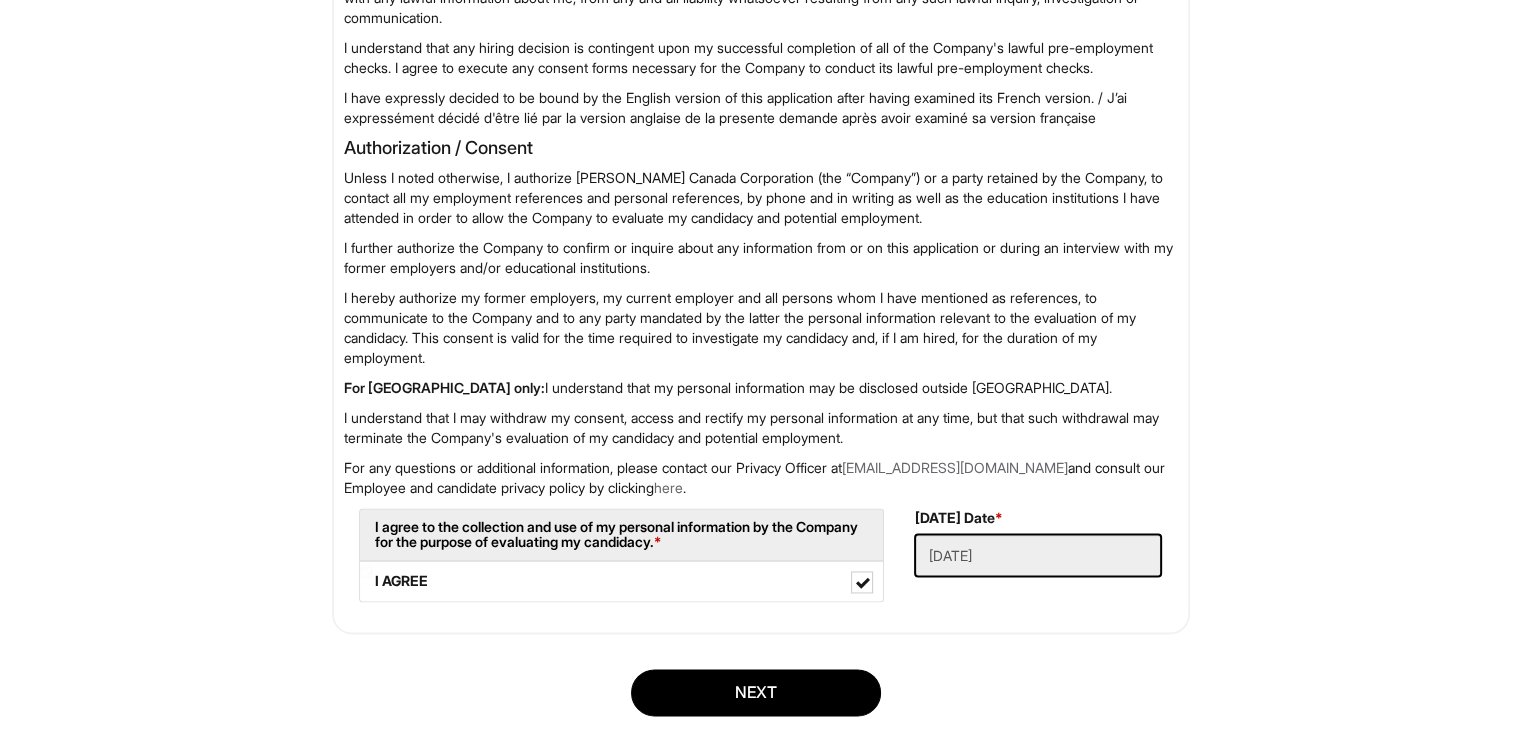 scroll, scrollTop: 3004, scrollLeft: 0, axis: vertical 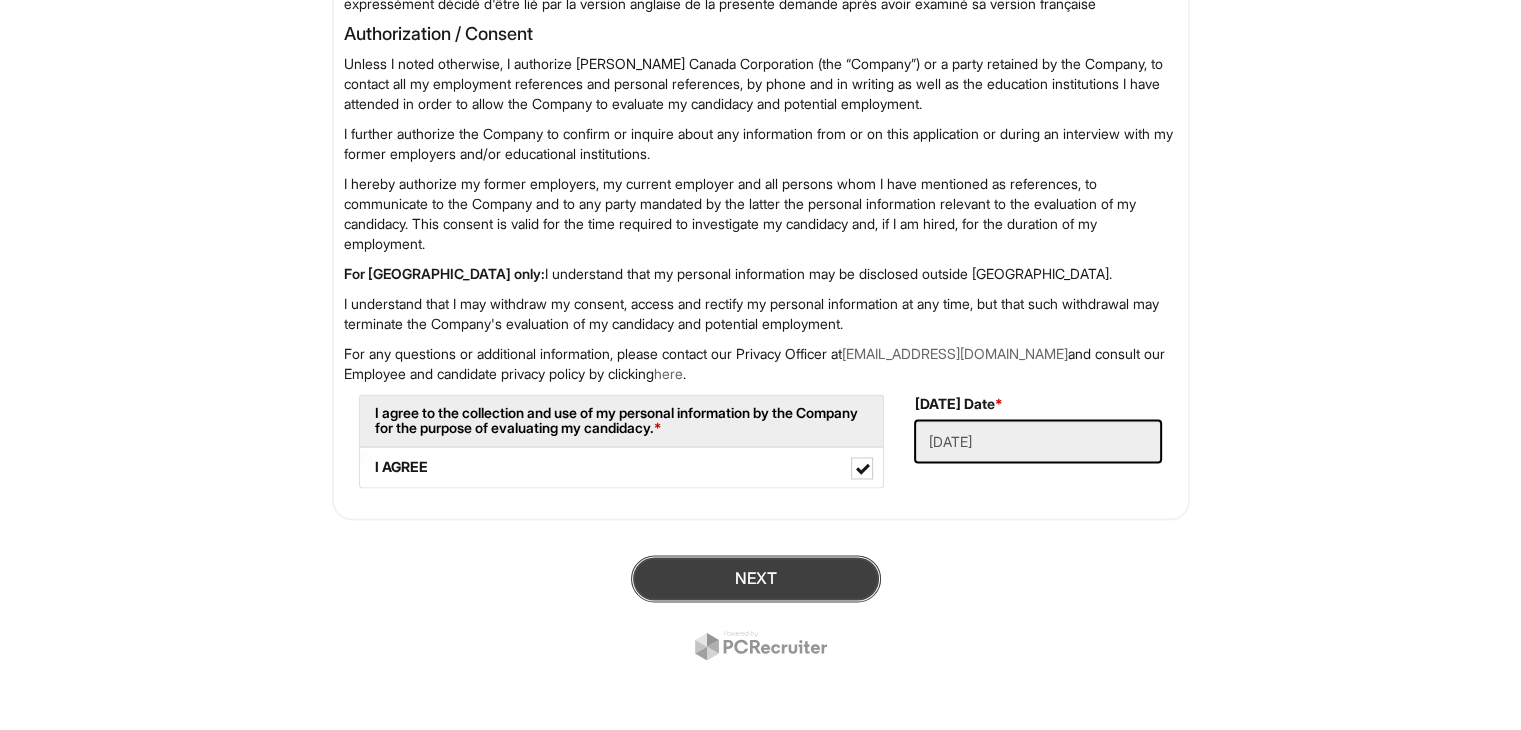 click on "Next" at bounding box center (756, 578) 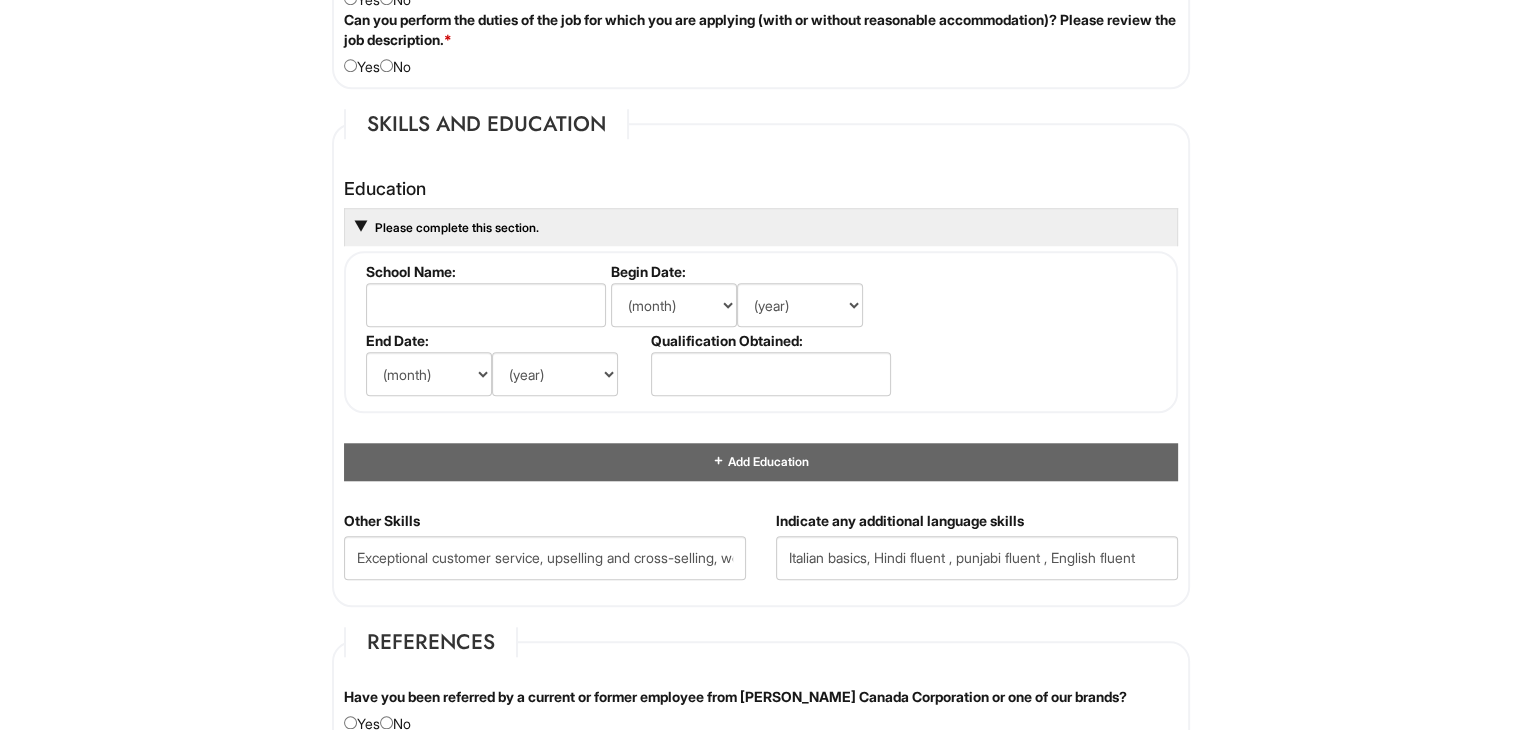 scroll, scrollTop: 1640, scrollLeft: 0, axis: vertical 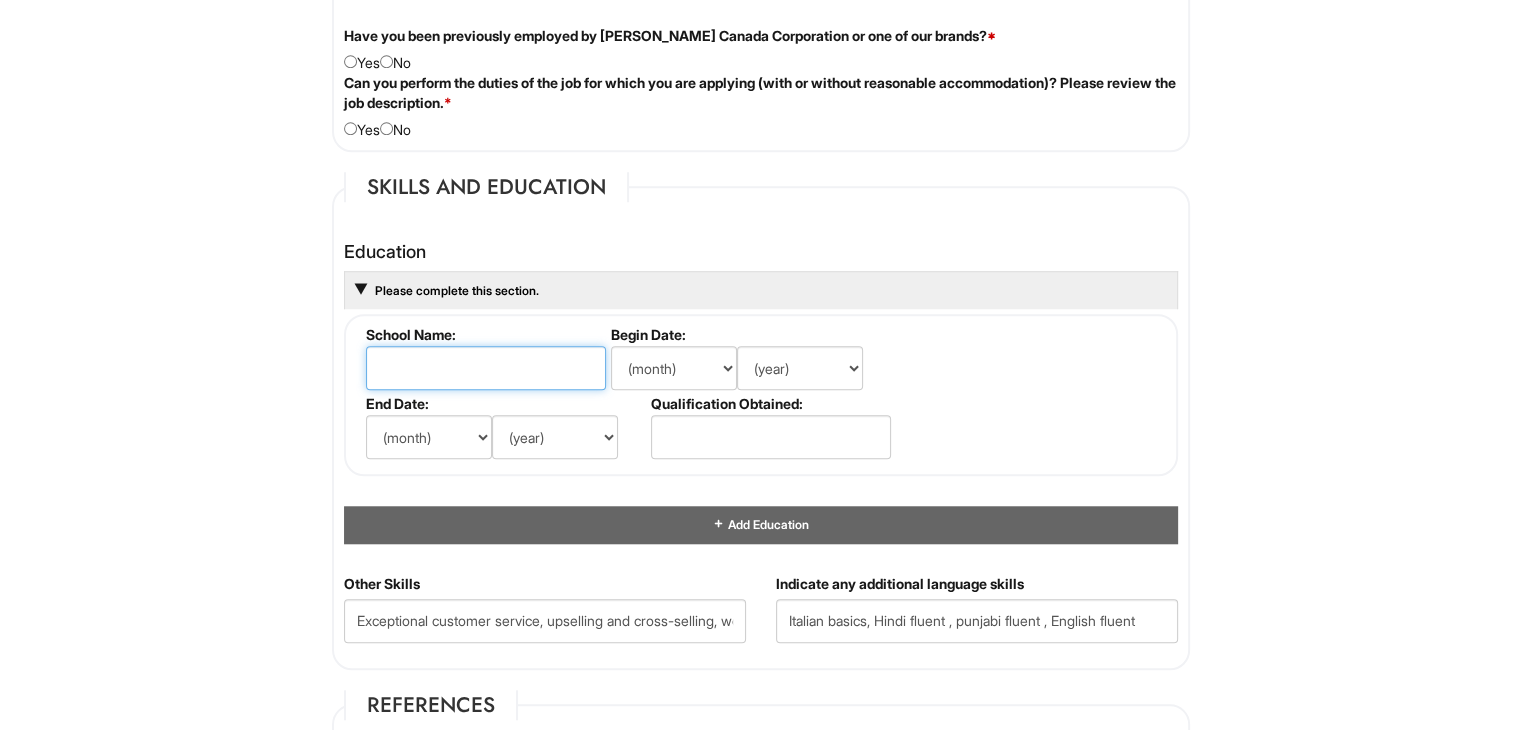 click at bounding box center (486, 368) 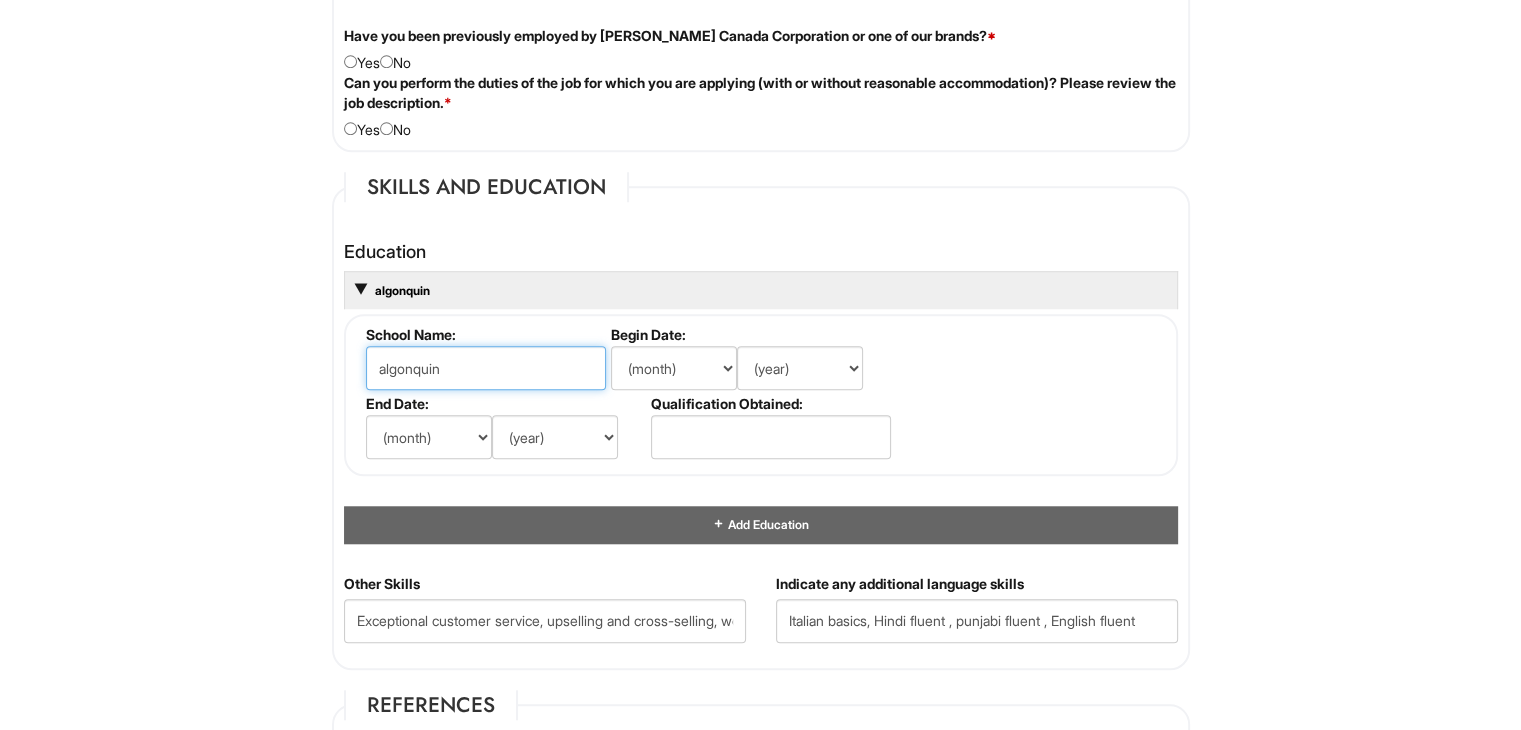 type on "algonquin" 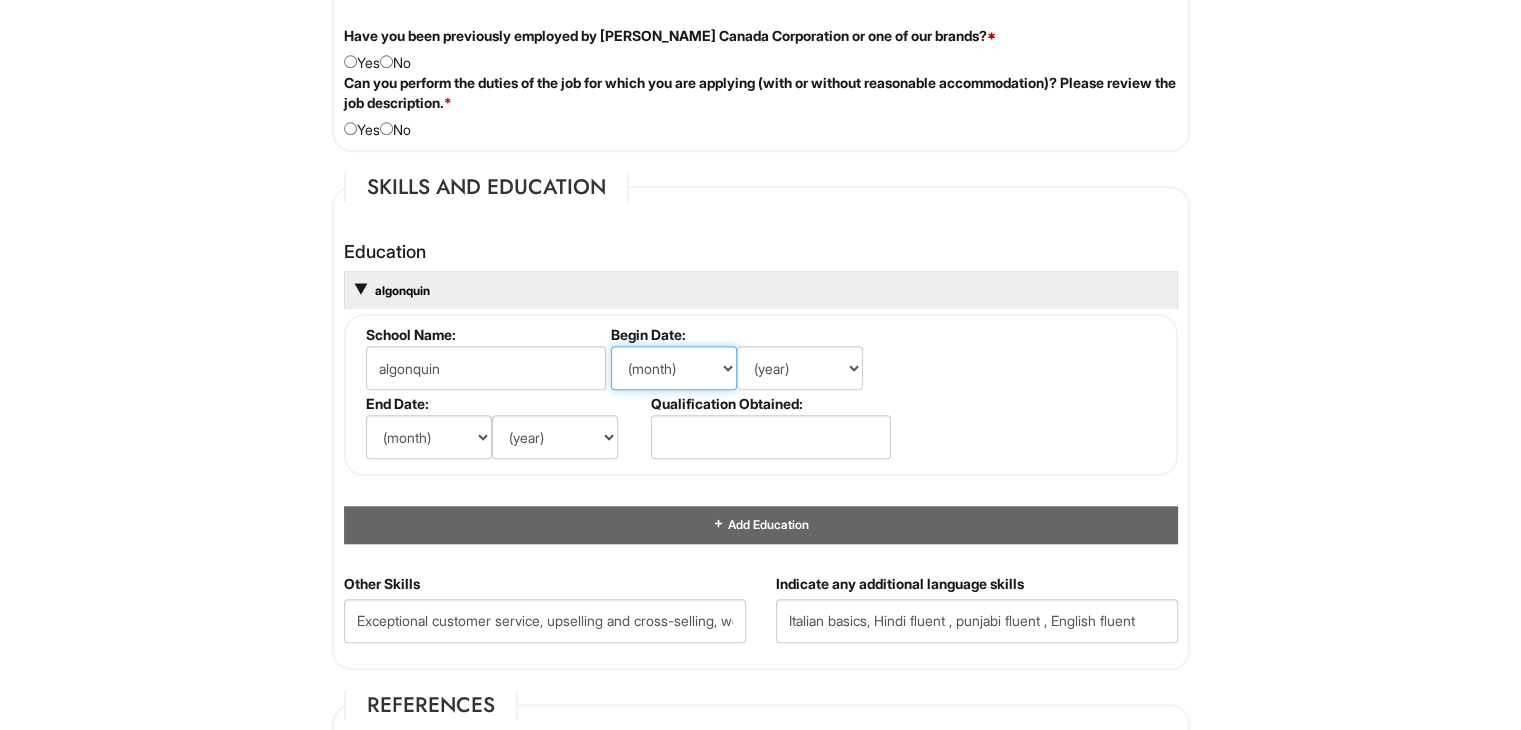 click on "(month) Jan Feb Mar Apr May Jun [DATE] Aug Sep Oct Nov Dec" at bounding box center (674, 368) 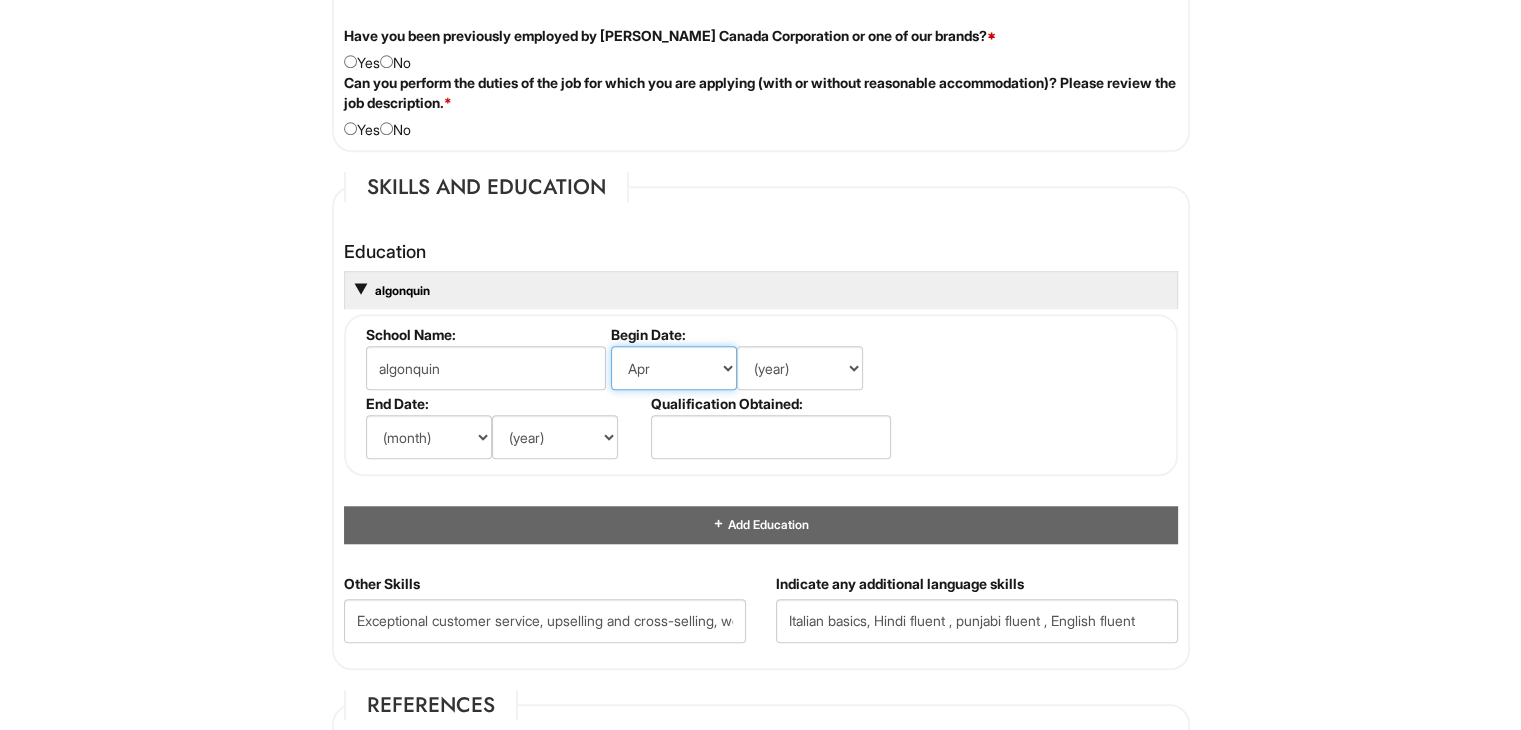 click on "(month) Jan Feb Mar Apr May Jun [DATE] Aug Sep Oct Nov Dec" at bounding box center (674, 368) 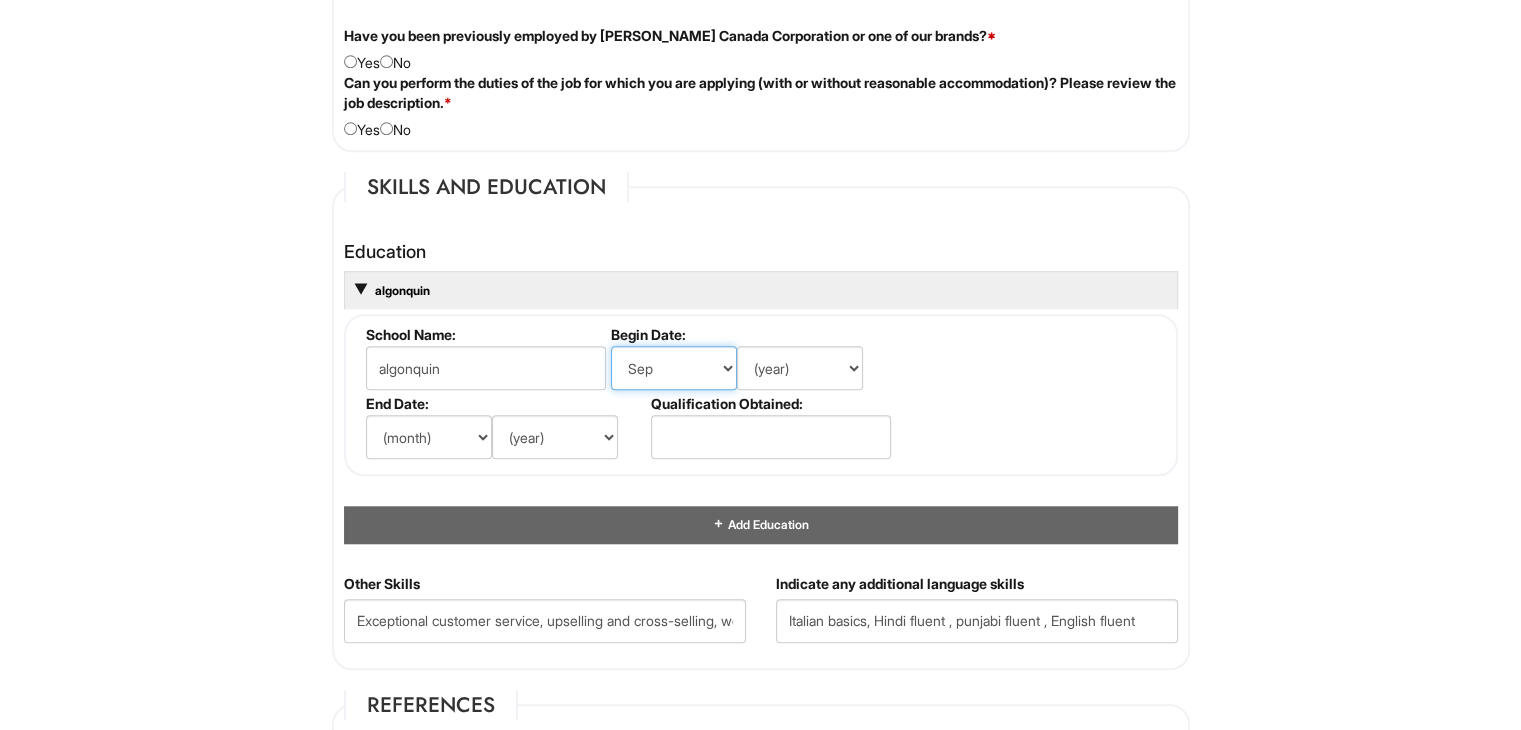 click on "(month) Jan Feb Mar Apr May Jun [DATE] Aug Sep Oct Nov Dec" at bounding box center (674, 368) 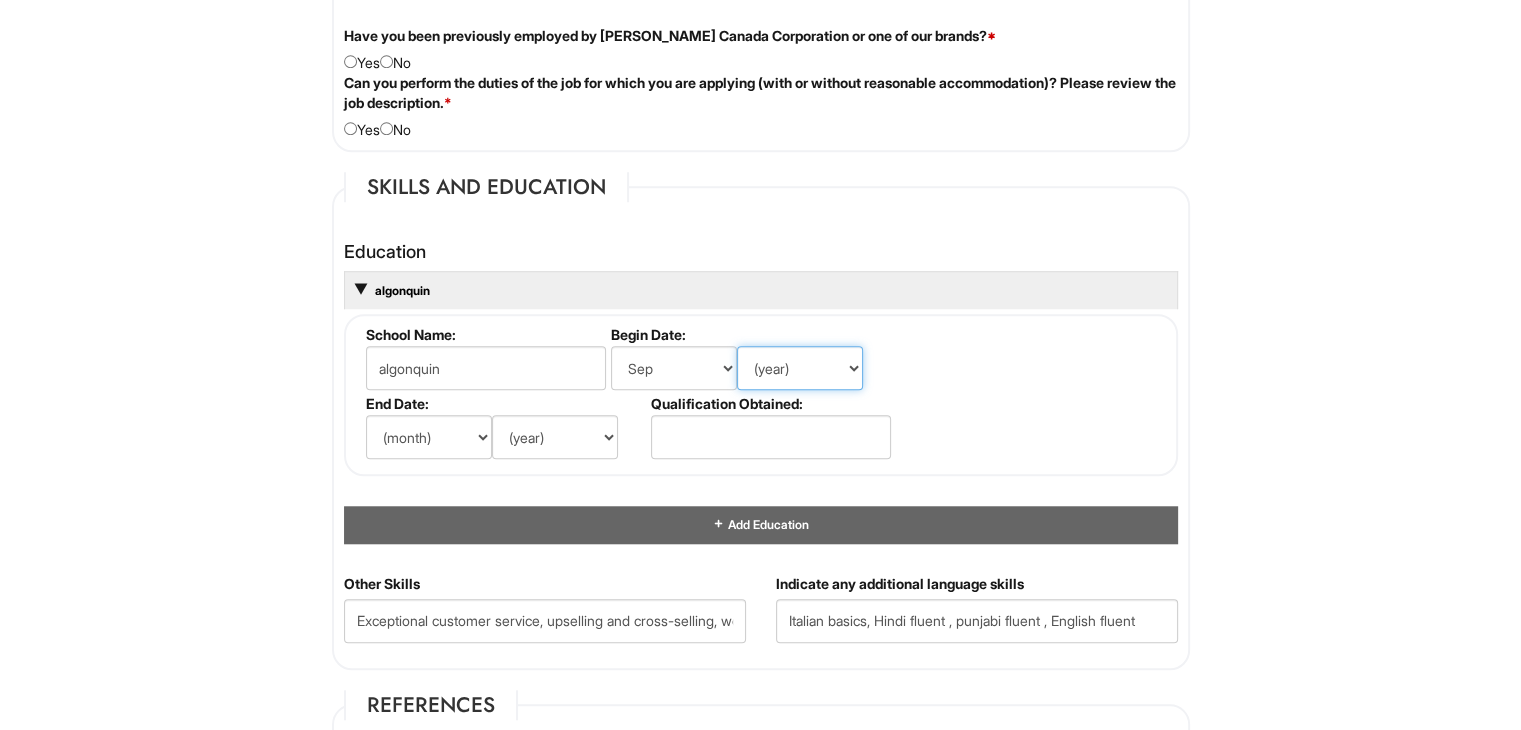 click on "(year) 2029 2028 2027 2026 2025 2024 2023 2022 2021 2020 2019 2018 2017 2016 2015 2014 2013 2012 2011 2010 2009 2008 2007 2006 2005 2004 2003 2002 2001 2000 1999 1998 1997 1996 1995 1994 1993 1992 1991 1990 1989 1988 1987 1986 1985 1984 1983 1982 1981 1980 1979 1978 1977 1976 1975 1974 1973 1972 1971 1970 1969 1968 1967 1966 1965 1964 1963 1962 1961 1960 1959 1958 1957 1956 1955 1954 1953 1952 1951 1950 1949 1948 1947 1946  --  2030 2031 2032 2033 2034 2035 2036 2037 2038 2039 2040 2041 2042 2043 2044 2045 2046 2047 2048 2049 2050 2051 2052 2053 2054 2055 2056 2057 2058 2059 2060 2061 2062 2063 2064" at bounding box center [800, 368] 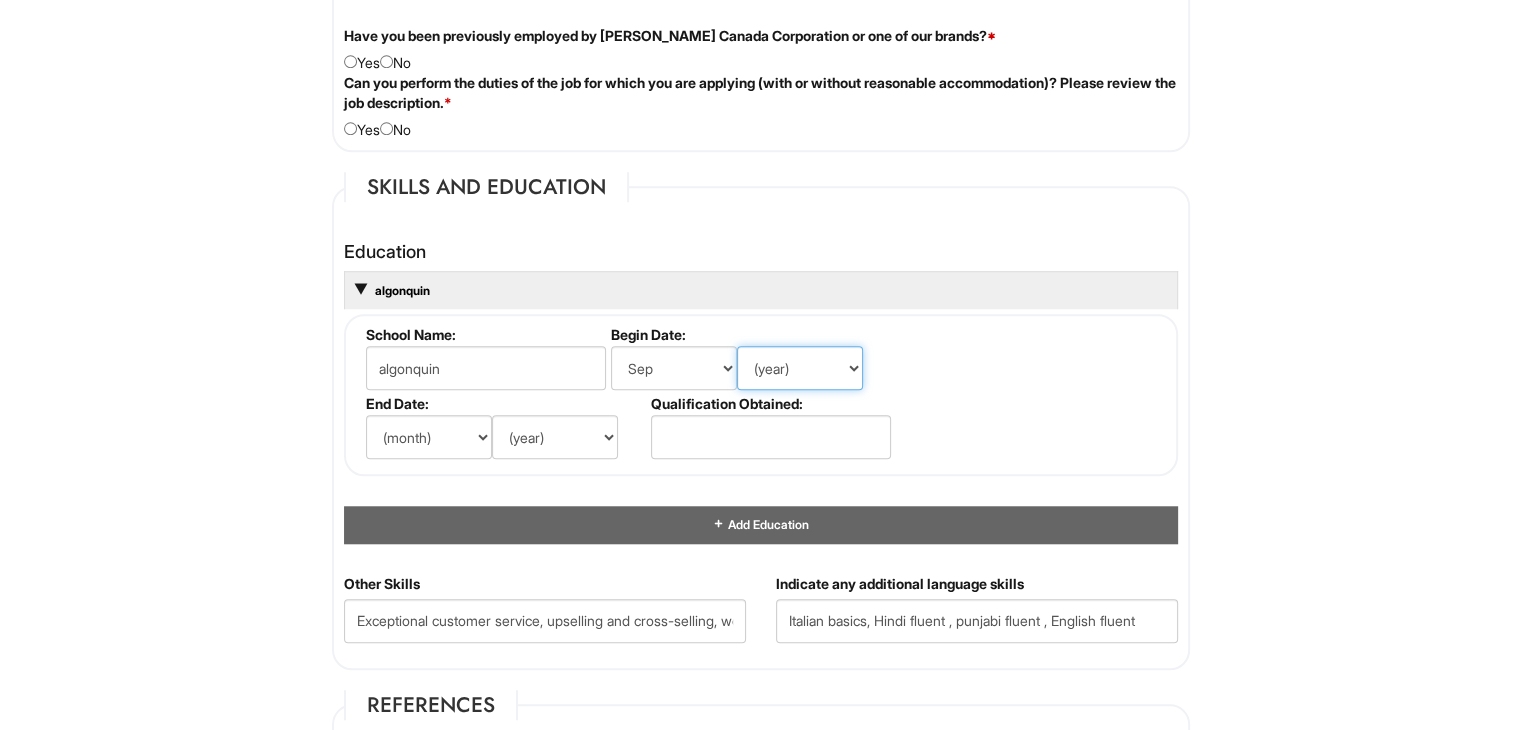select on "2023" 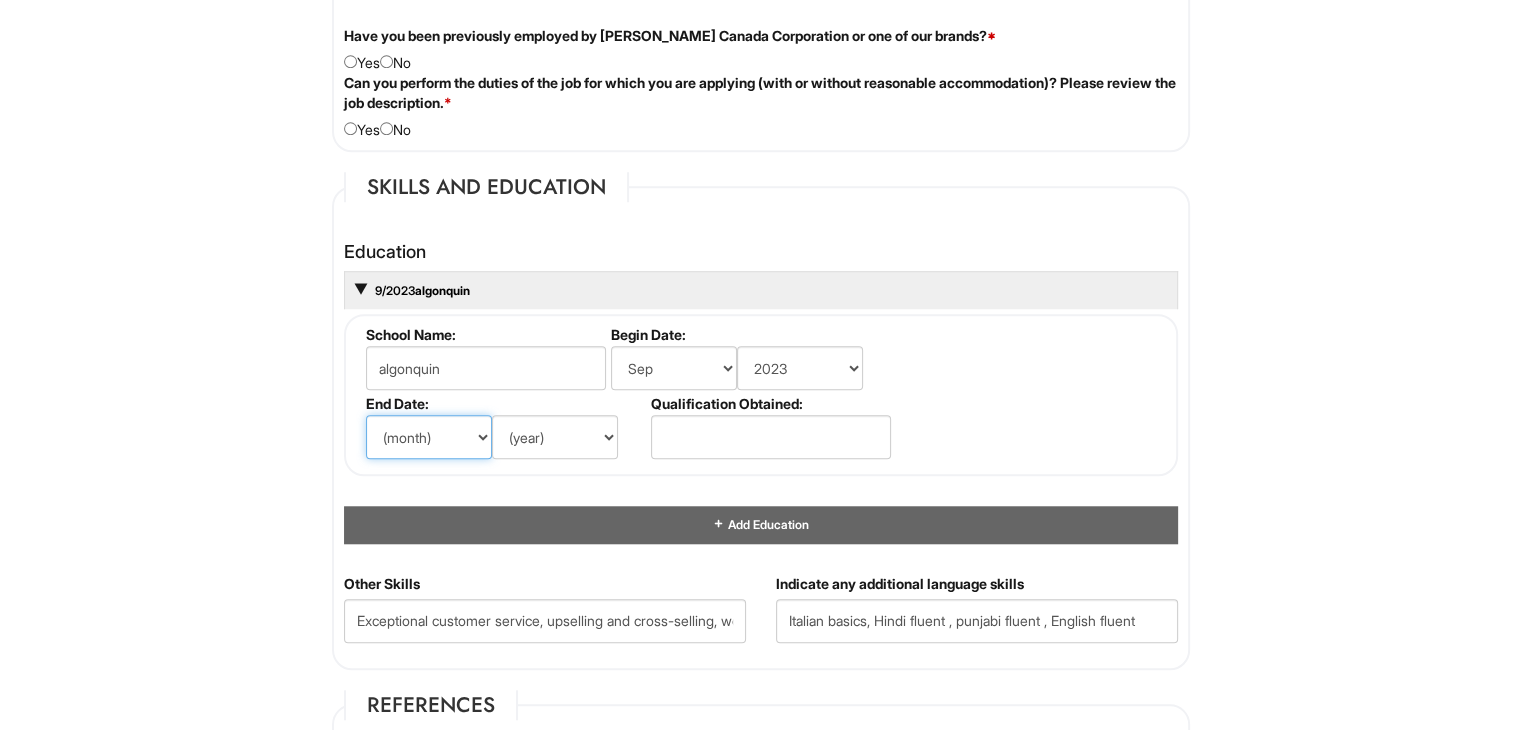 click on "(month) Jan Feb Mar Apr May Jun [DATE] Aug Sep Oct Nov Dec" at bounding box center (429, 437) 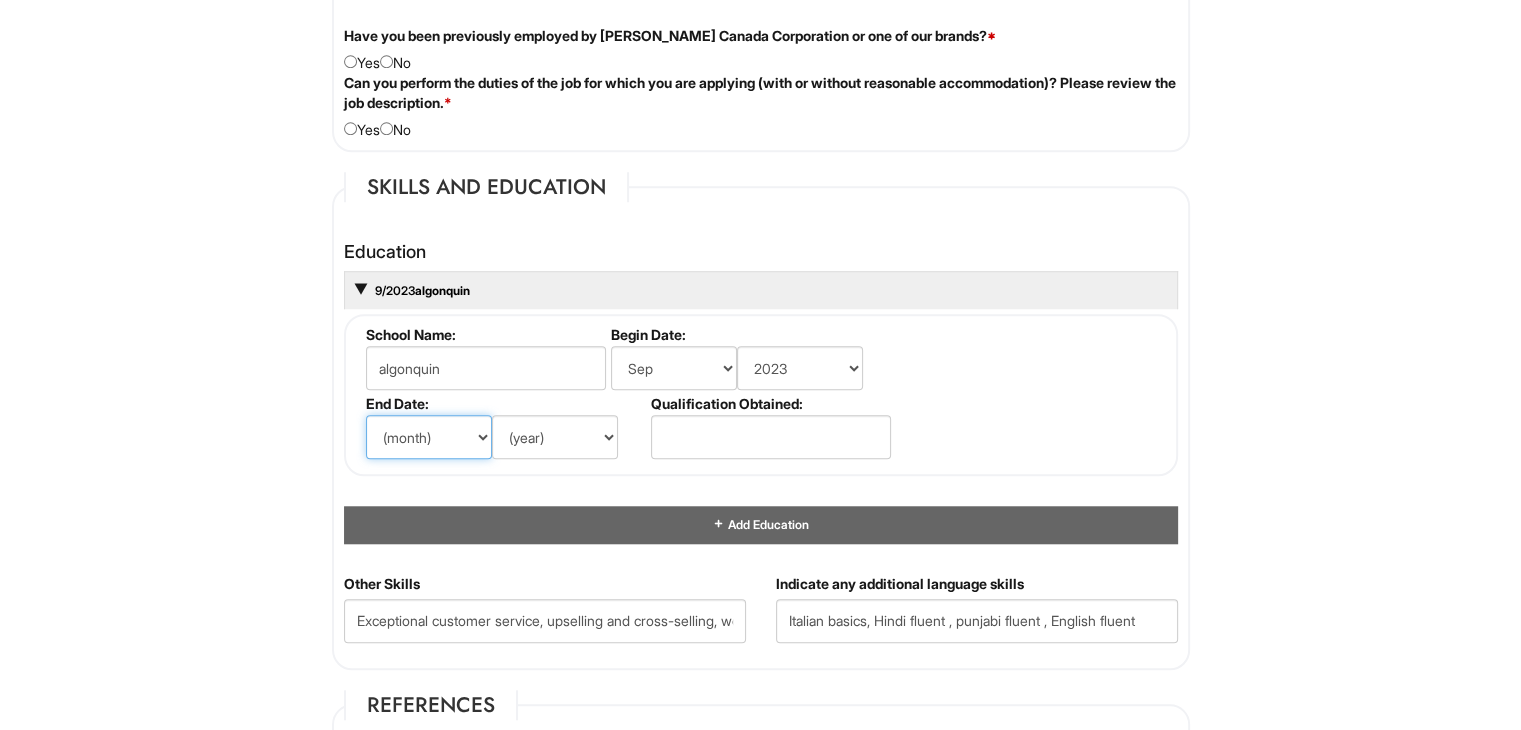 select on "4" 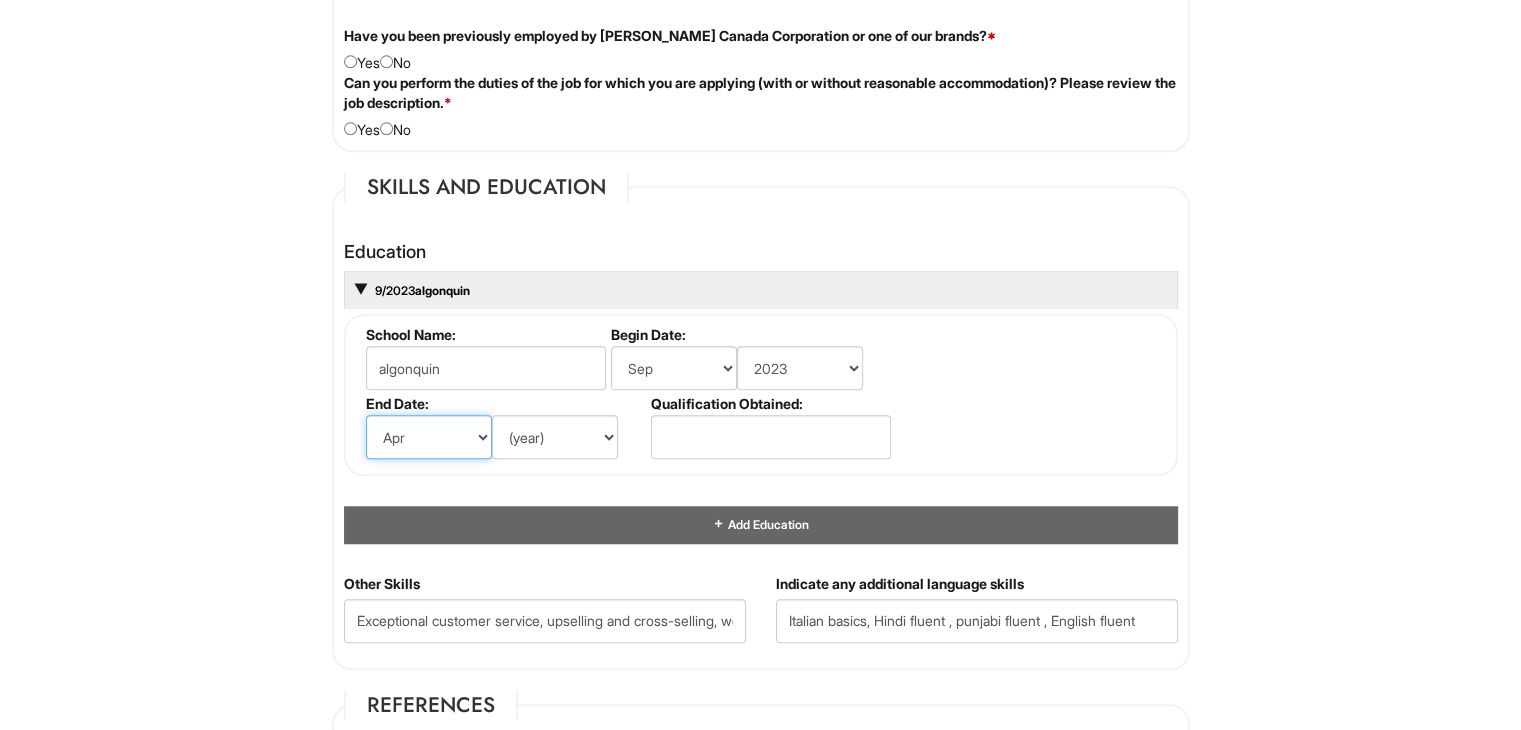 click on "(month) Jan Feb Mar Apr May Jun [DATE] Aug Sep Oct Nov Dec" at bounding box center [429, 437] 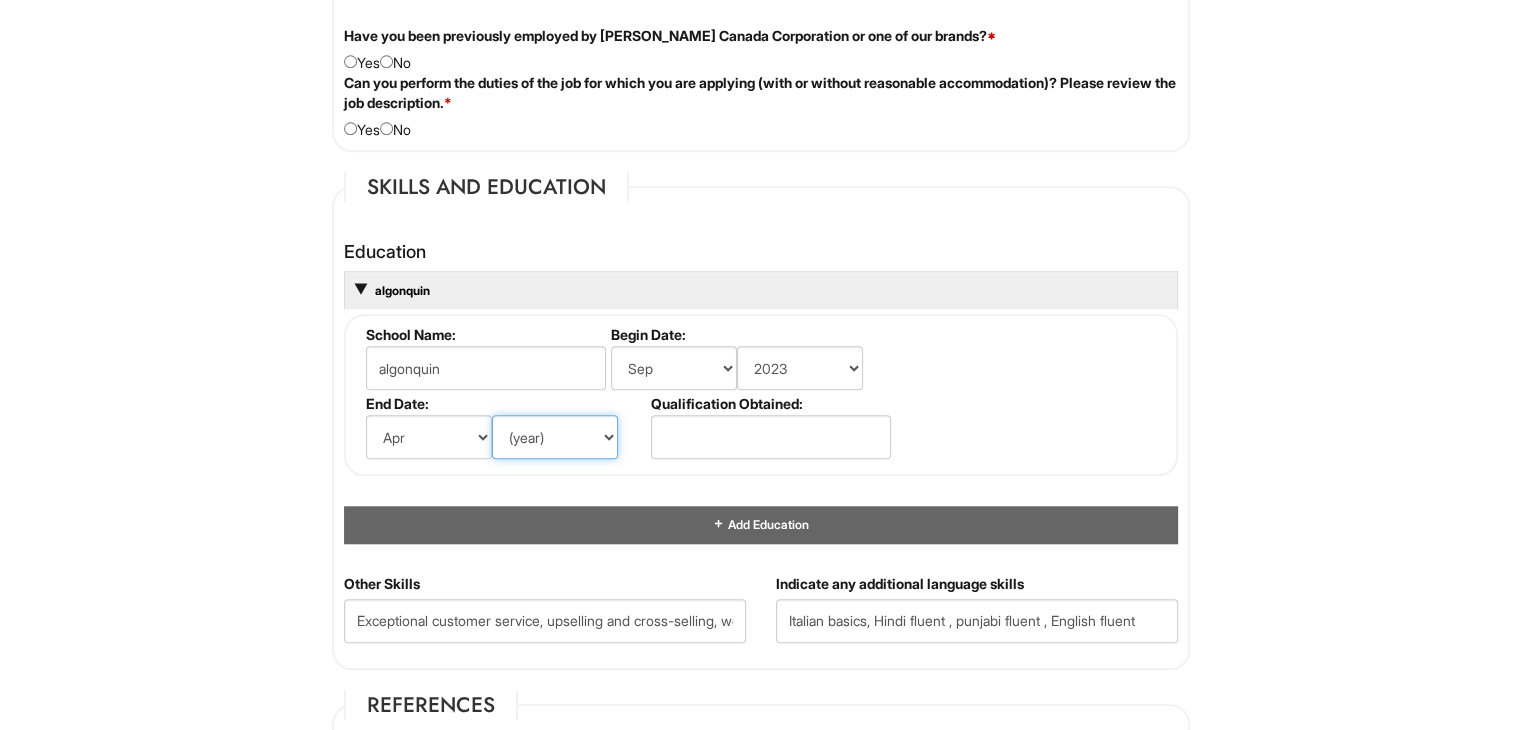 click on "(year) 2029 2028 2027 2026 2025 2024 2023 2022 2021 2020 2019 2018 2017 2016 2015 2014 2013 2012 2011 2010 2009 2008 2007 2006 2005 2004 2003 2002 2001 2000 1999 1998 1997 1996 1995 1994 1993 1992 1991 1990 1989 1988 1987 1986 1985 1984 1983 1982 1981 1980 1979 1978 1977 1976 1975 1974 1973 1972 1971 1970 1969 1968 1967 1966 1965 1964 1963 1962 1961 1960 1959 1958 1957 1956 1955 1954 1953 1952 1951 1950 1949 1948 1947 1946  --  2030 2031 2032 2033 2034 2035 2036 2037 2038 2039 2040 2041 2042 2043 2044 2045 2046 2047 2048 2049 2050 2051 2052 2053 2054 2055 2056 2057 2058 2059 2060 2061 2062 2063 2064" at bounding box center (555, 437) 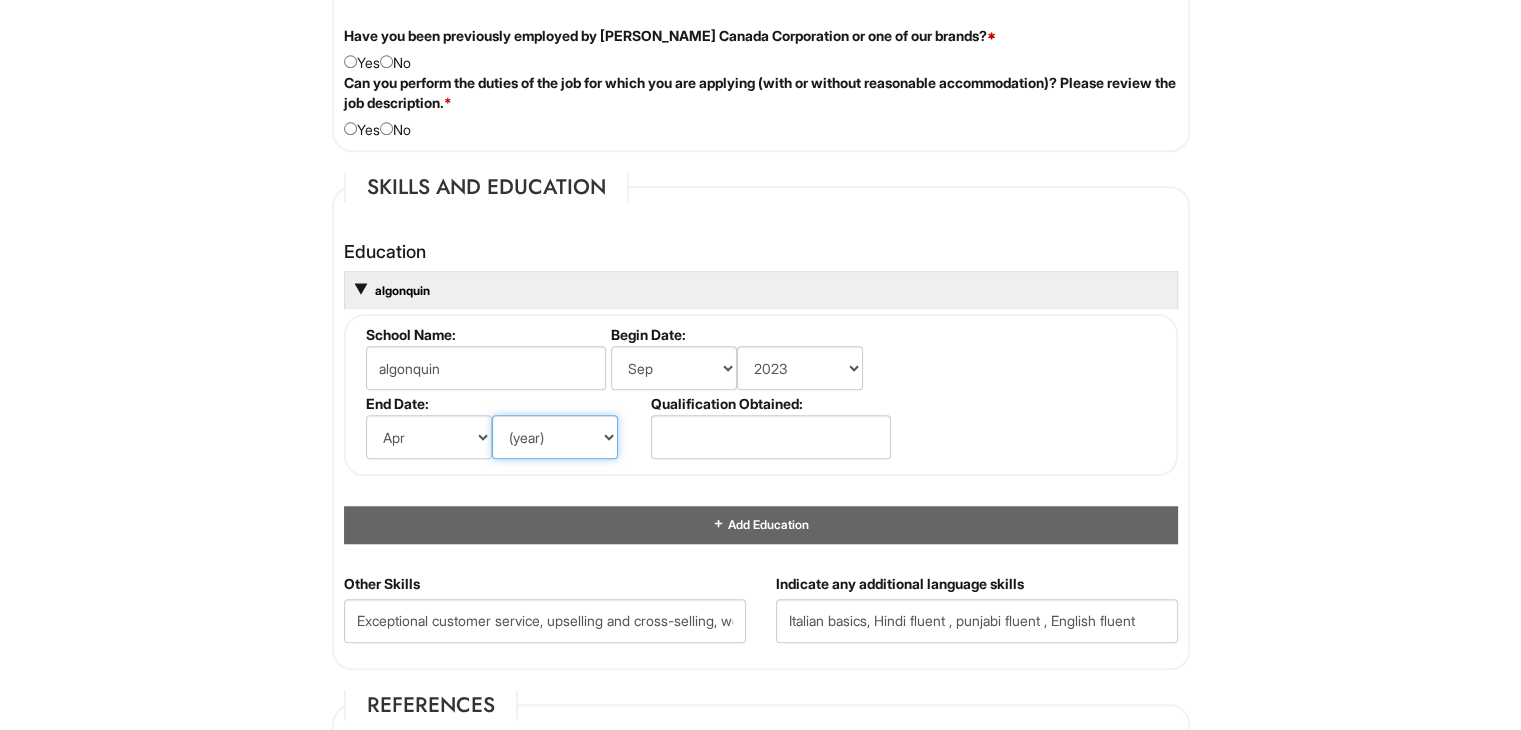 select on "2025" 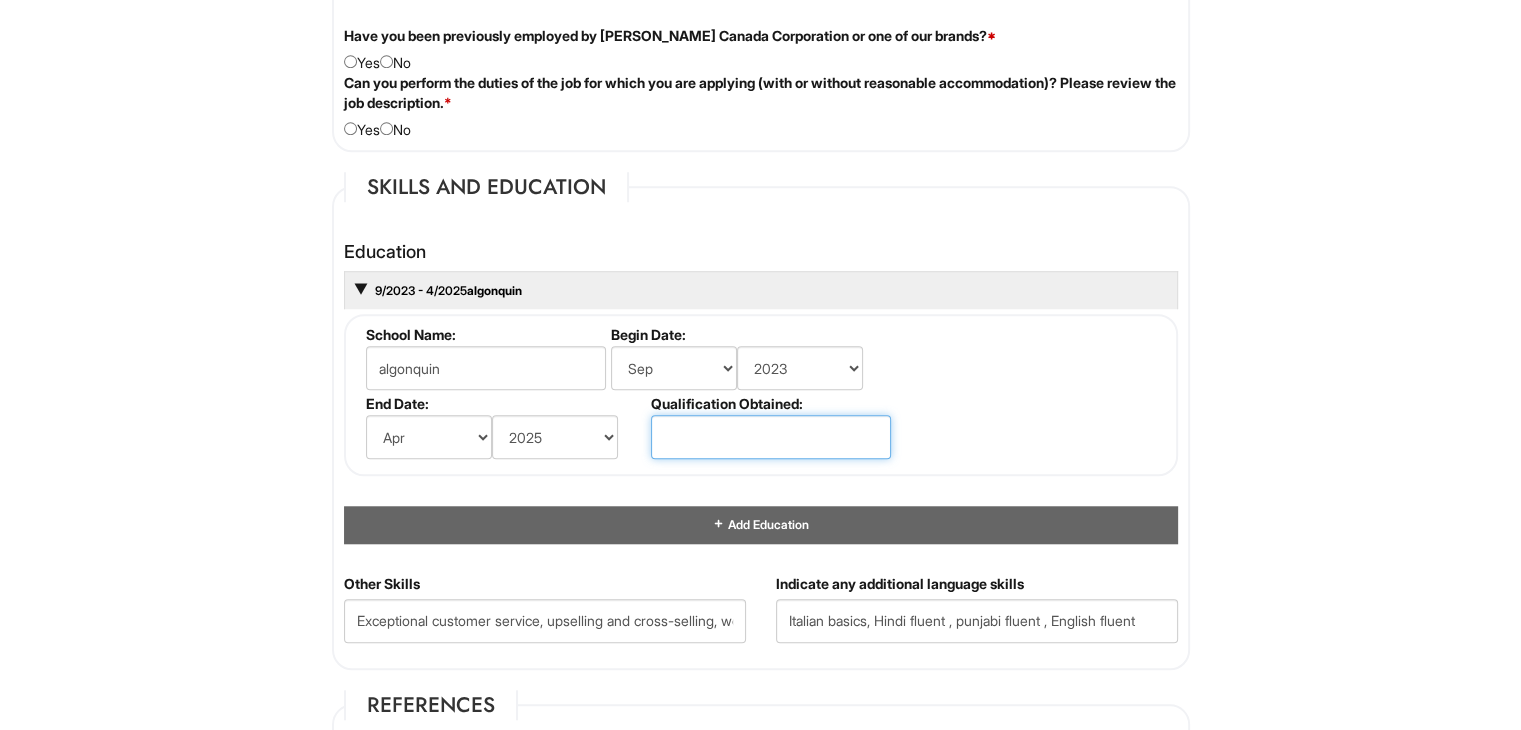 click at bounding box center (771, 437) 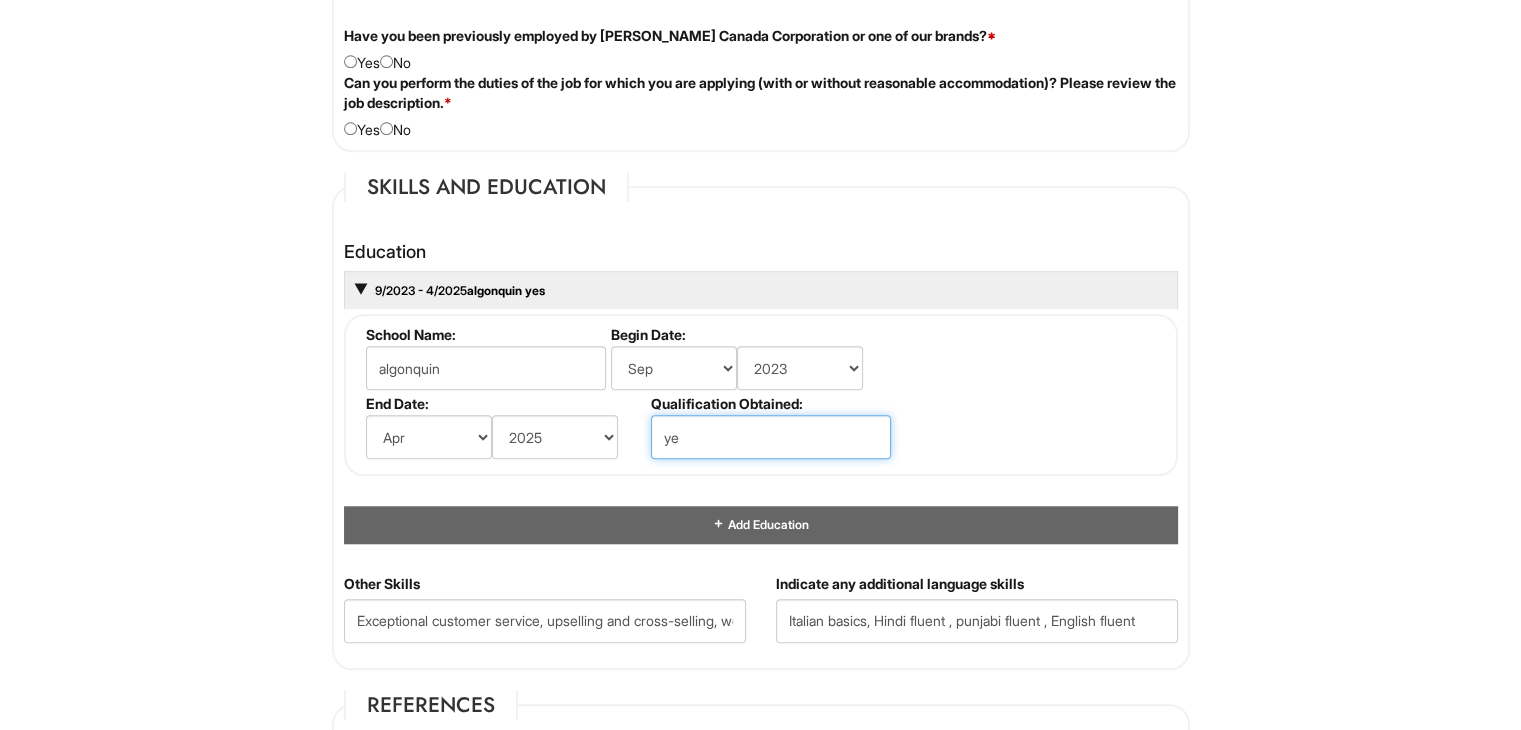 type on "y" 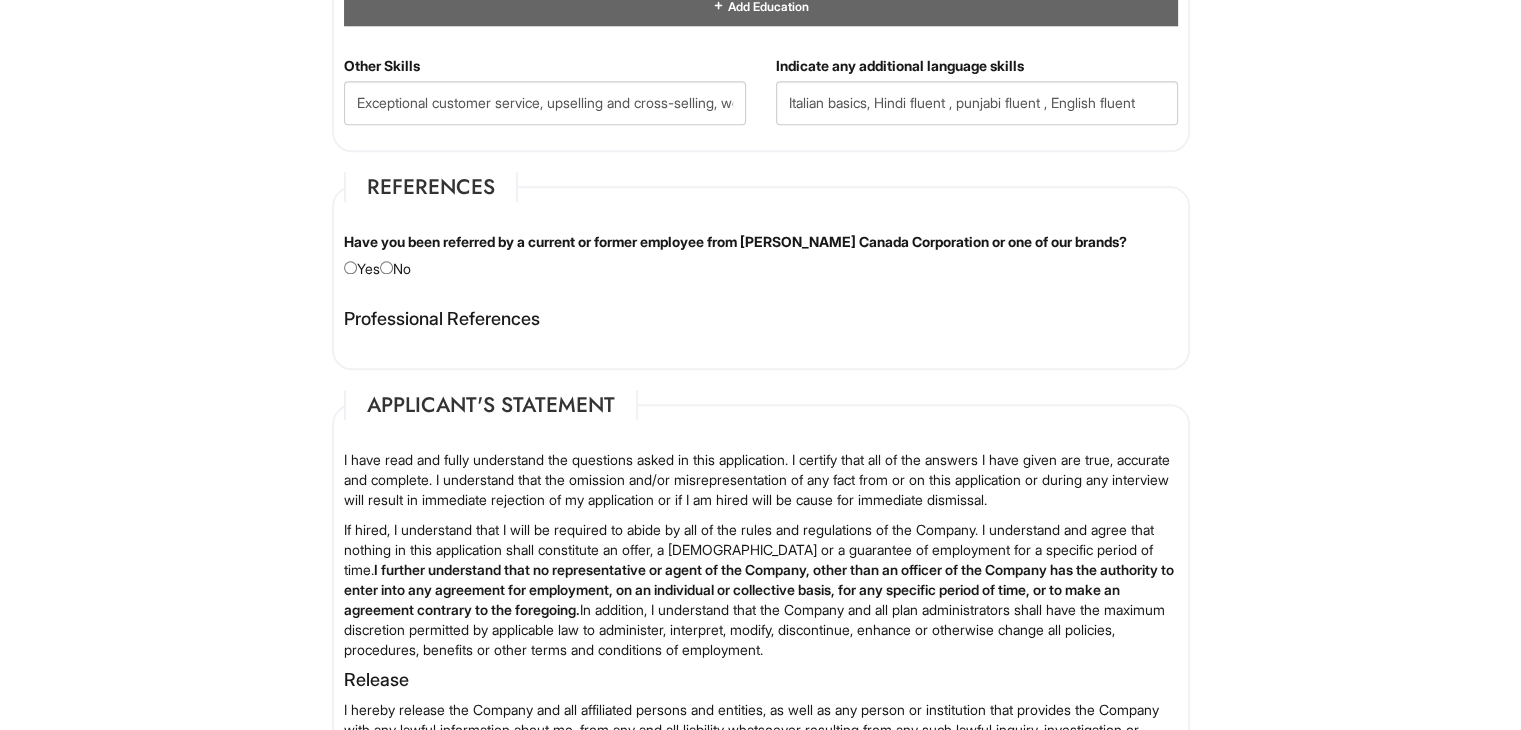 scroll, scrollTop: 2159, scrollLeft: 0, axis: vertical 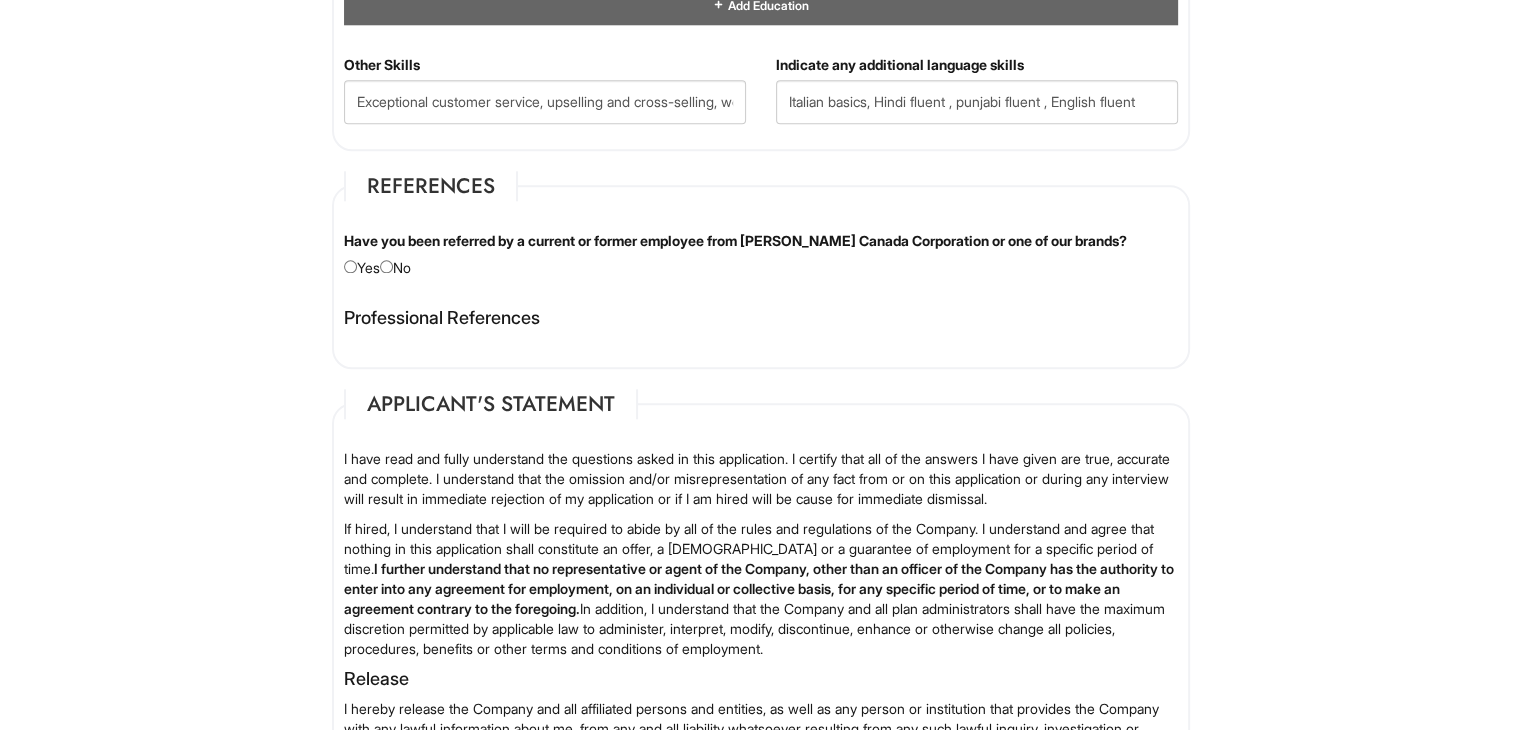 type on "web application , yes" 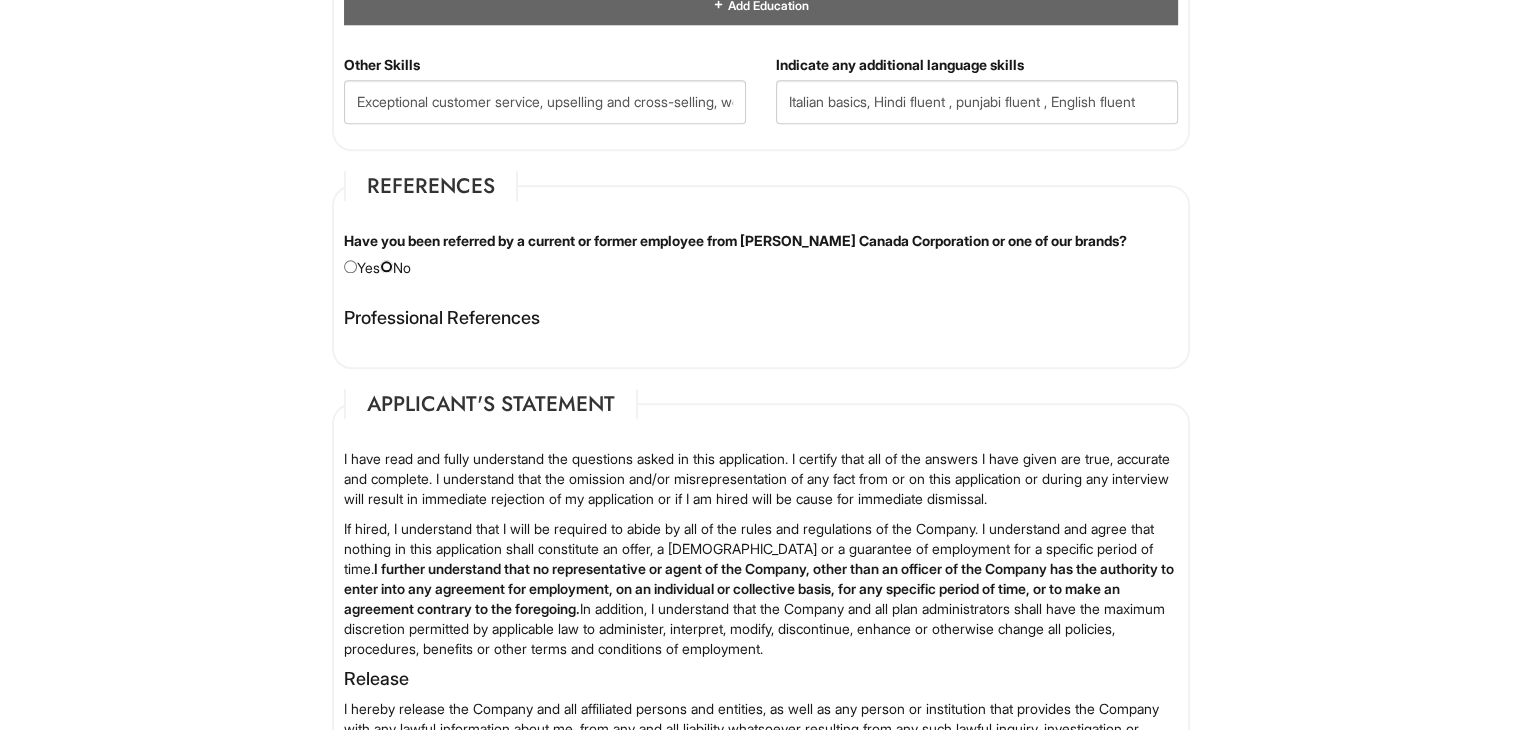 click at bounding box center [386, 266] 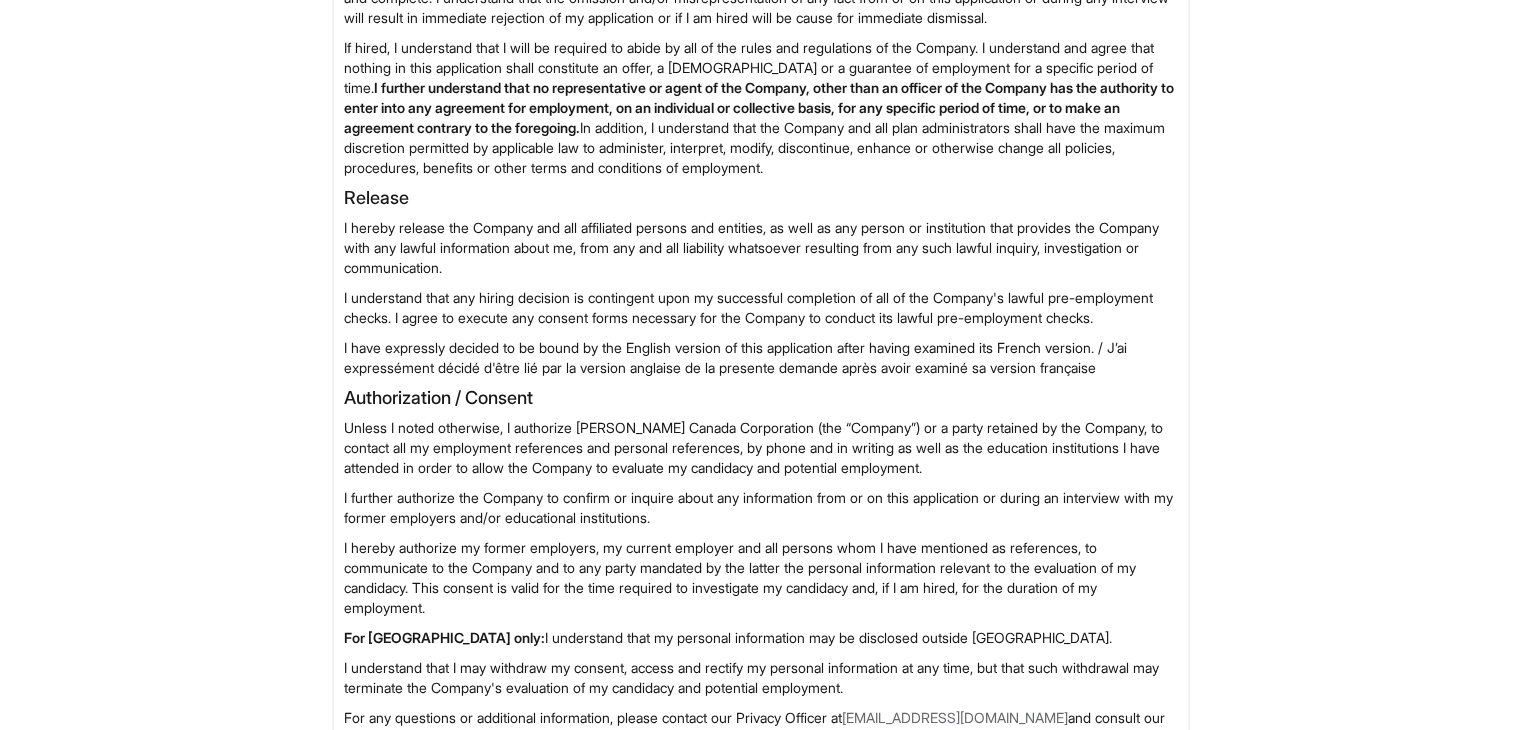 scroll, scrollTop: 3004, scrollLeft: 0, axis: vertical 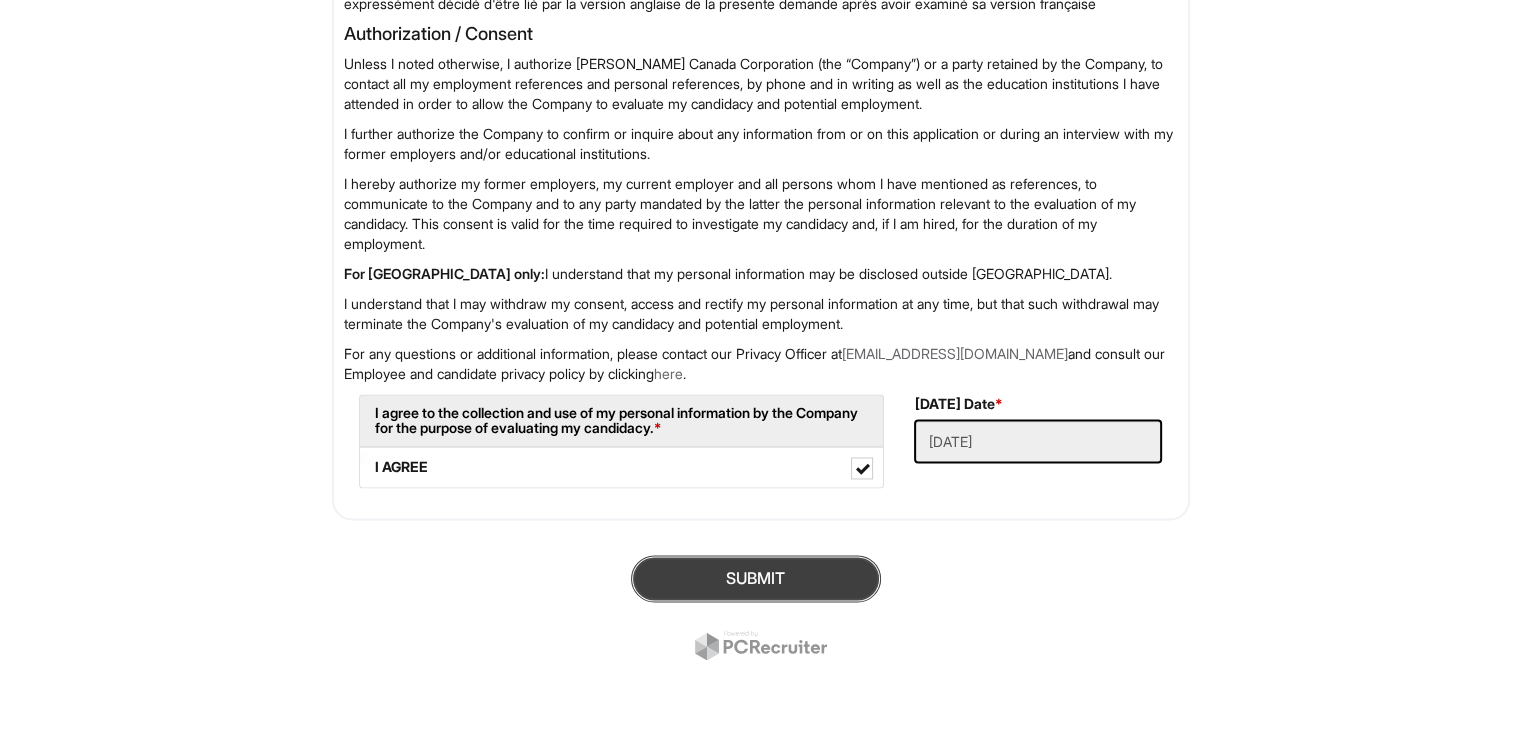 click on "SUBMIT" at bounding box center (756, 578) 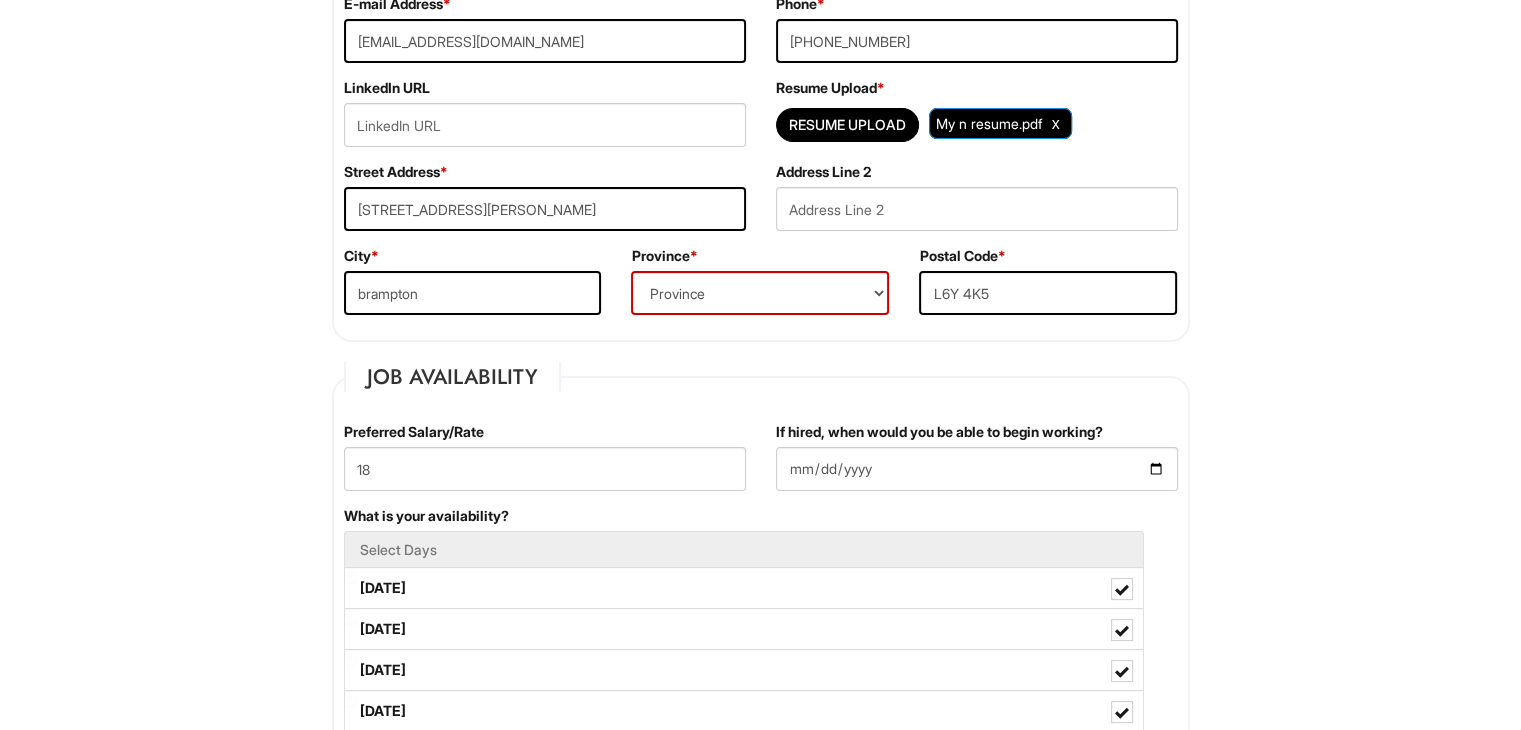 scroll, scrollTop: 348, scrollLeft: 0, axis: vertical 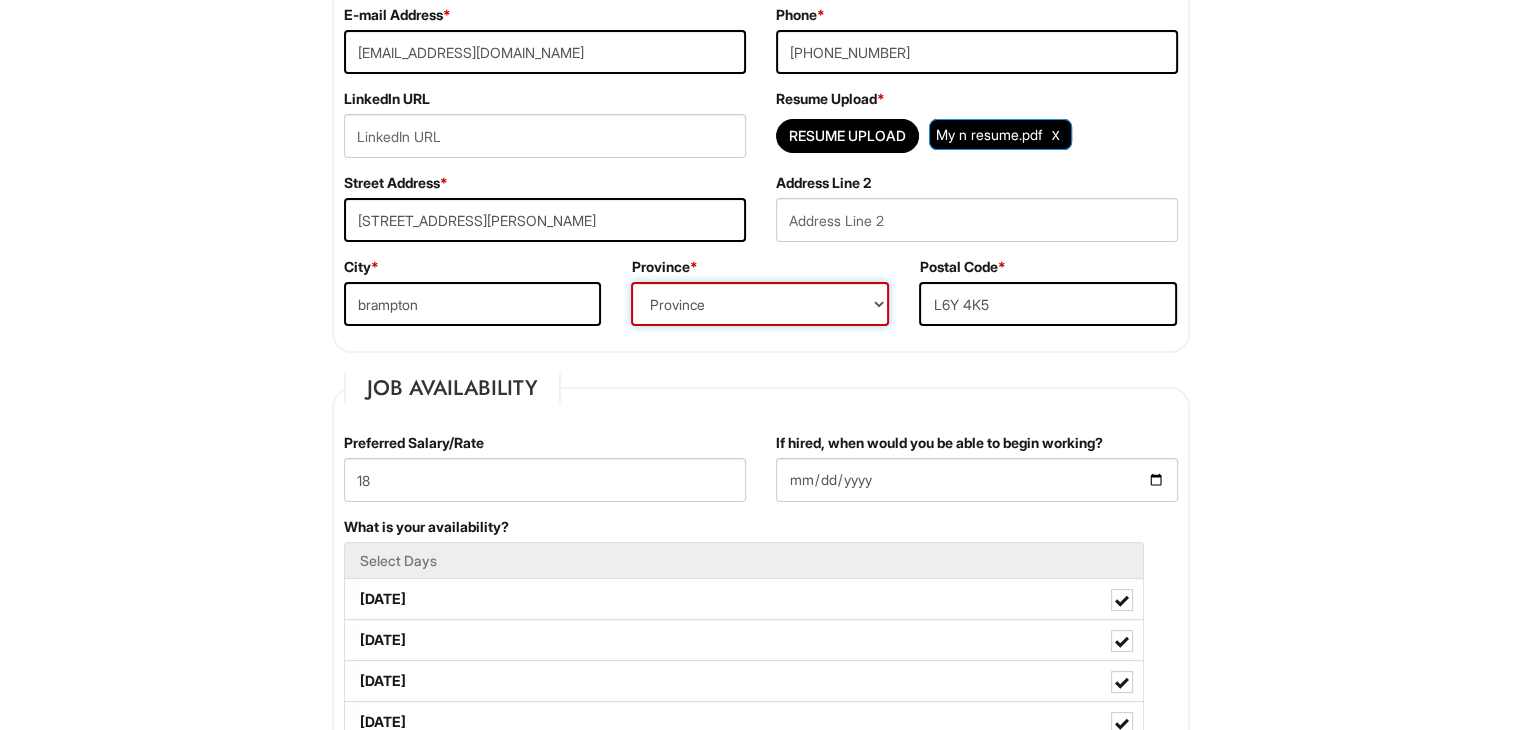 click on "Province [GEOGRAPHIC_DATA] [GEOGRAPHIC_DATA] [GEOGRAPHIC_DATA] [GEOGRAPHIC_DATA] [GEOGRAPHIC_DATA] [GEOGRAPHIC_DATA] [GEOGRAPHIC_DATA] [GEOGRAPHIC_DATA] [GEOGRAPHIC_DATA] [PERSON_NAME][GEOGRAPHIC_DATA] [GEOGRAPHIC_DATA] [GEOGRAPHIC_DATA] [GEOGRAPHIC_DATA] TERRITORY [US_STATE] [US_STATE] [US_STATE] [US_STATE] [US_STATE] [US_STATE] [US_STATE] [US_STATE] [US_STATE][GEOGRAPHIC_DATA] [US_STATE] [US_STATE] [US_STATE] [US_STATE] [US_STATE] [US_STATE] [US_STATE] [US_STATE] [US_STATE] [US_STATE] [US_STATE] [US_STATE] [US_STATE] [US_STATE] [US_STATE] [US_STATE] [US_STATE] [US_STATE] [US_STATE] [US_STATE] [US_STATE] [US_STATE] [US_STATE] [US_STATE] [US_STATE] [US_STATE] [US_STATE] [US_STATE] [US_STATE] [US_STATE] [US_STATE] [US_STATE] [US_STATE] [US_STATE] [US_STATE] [US_STATE] [US_STATE] [US_STATE][PERSON_NAME][US_STATE] [US_STATE][PERSON_NAME] [US_STATE] [US_STATE] [GEOGRAPHIC_DATA]-[US_STATE] [GEOGRAPHIC_DATA]-[US_STATE][GEOGRAPHIC_DATA] [GEOGRAPHIC_DATA]-[US_STATE] [GEOGRAPHIC_DATA]-[PERSON_NAME][US_STATE] [GEOGRAPHIC_DATA]-[US_STATE] [GEOGRAPHIC_DATA]-[US_STATE] [GEOGRAPHIC_DATA]-[US_STATE]" at bounding box center [760, 304] 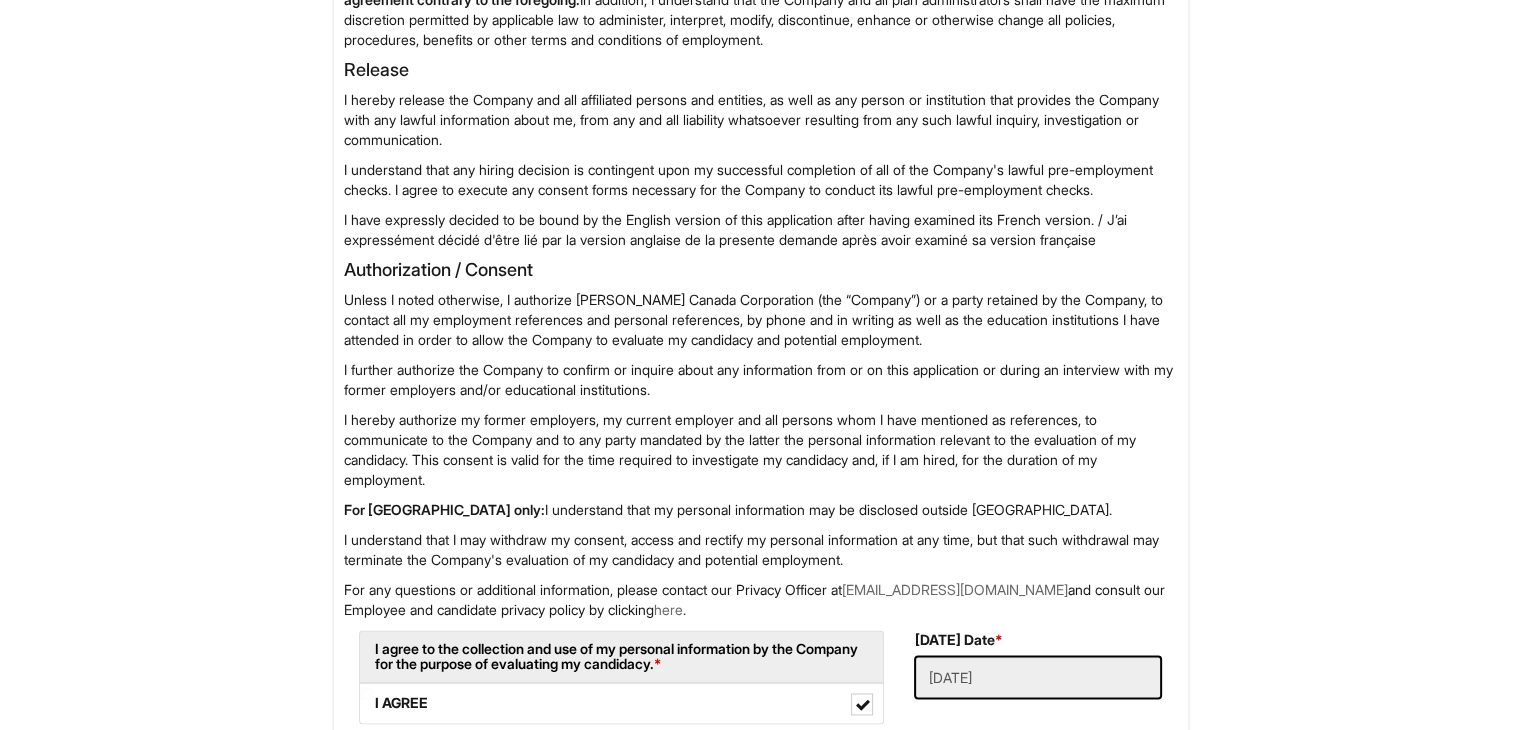 scroll, scrollTop: 3004, scrollLeft: 0, axis: vertical 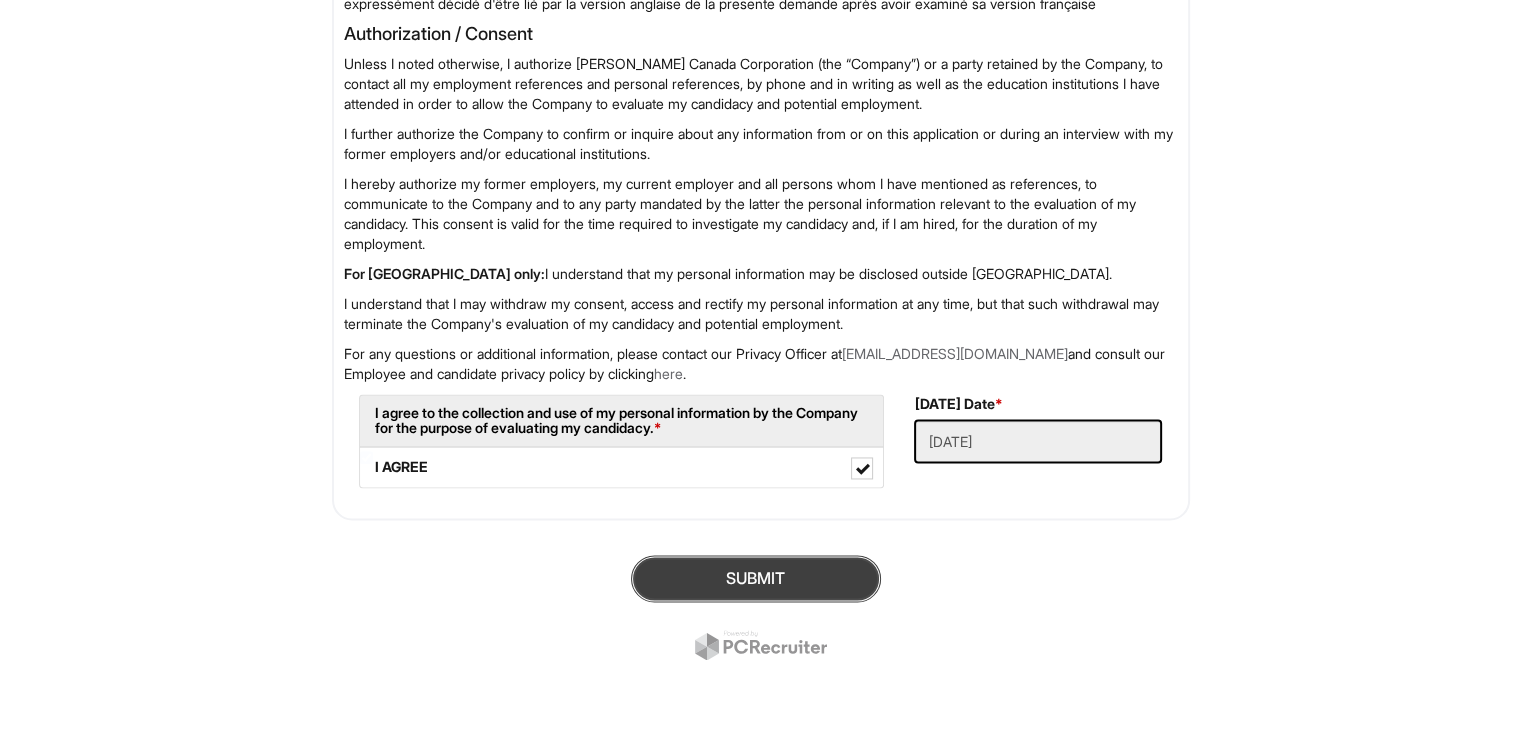 click on "SUBMIT" at bounding box center (756, 578) 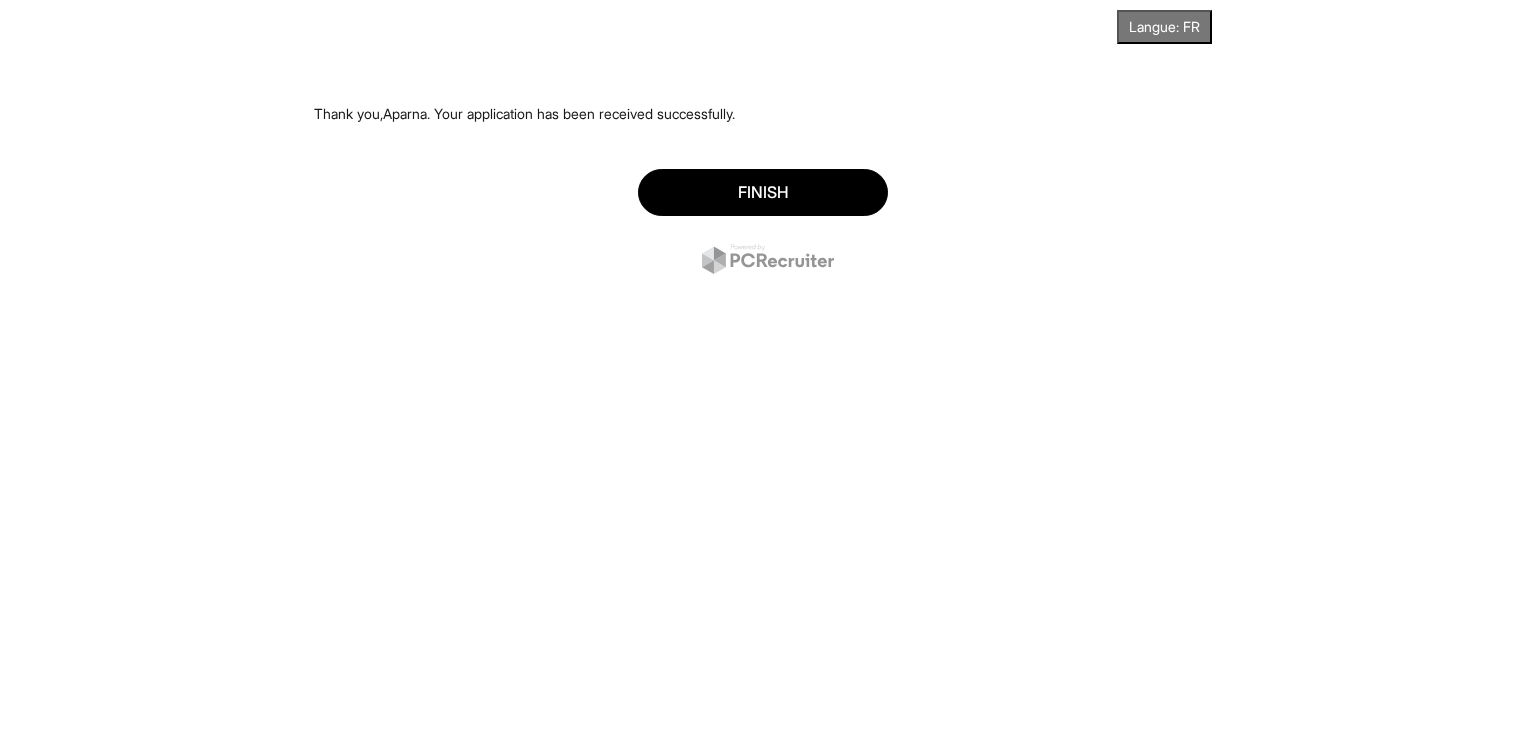 scroll, scrollTop: 0, scrollLeft: 0, axis: both 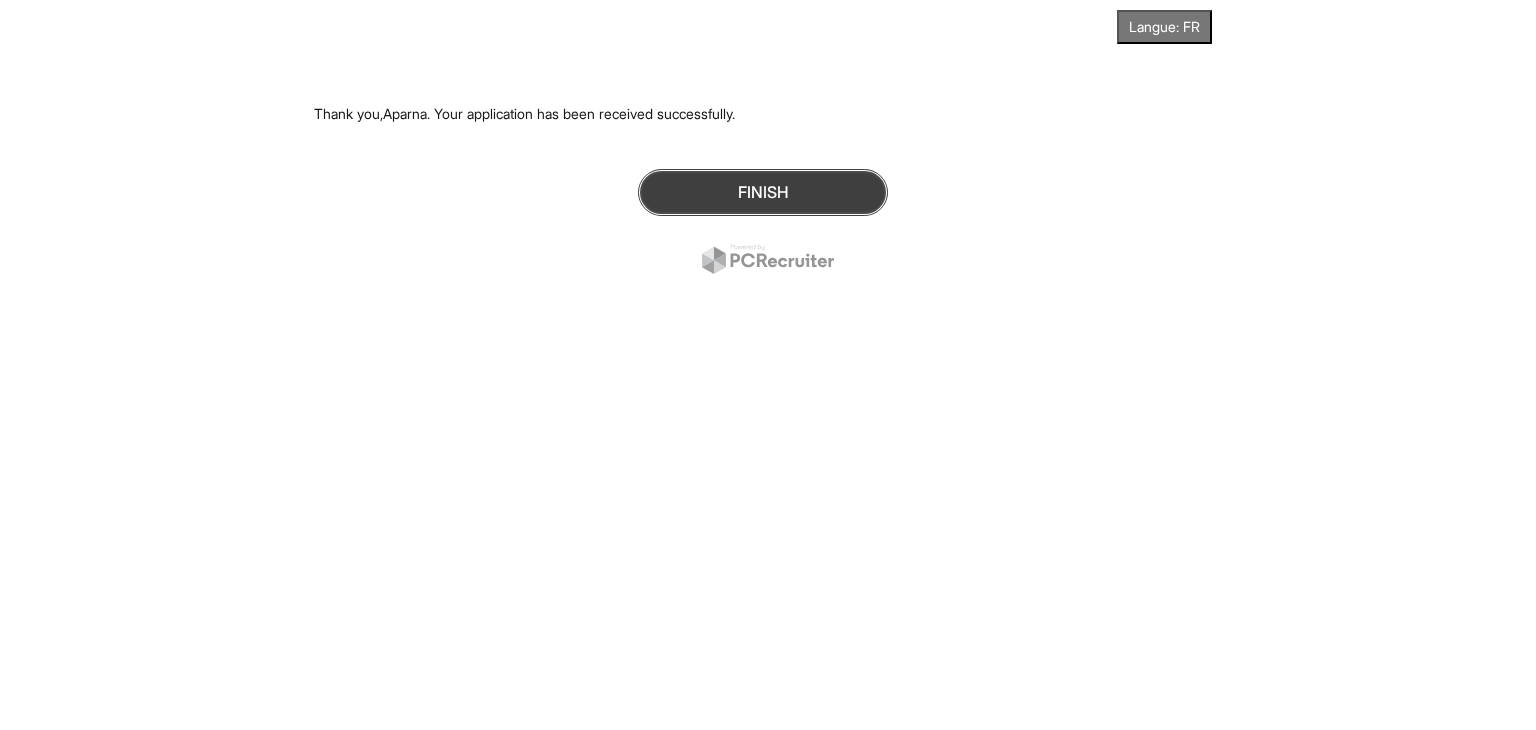 click on "Finish" at bounding box center [763, 192] 